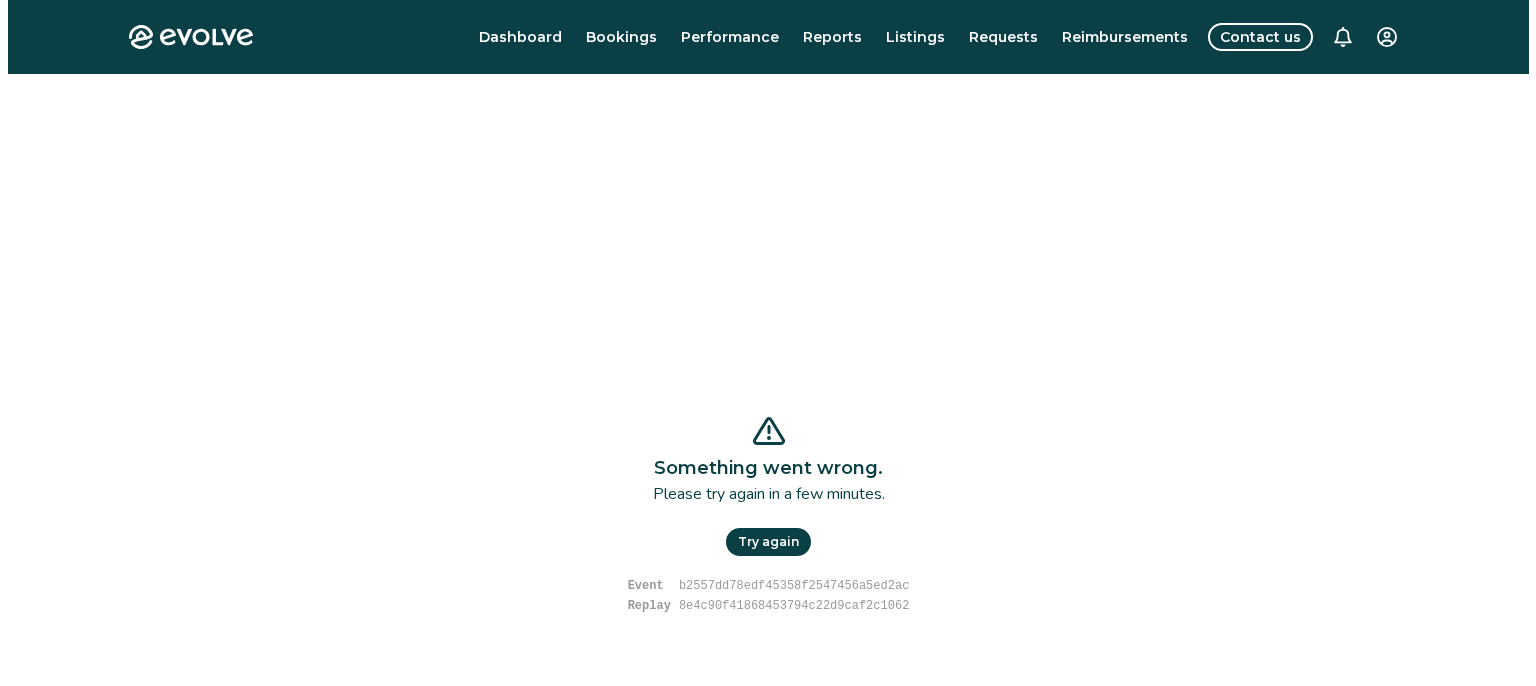 scroll, scrollTop: 0, scrollLeft: 0, axis: both 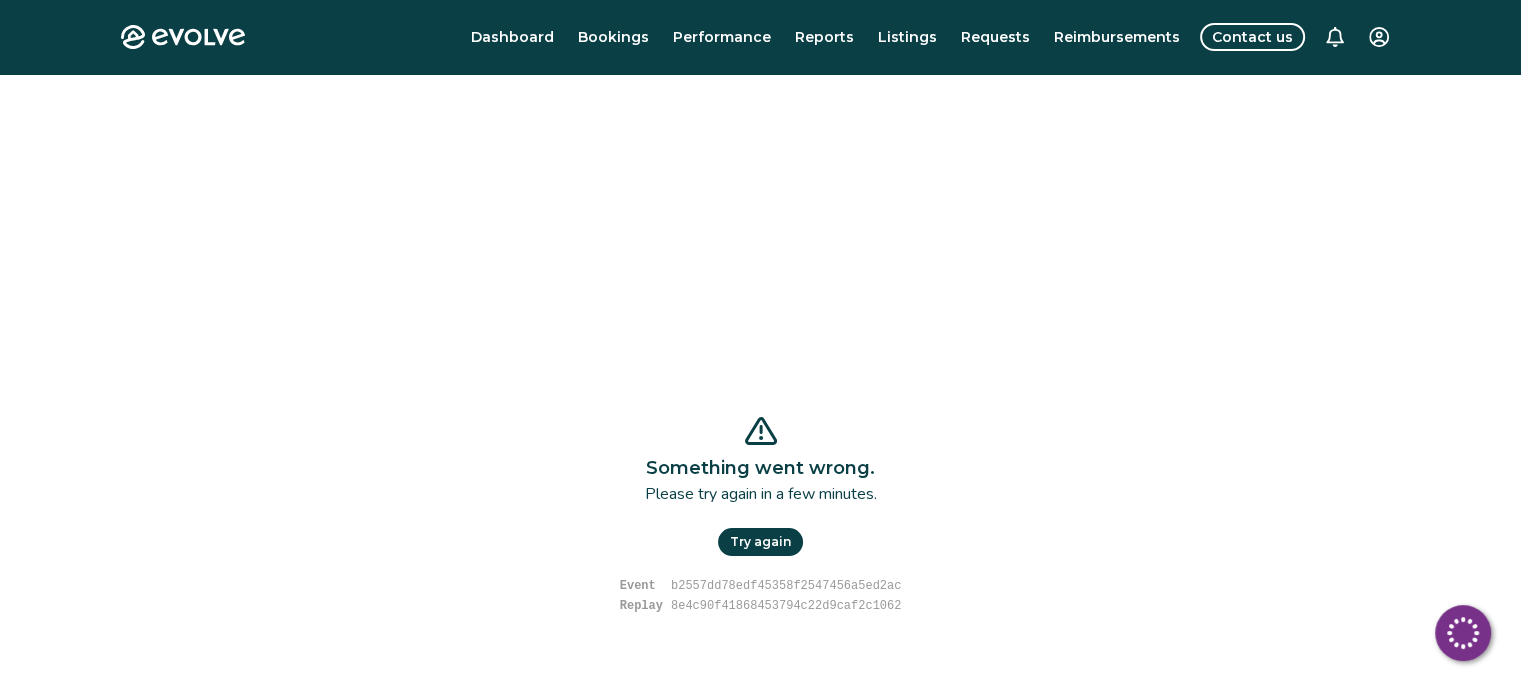 click on "Try again" at bounding box center (760, 542) 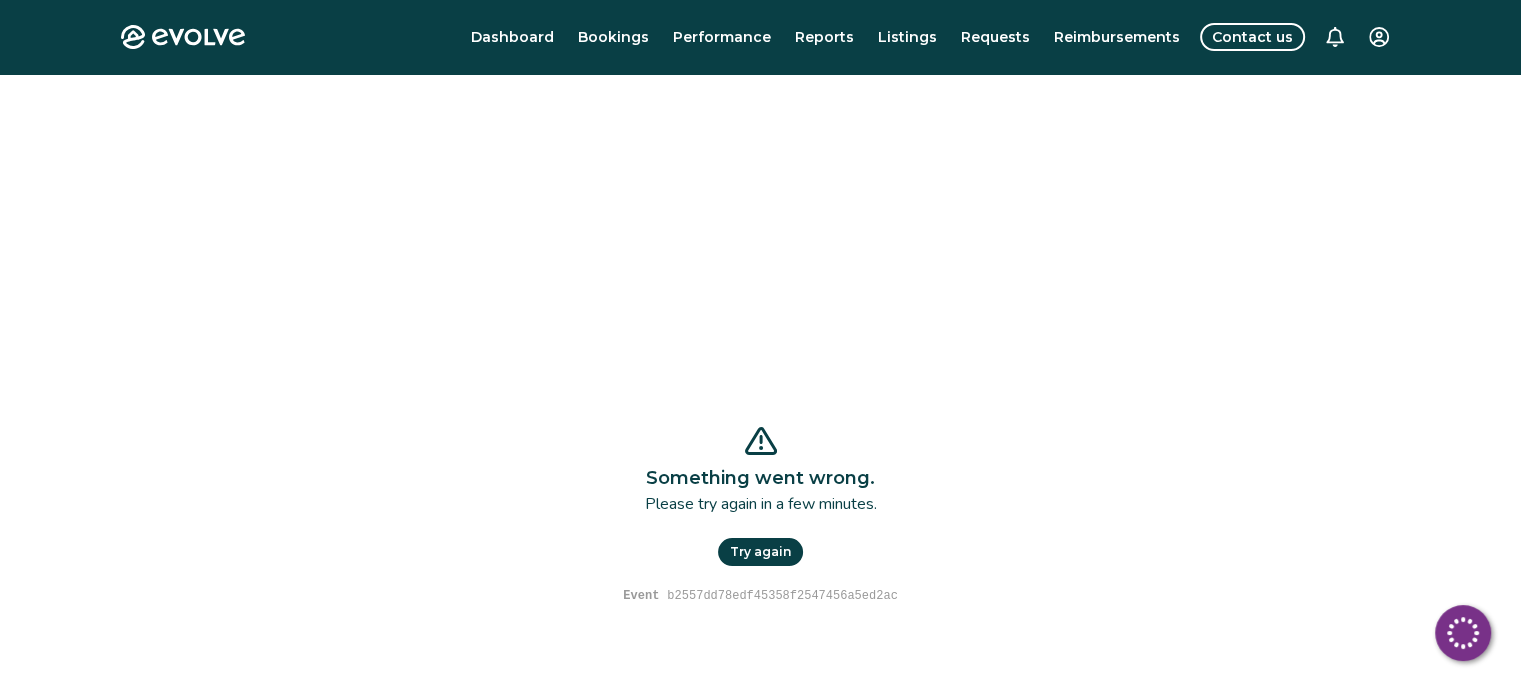 click on "Try again" at bounding box center [760, 552] 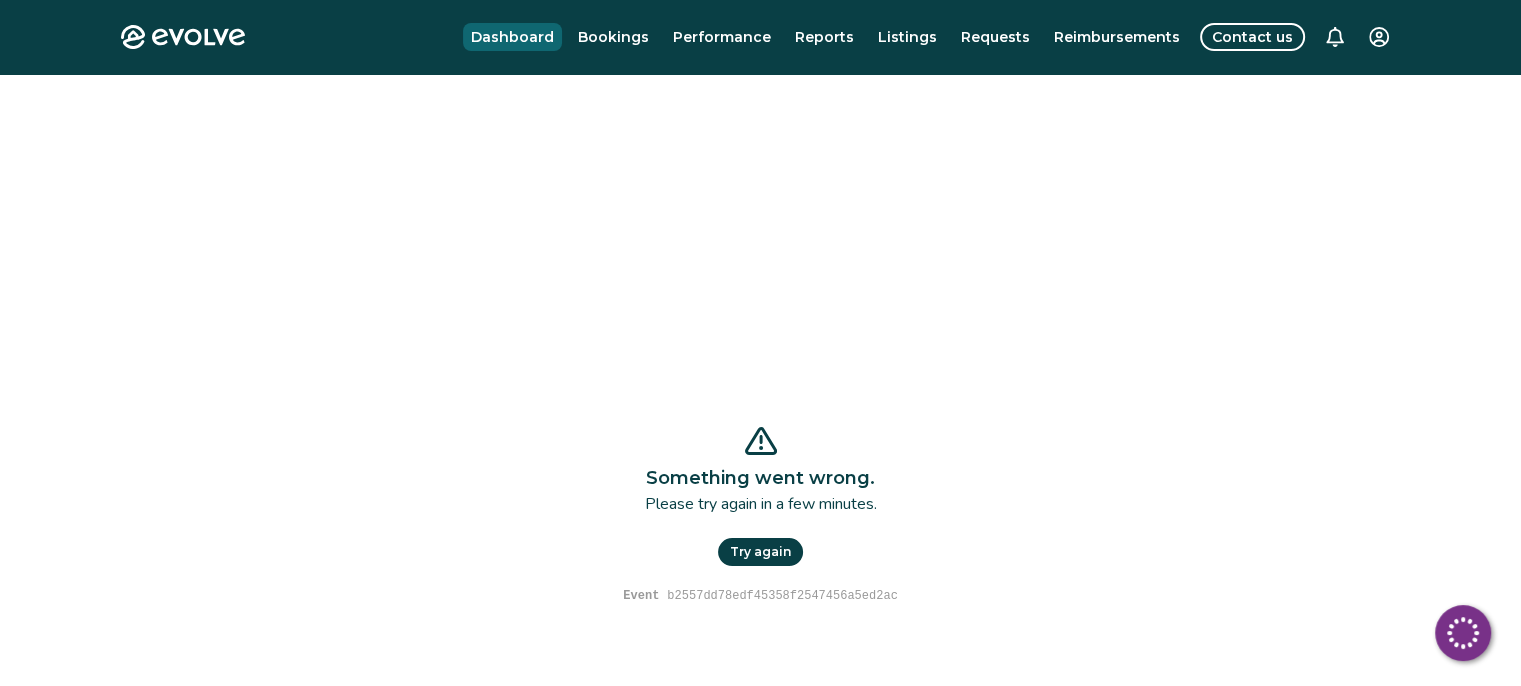 click on "Dashboard" at bounding box center (512, 37) 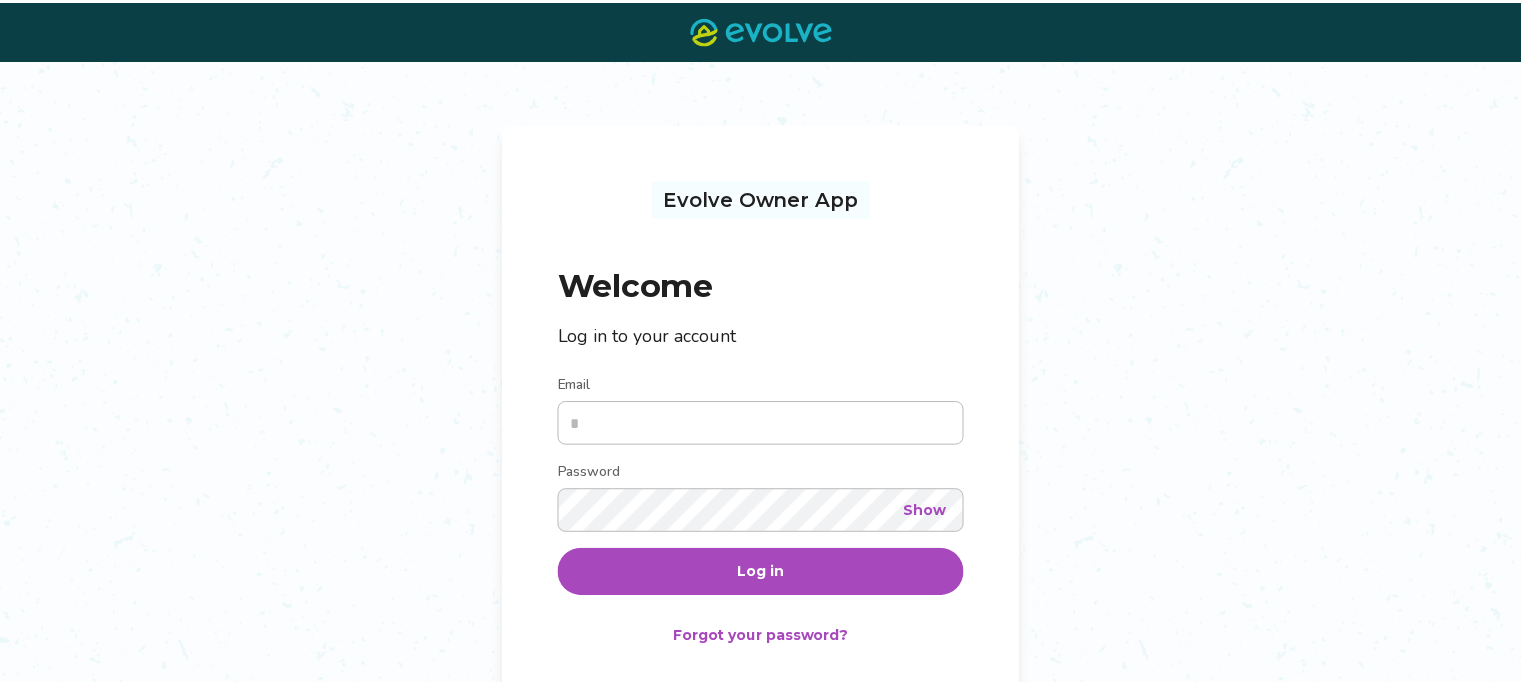 scroll, scrollTop: 0, scrollLeft: 0, axis: both 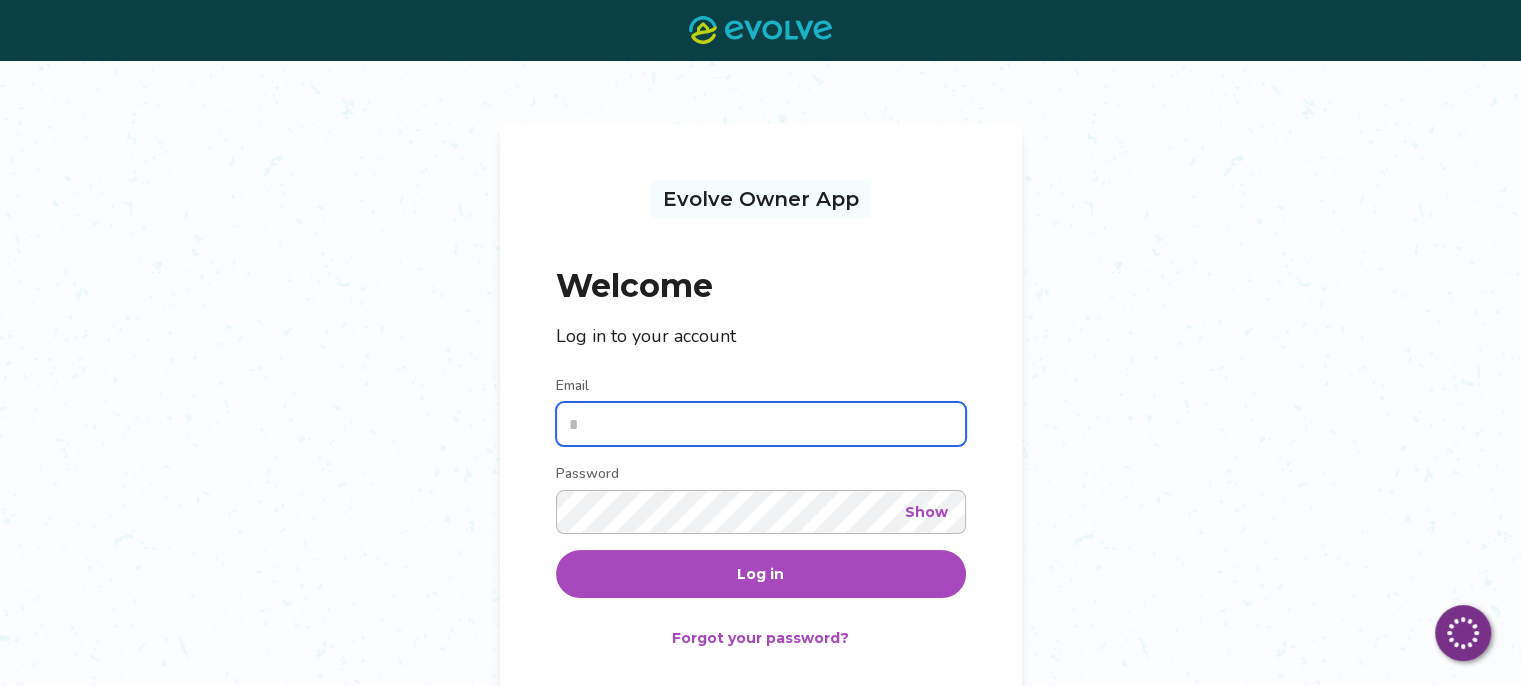 type on "**********" 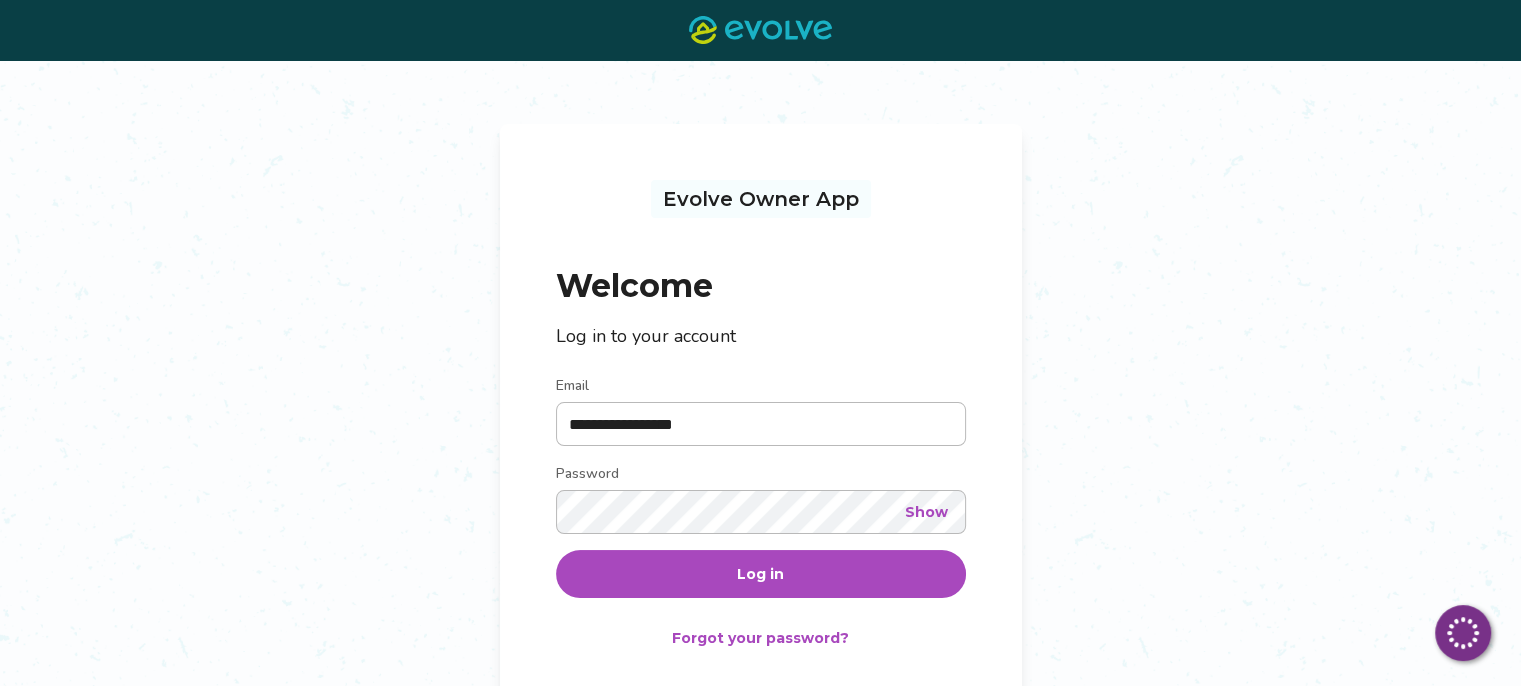click on "Log in" at bounding box center [761, 574] 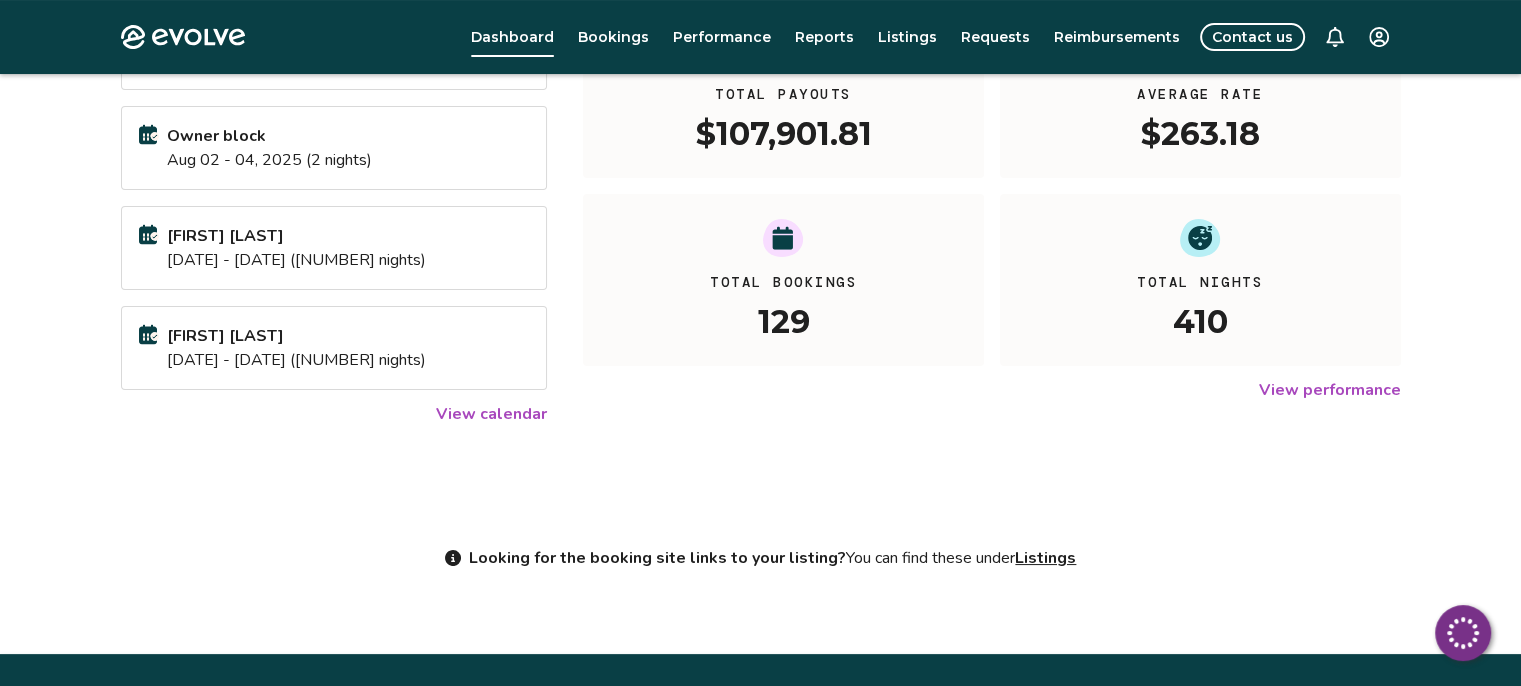 scroll, scrollTop: 0, scrollLeft: 0, axis: both 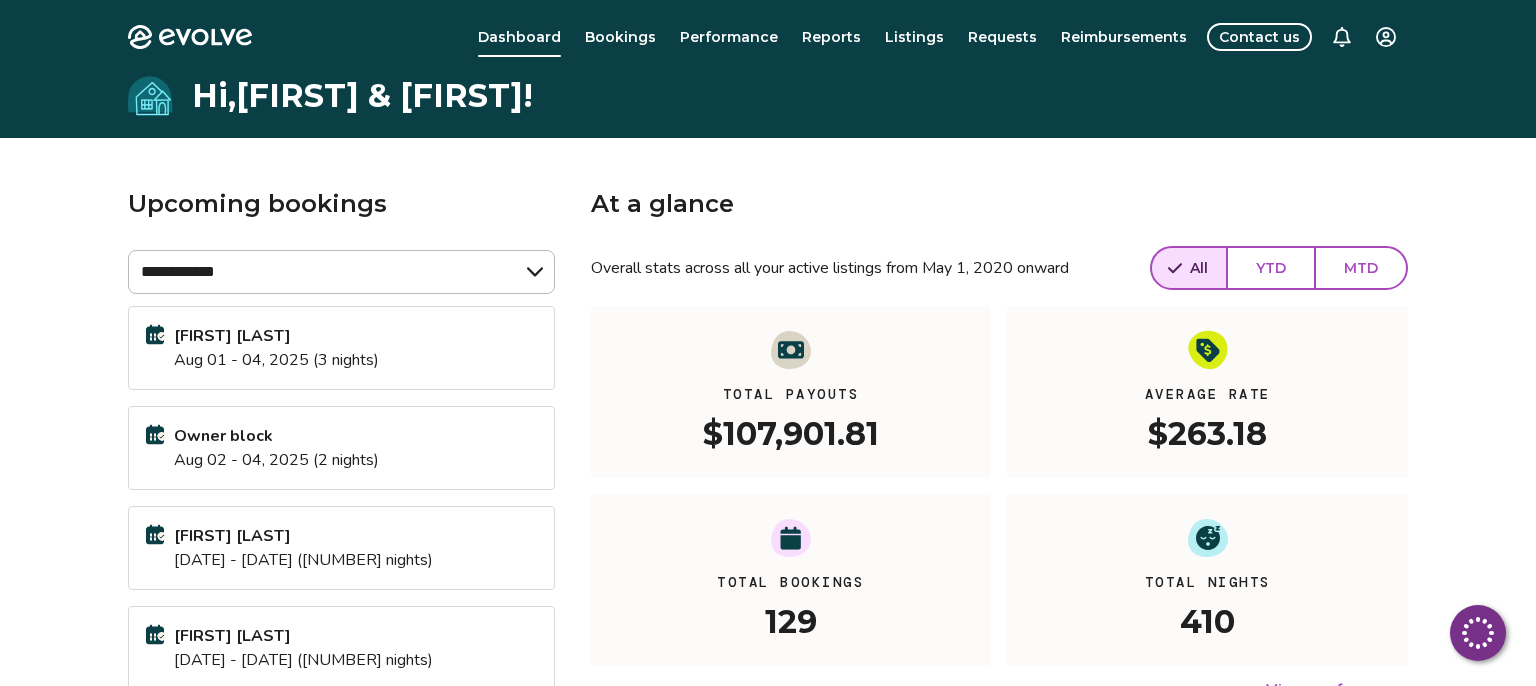click on "**********" at bounding box center (768, 517) 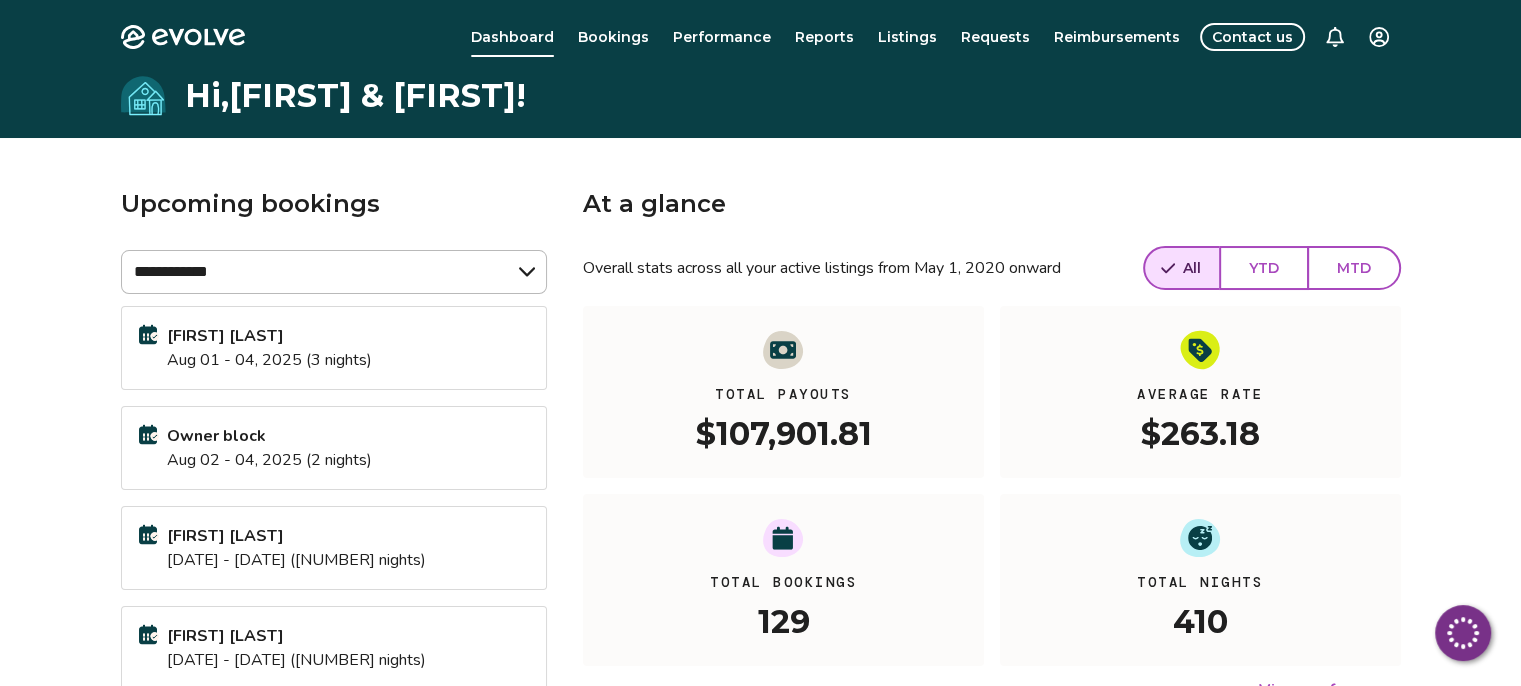 click on "At a glance" at bounding box center [991, 204] 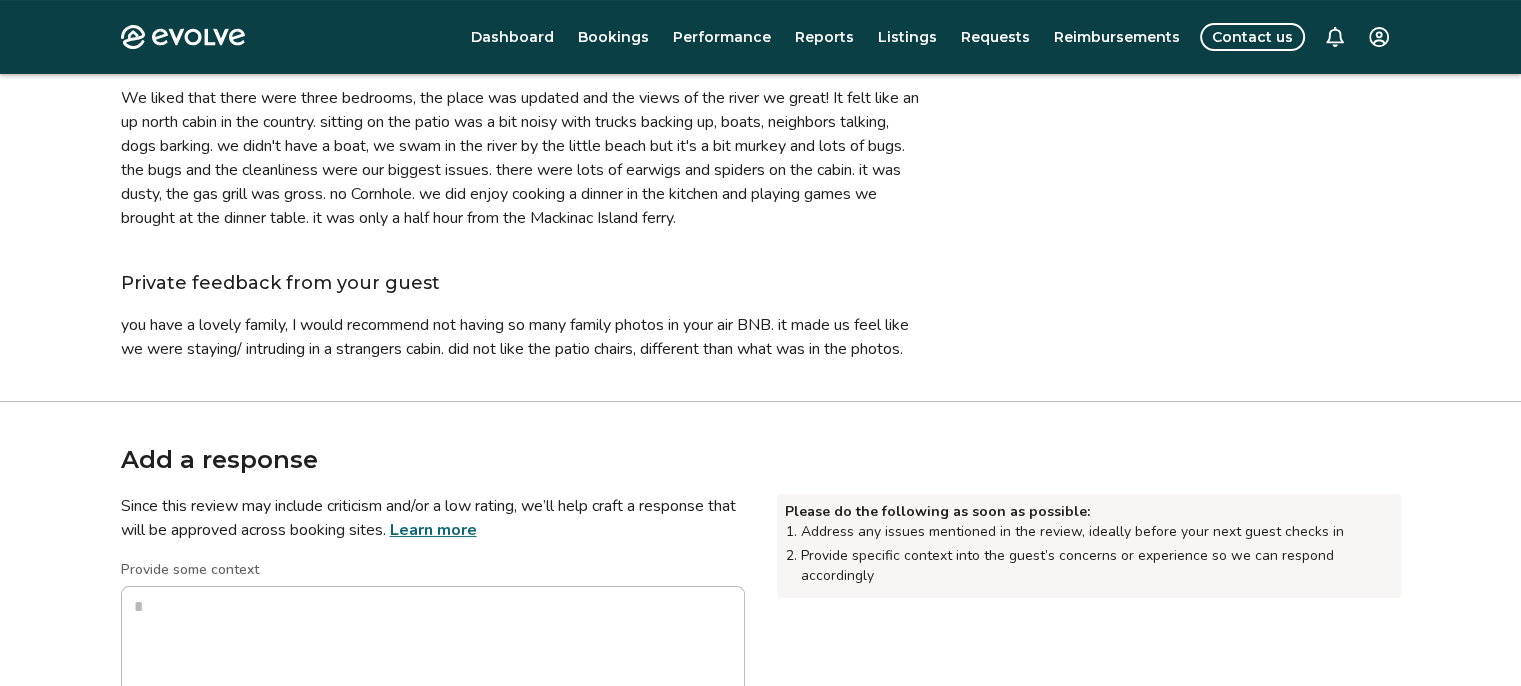 scroll, scrollTop: 300, scrollLeft: 0, axis: vertical 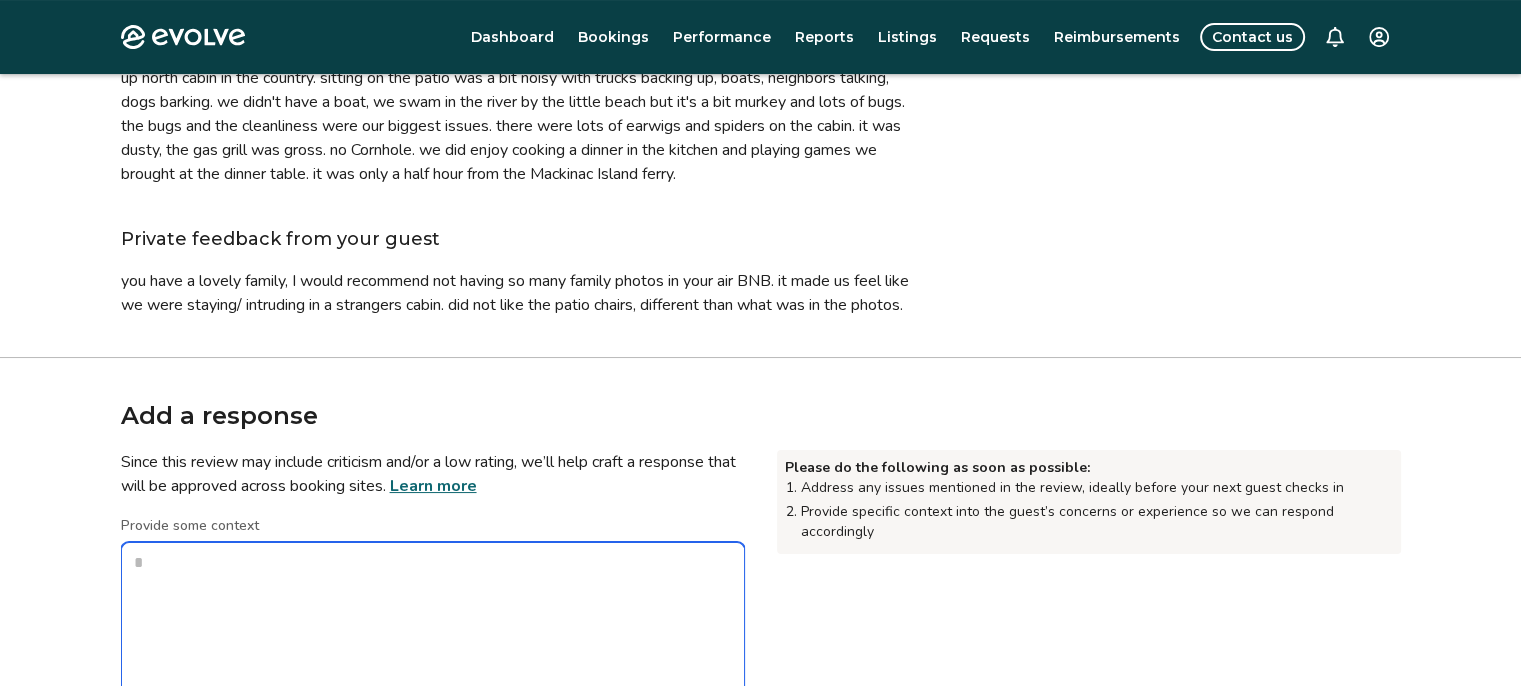 click on "Provide some context" at bounding box center [433, 642] 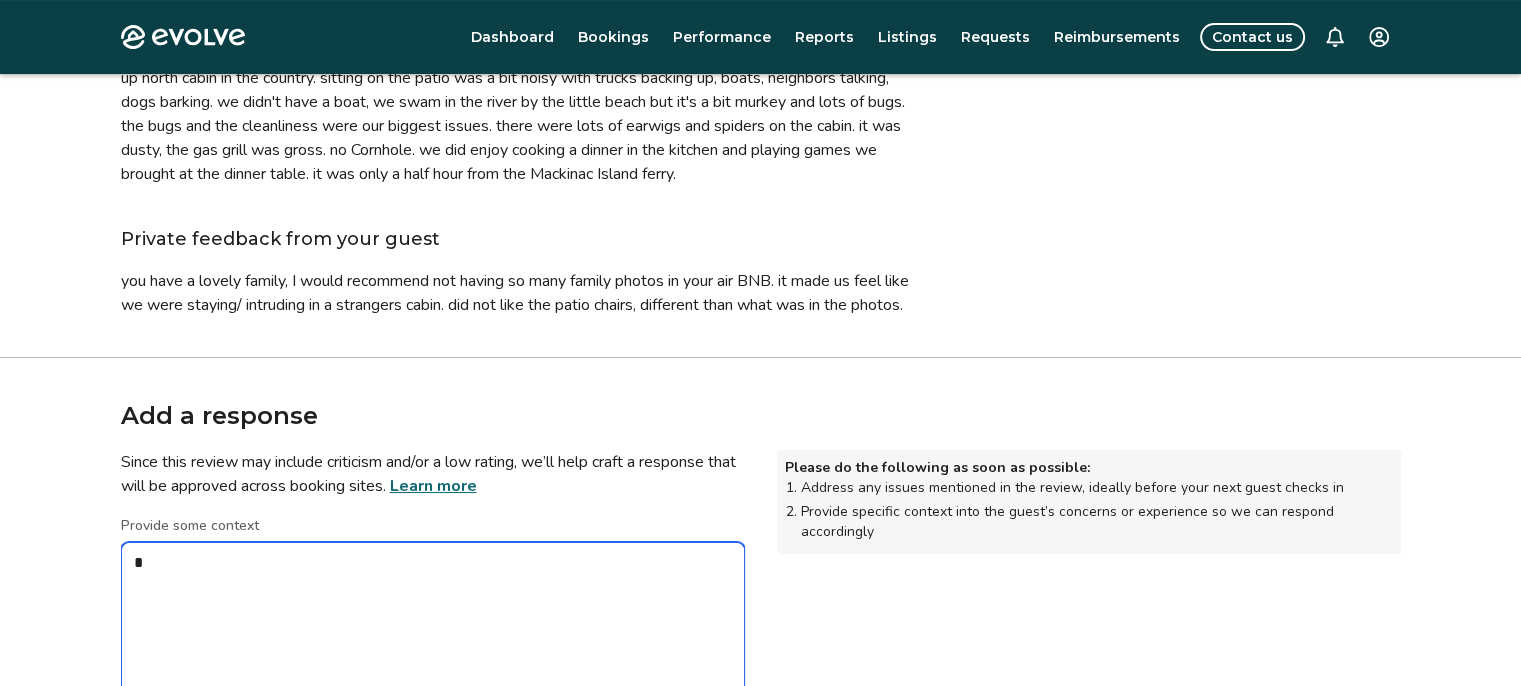type on "*" 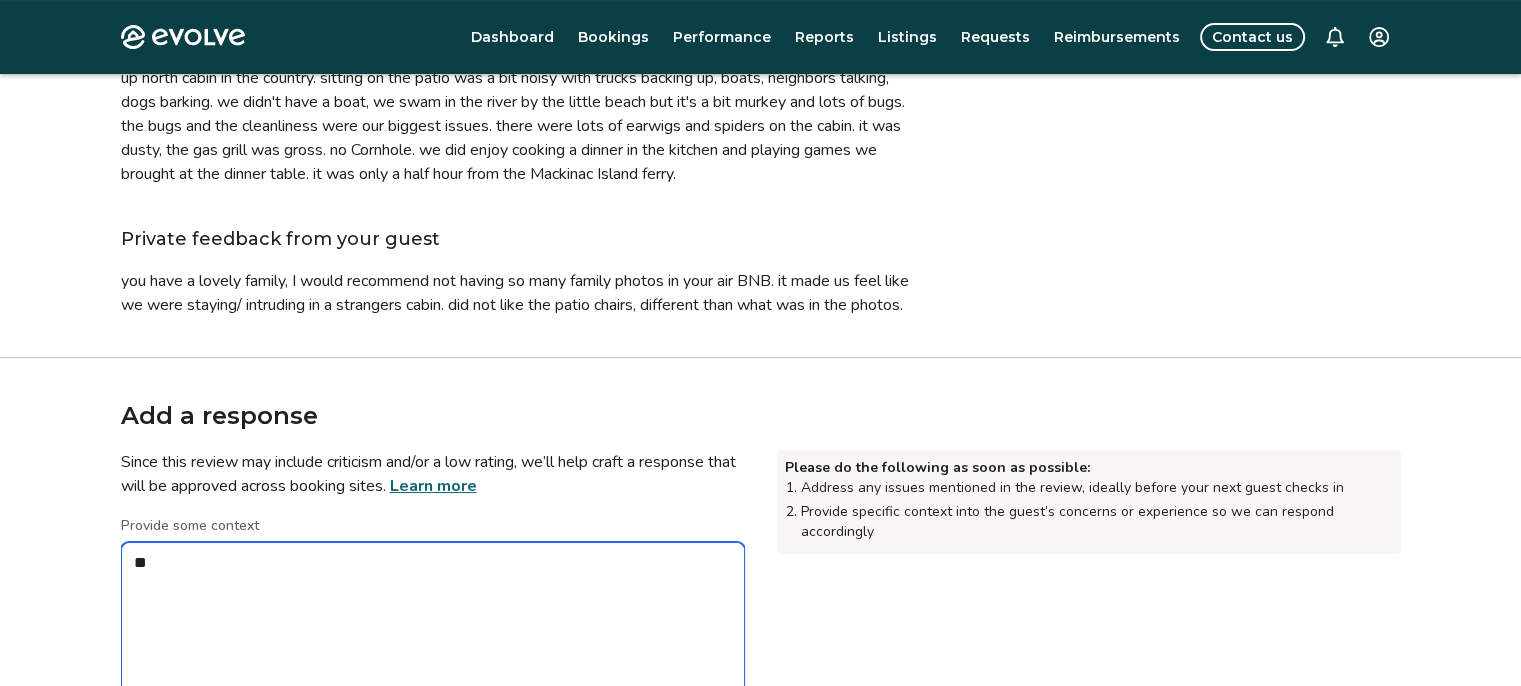 type on "*" 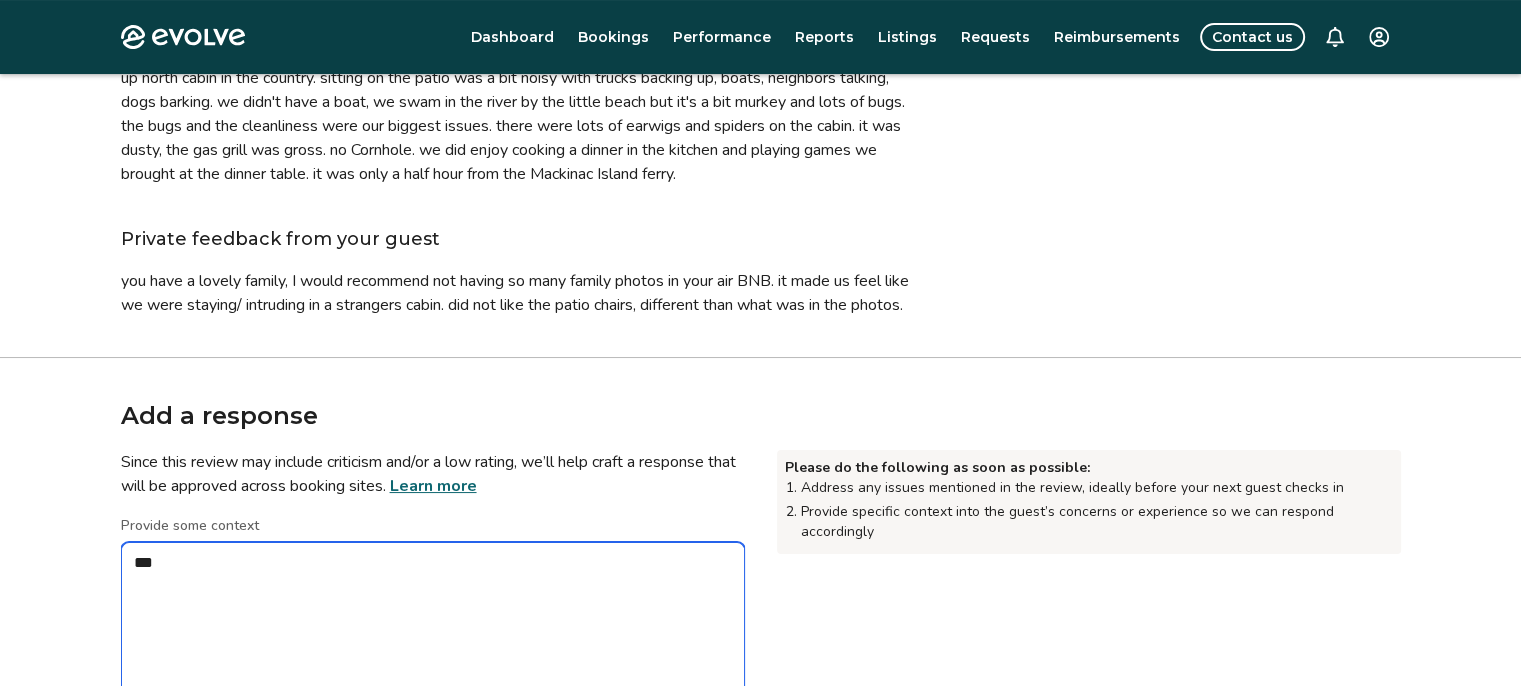 type on "*" 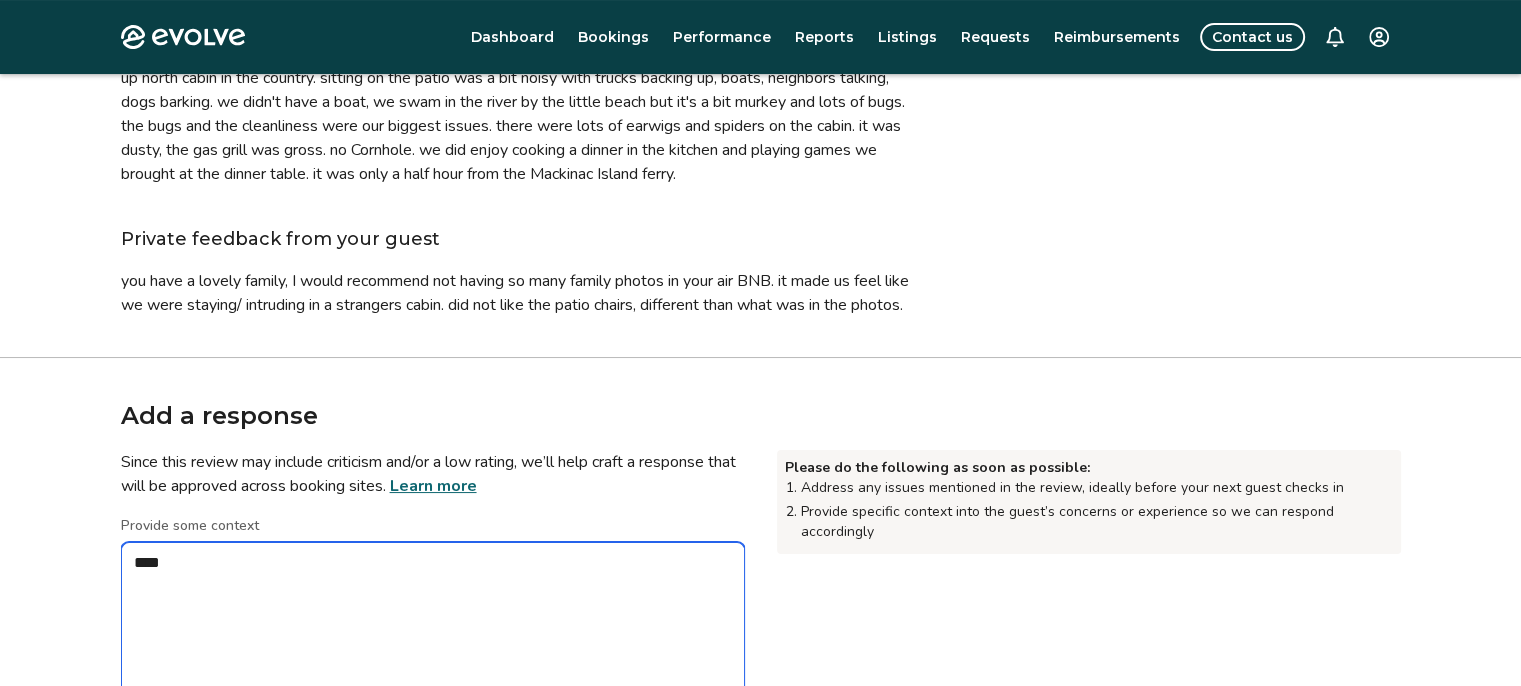 type on "*****" 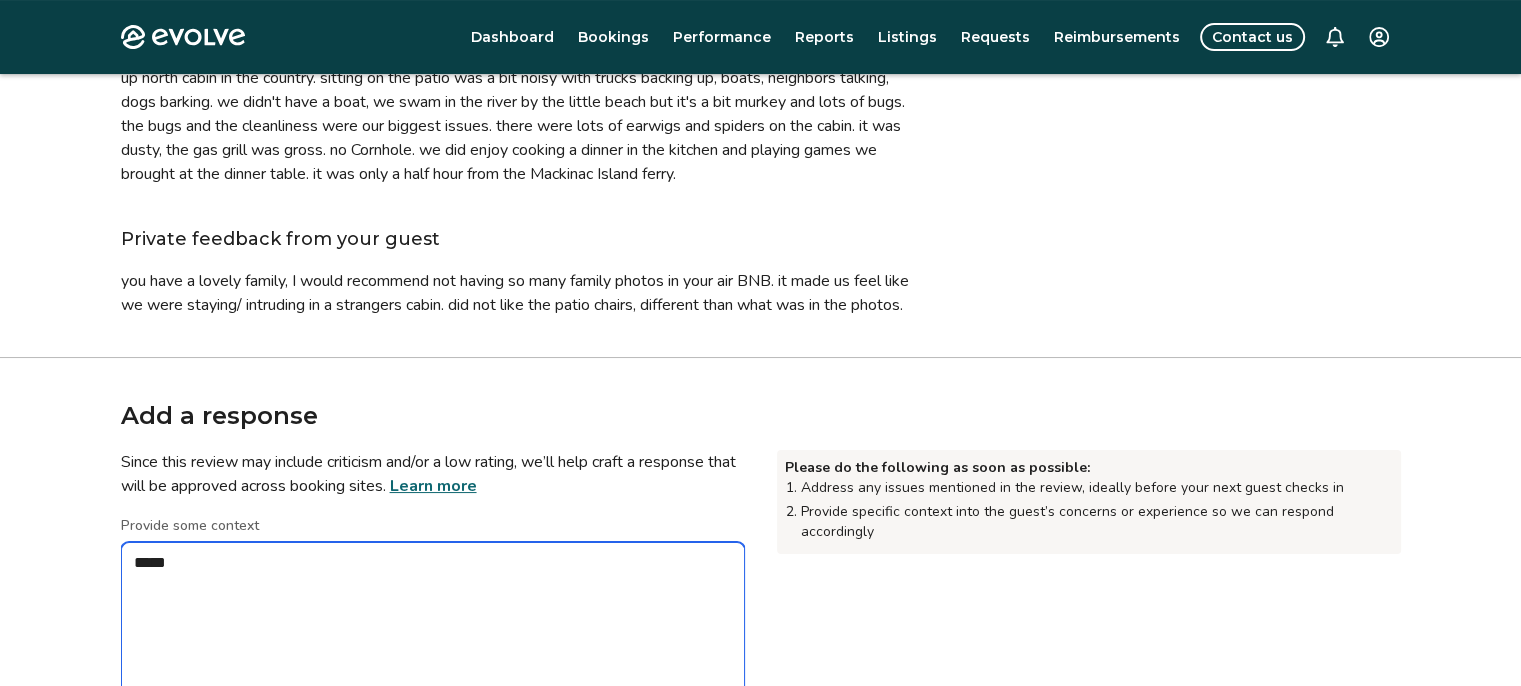 type on "*" 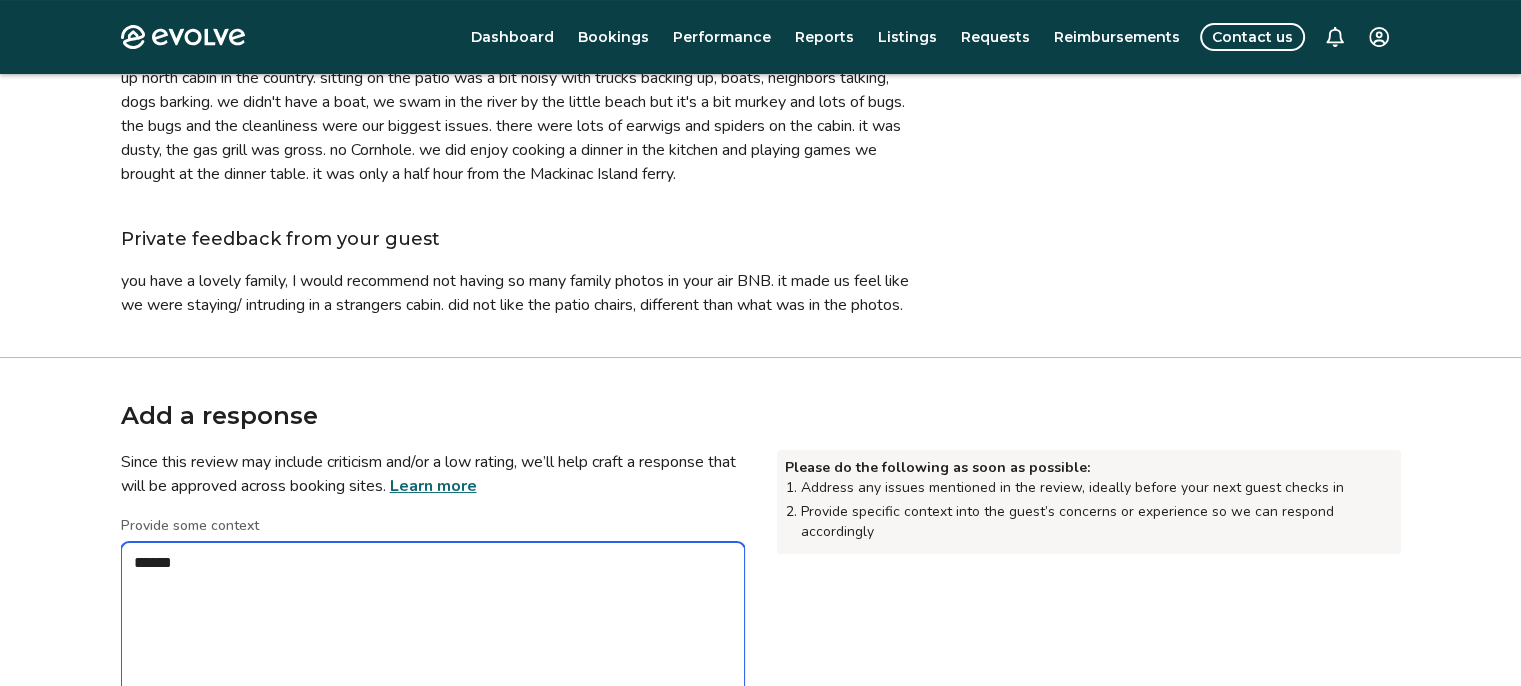 type on "*" 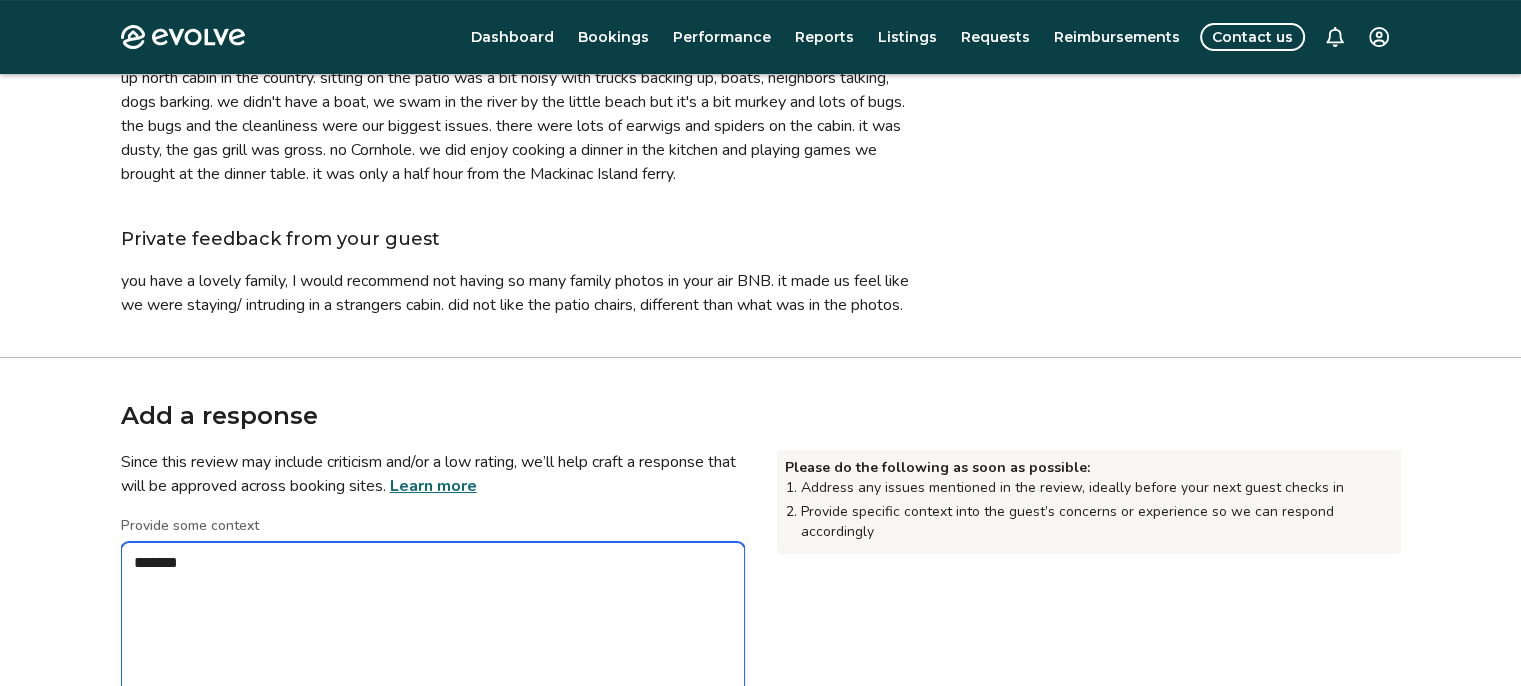 type on "*" 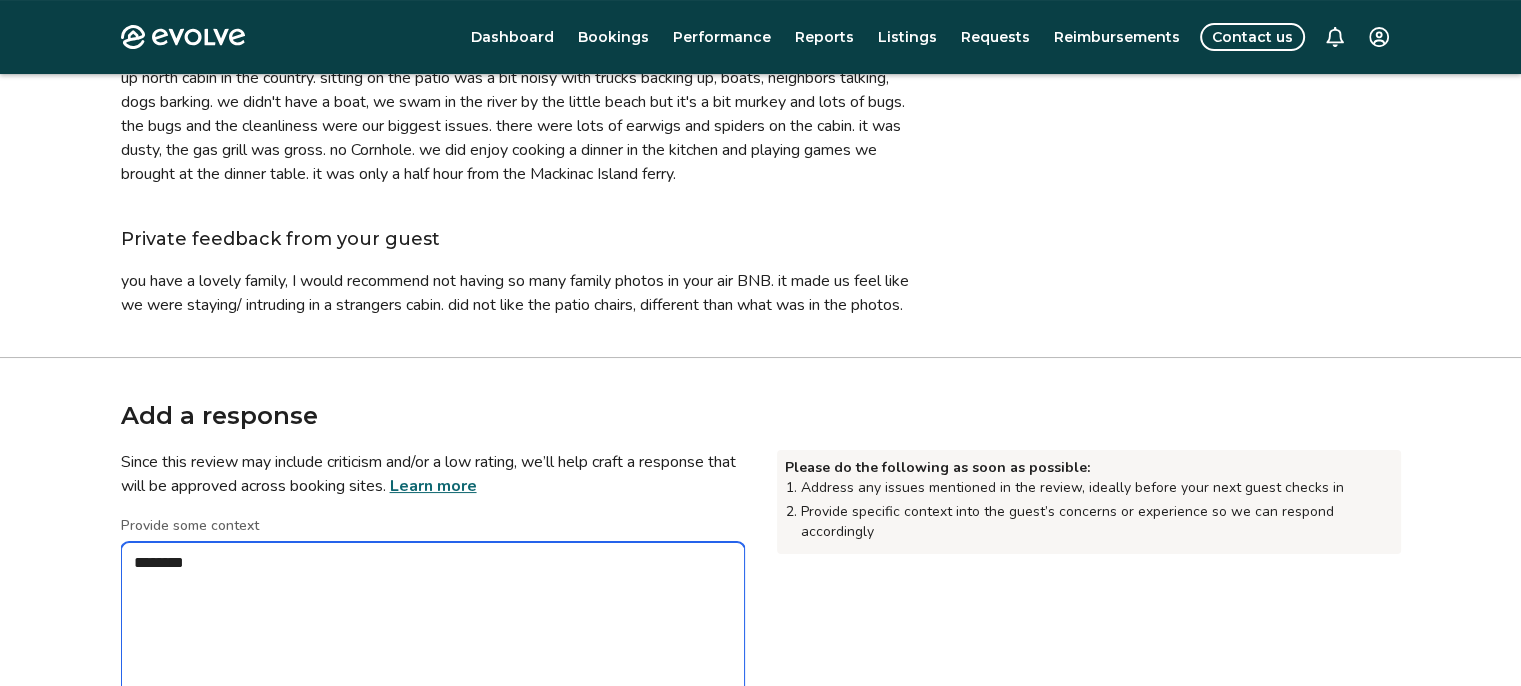type on "*" 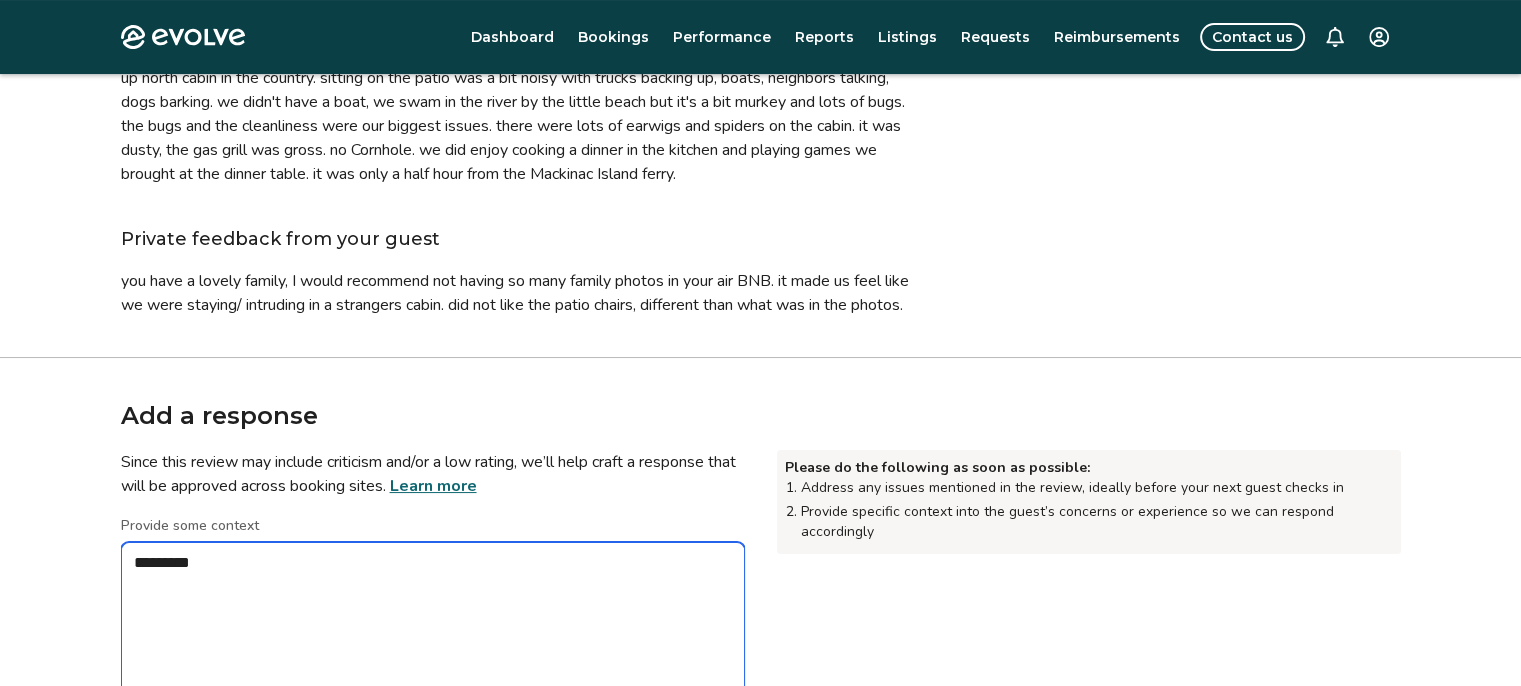 type on "*" 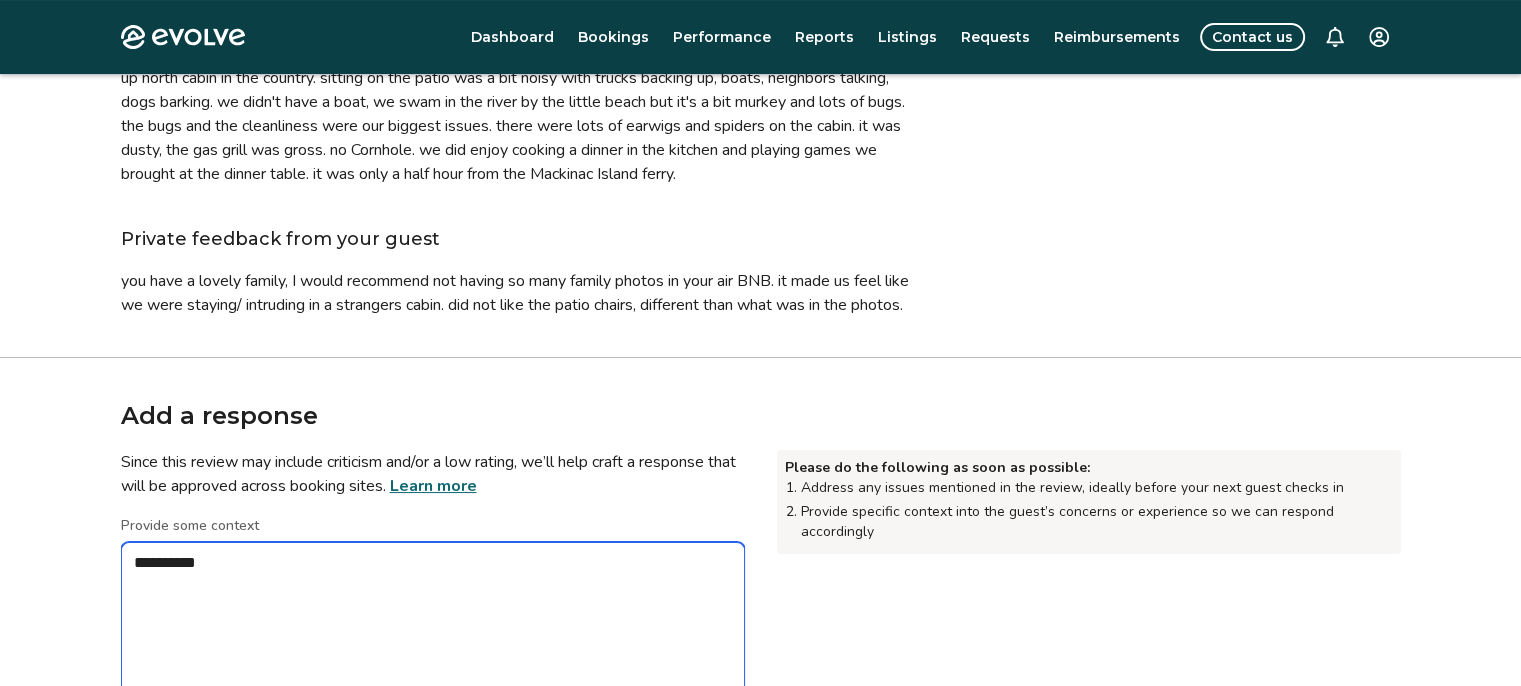 type on "*" 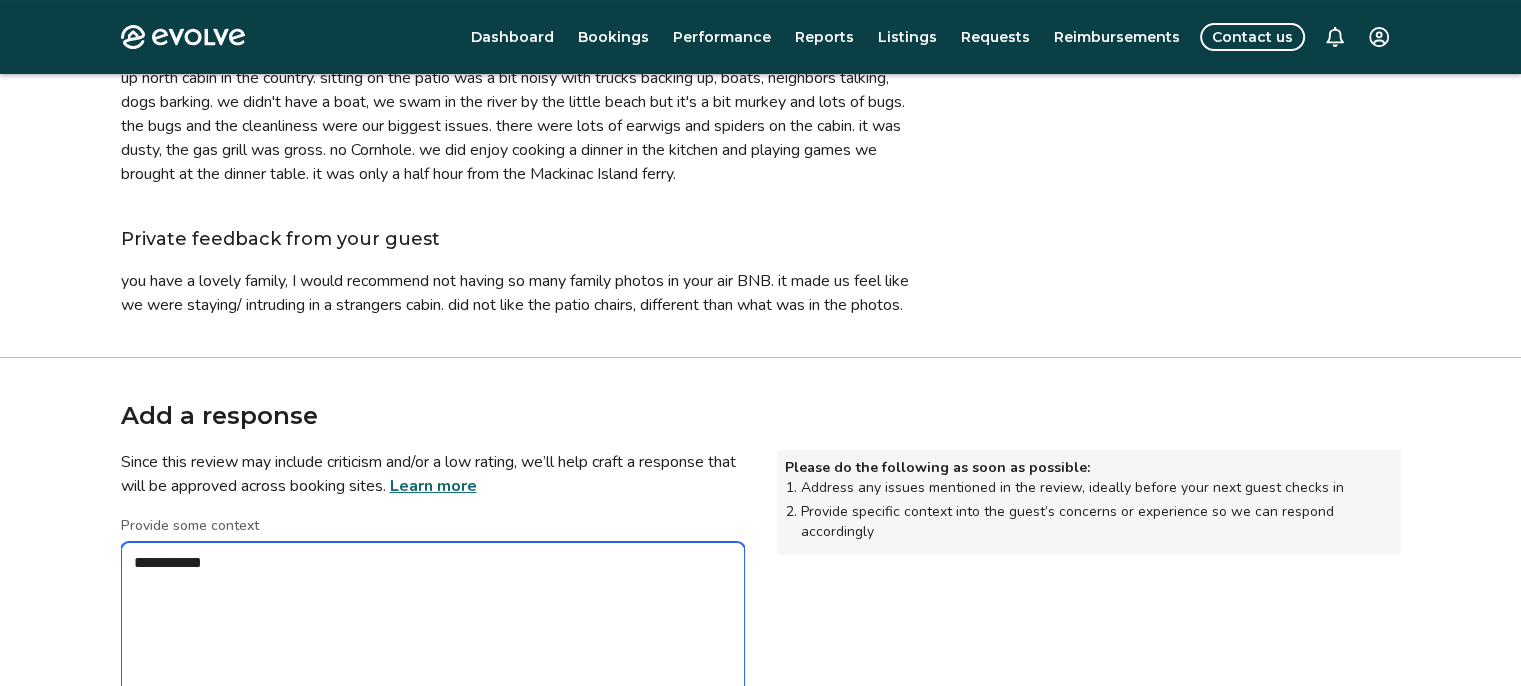 type on "*" 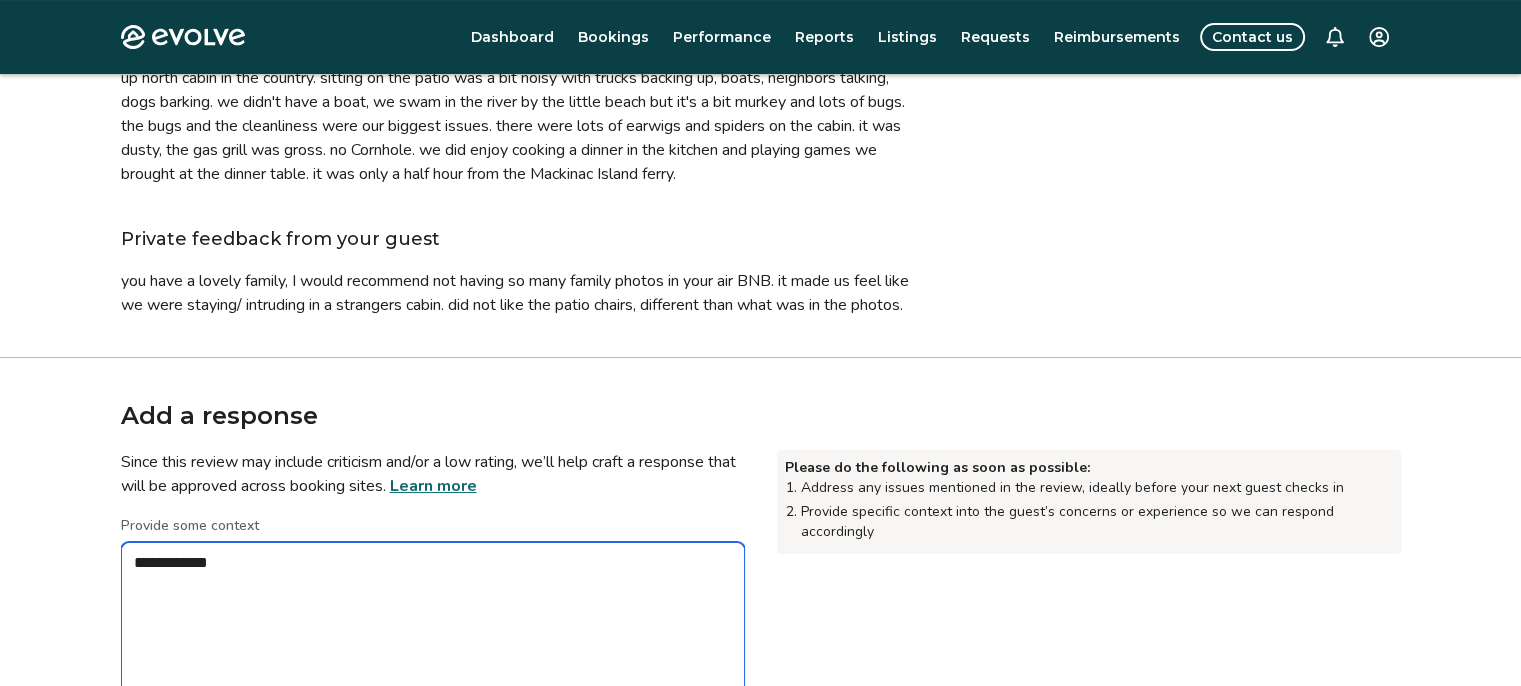 type on "*" 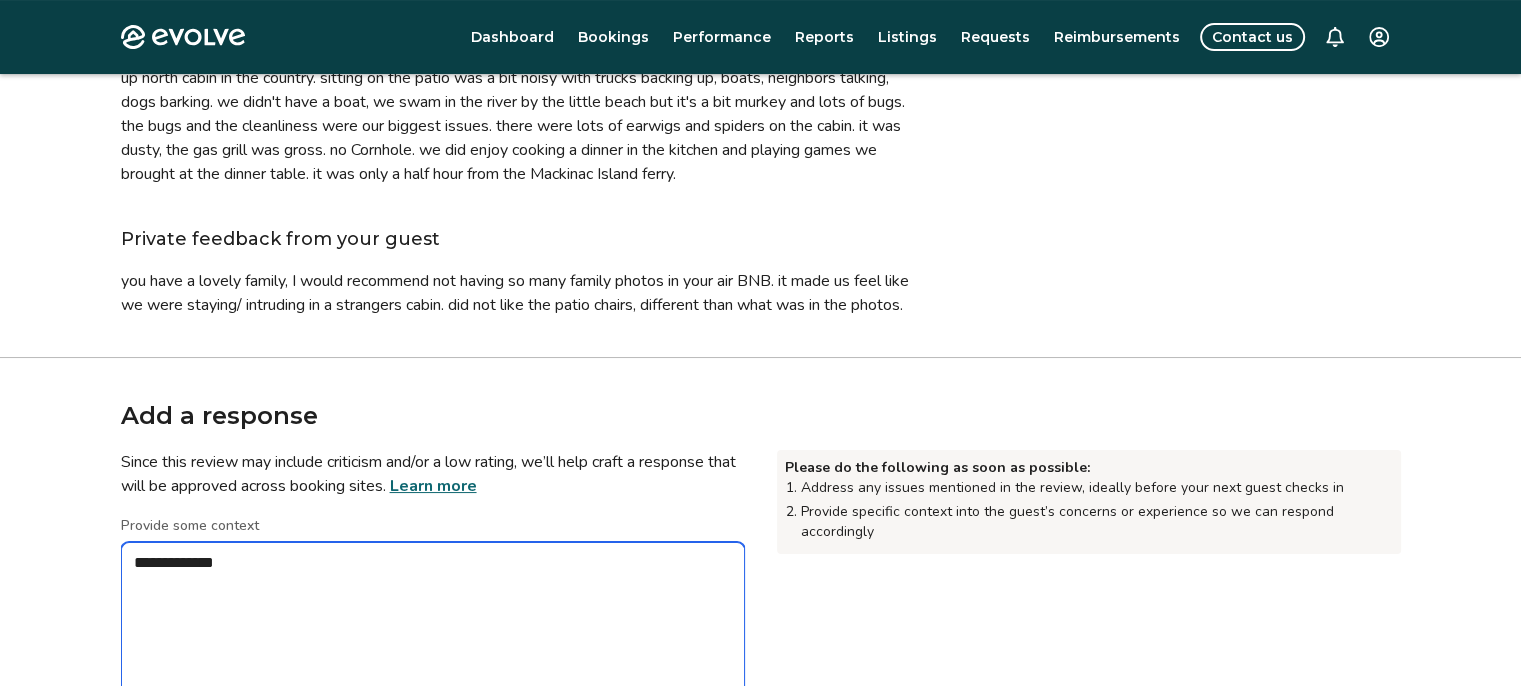 type on "*" 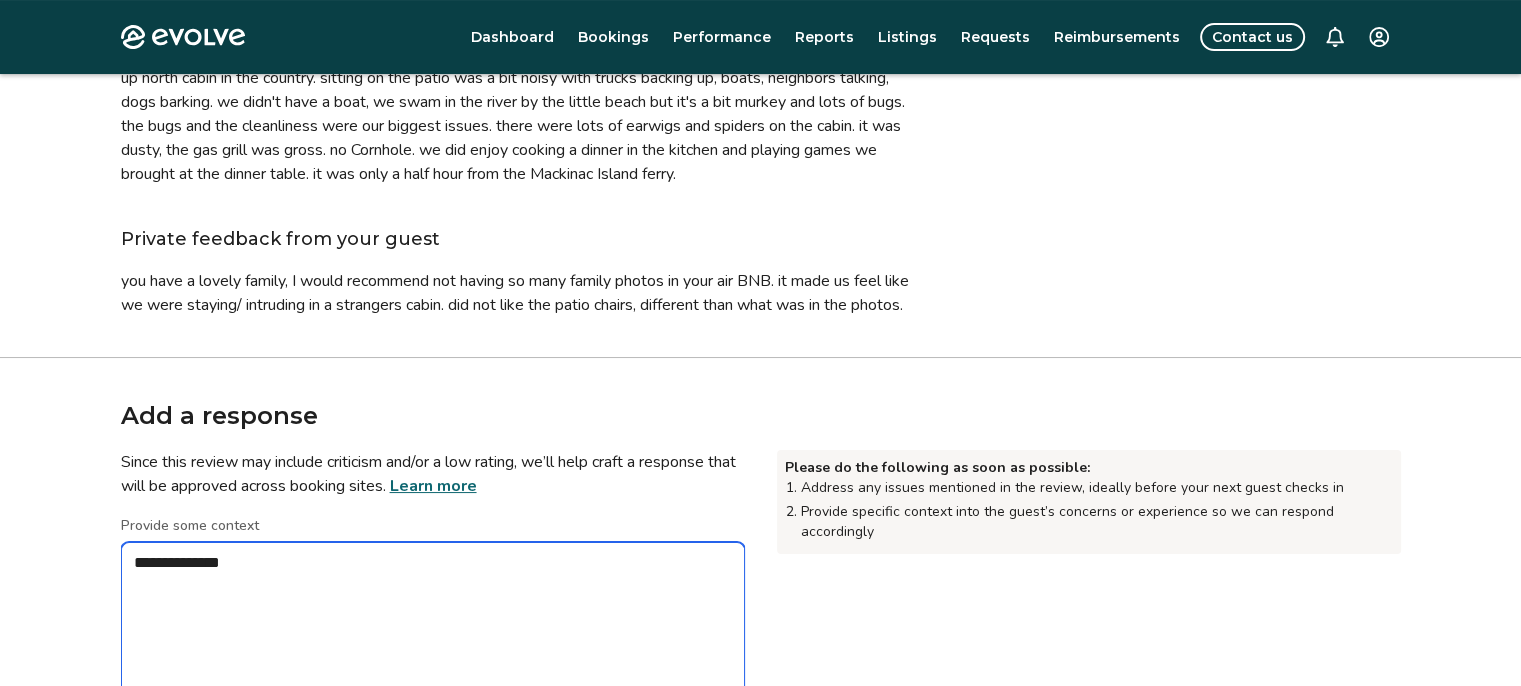 type on "**********" 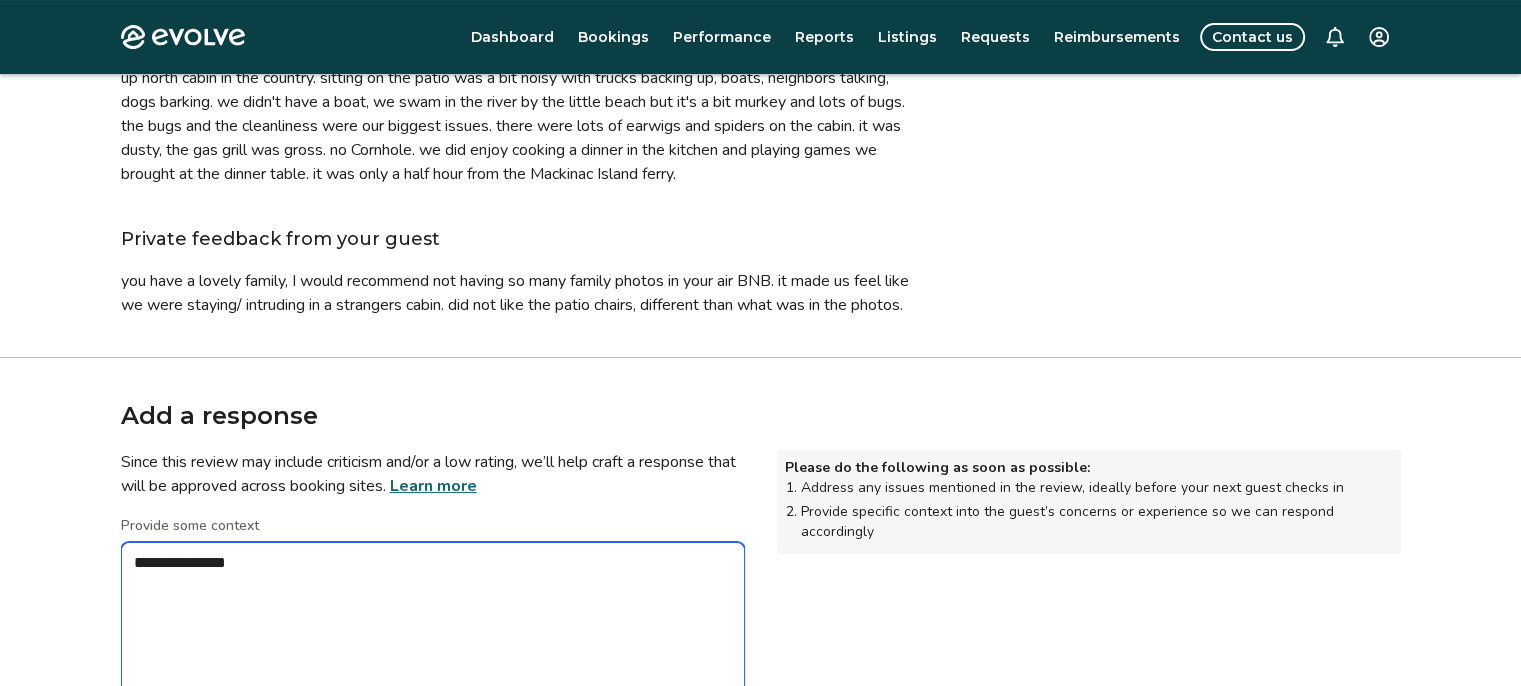 type on "*" 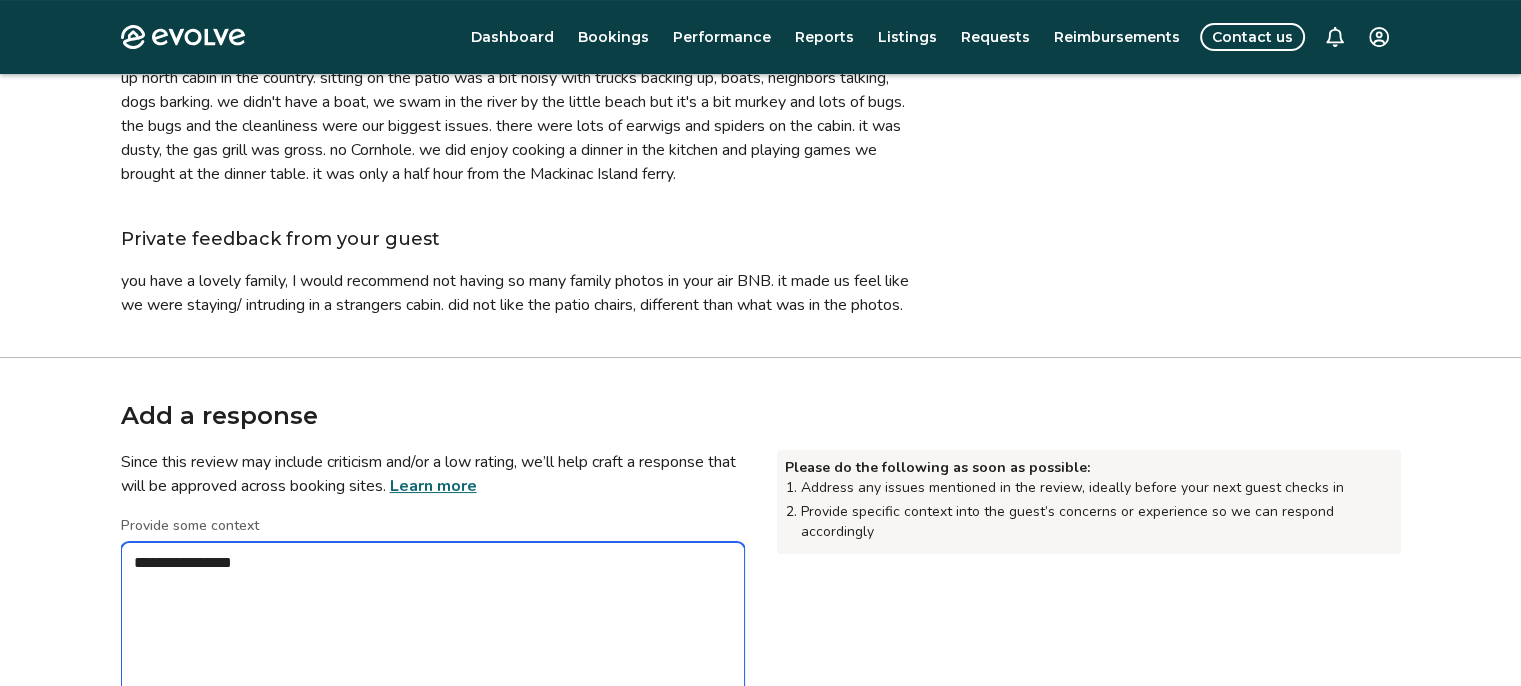 type on "*" 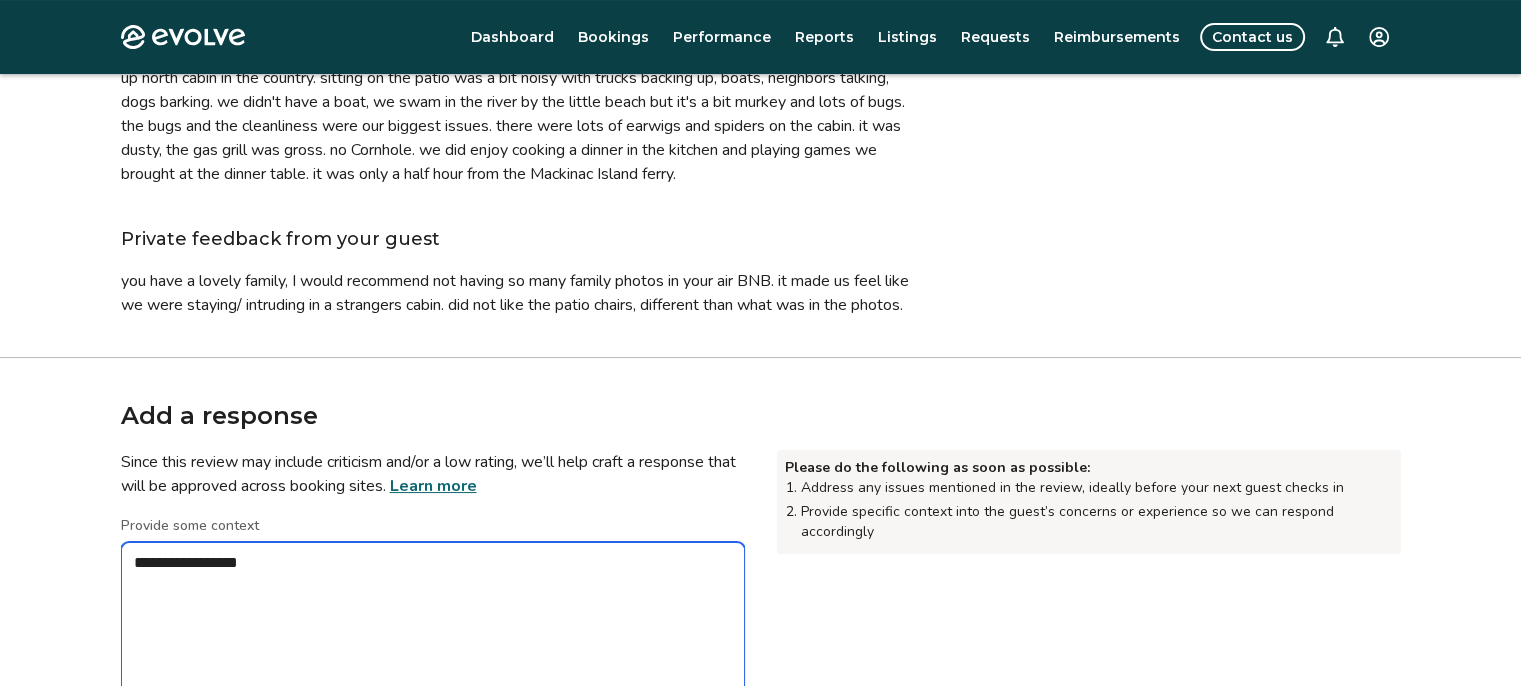 type on "*" 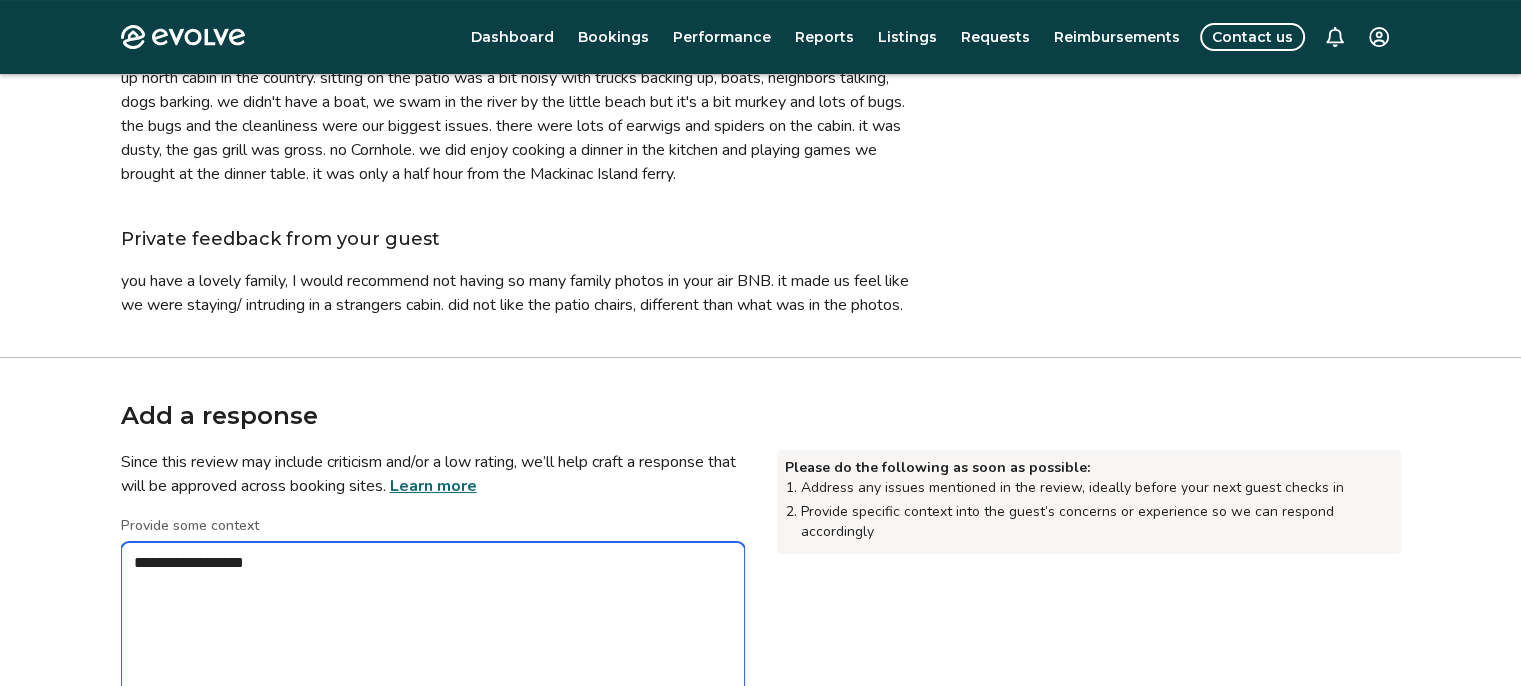 type on "*" 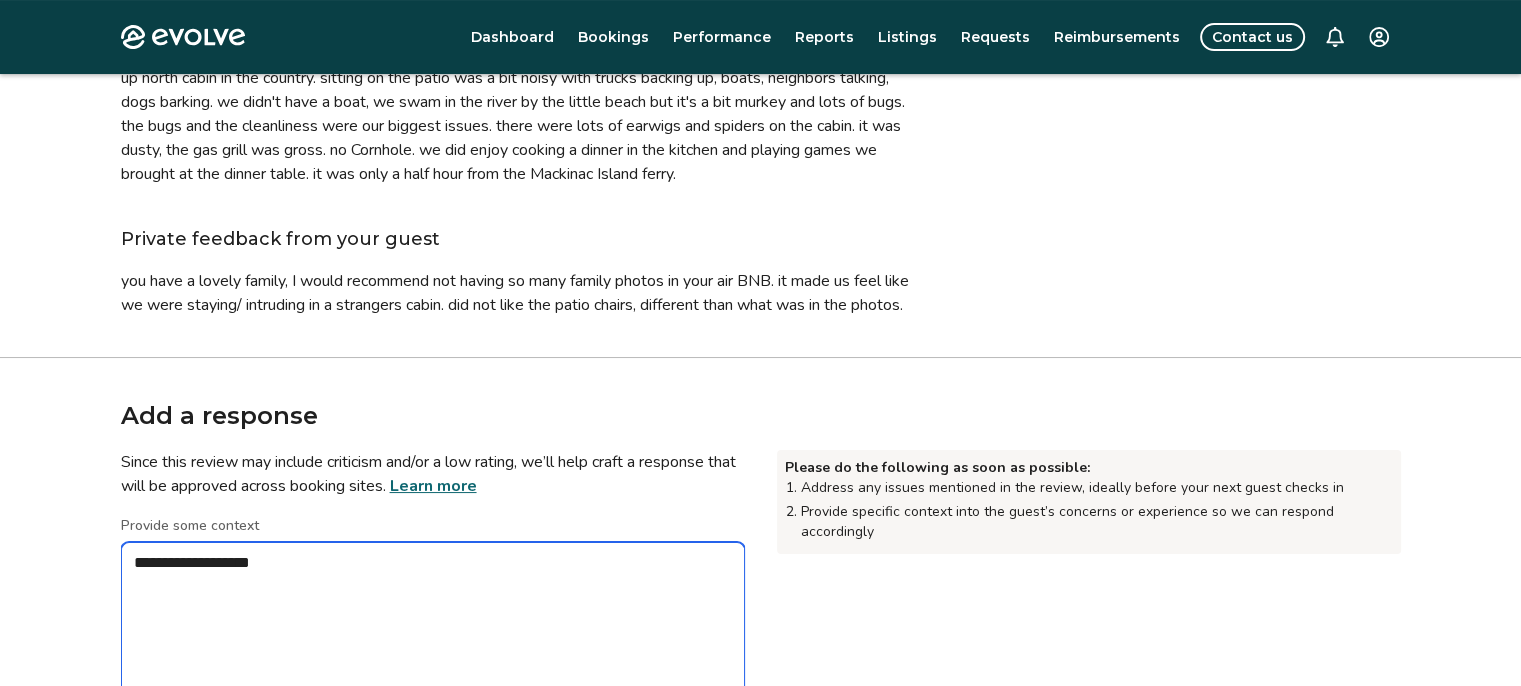 type on "*" 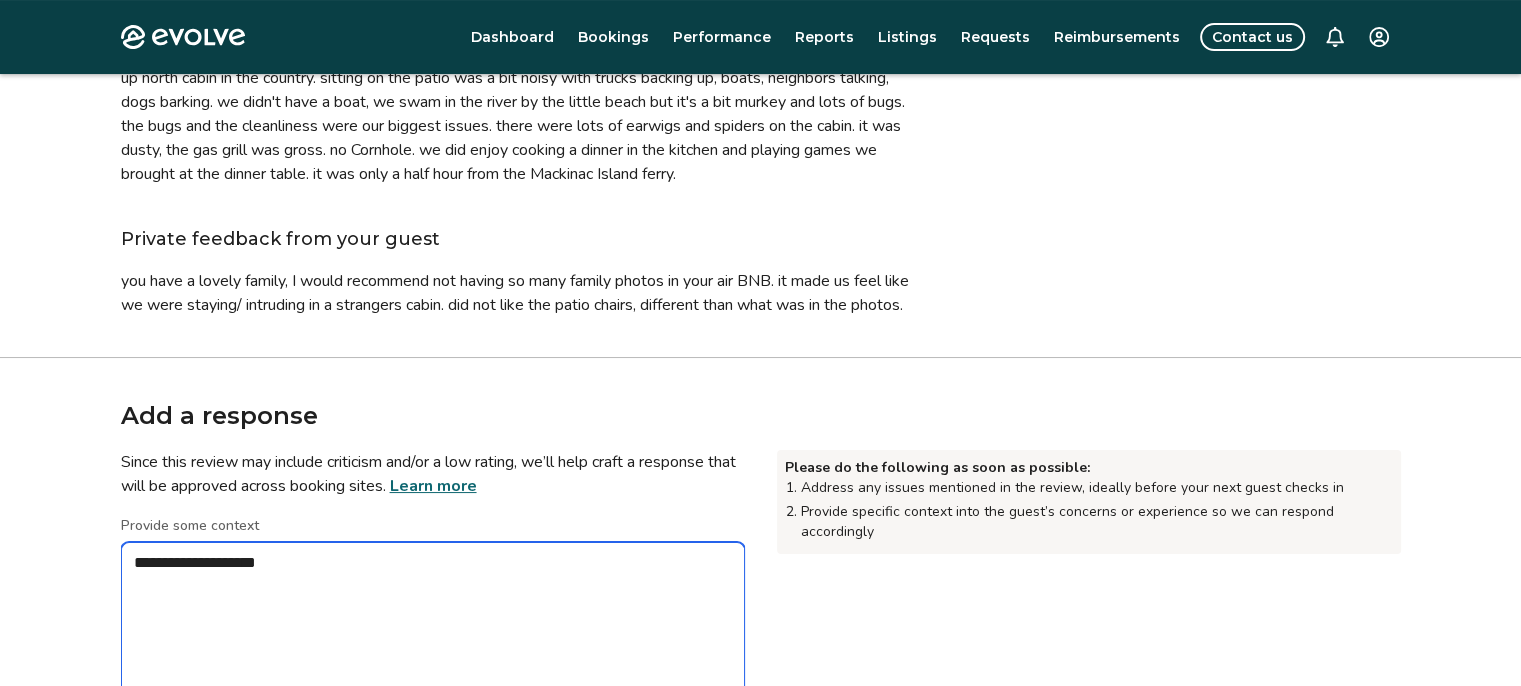 type on "*" 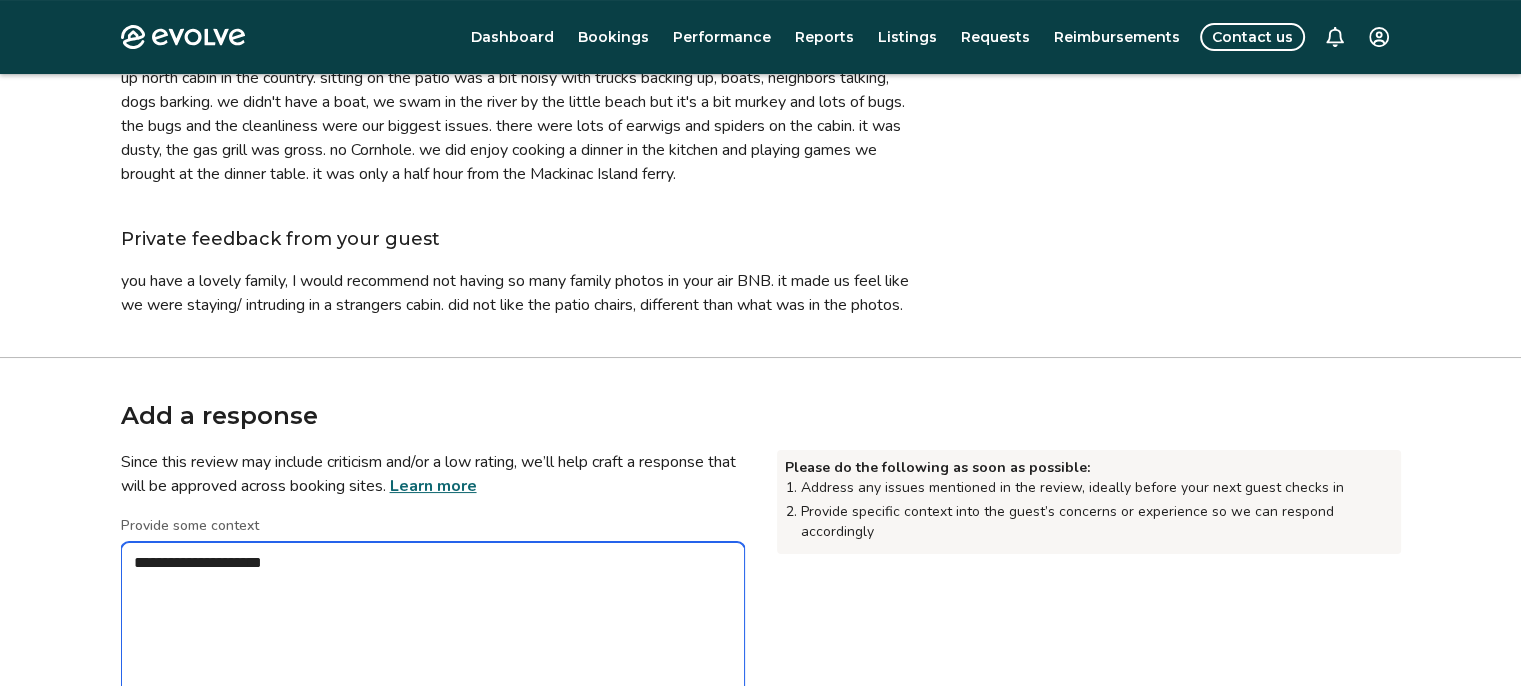 type on "*" 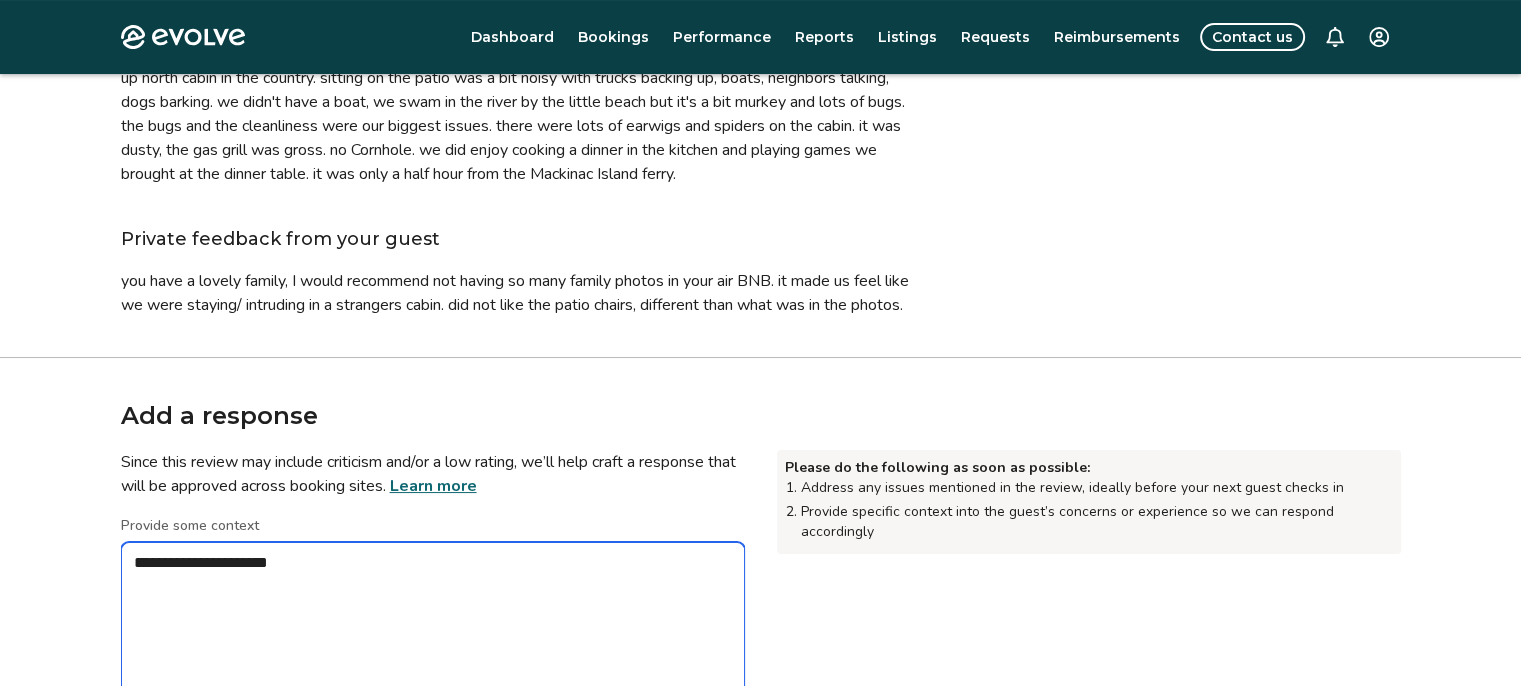 type on "*" 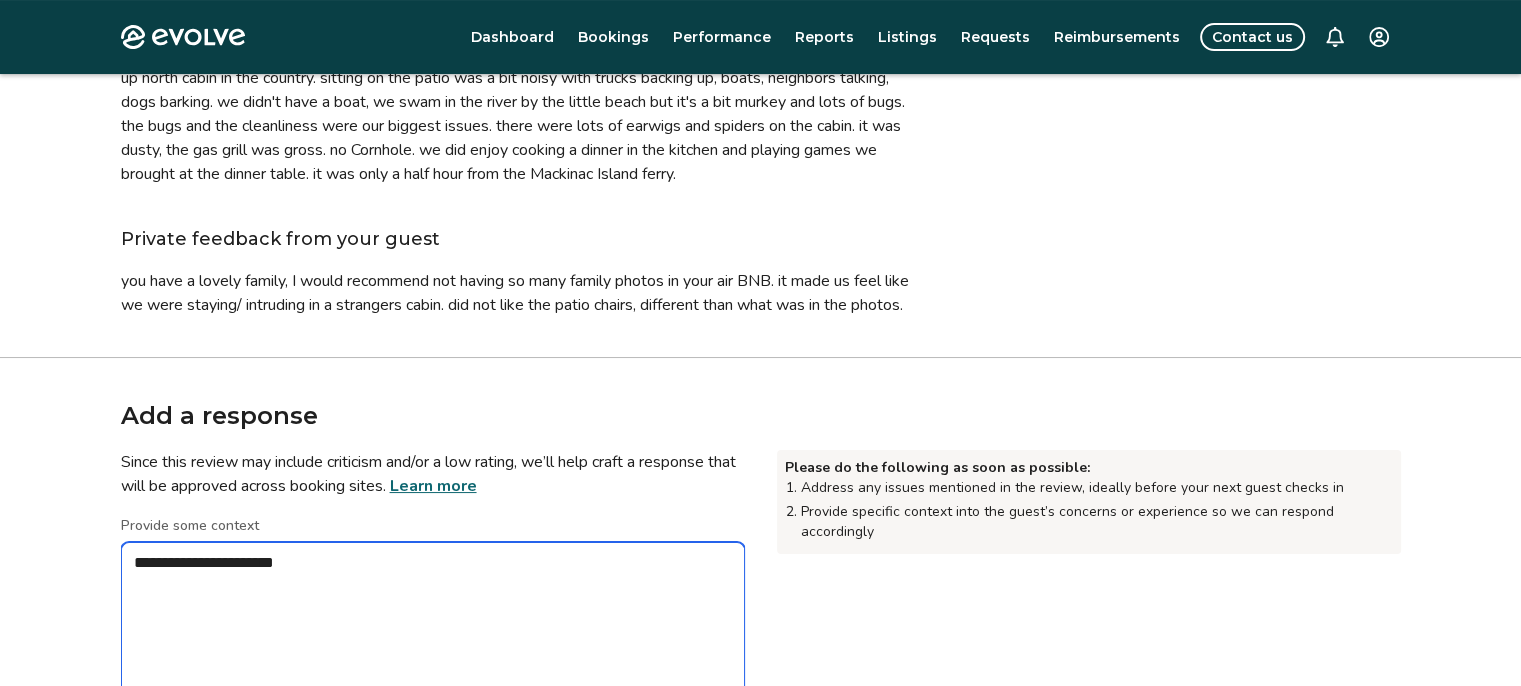 type on "*" 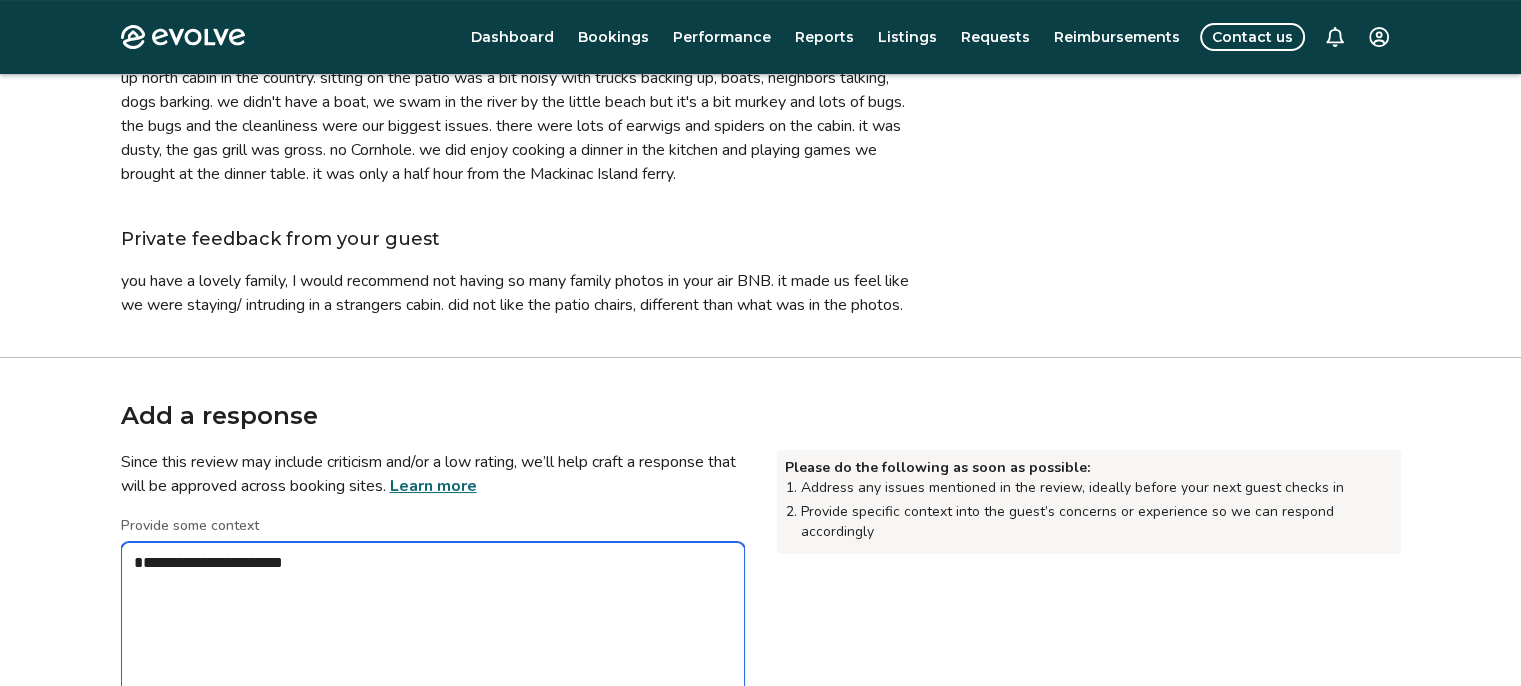 type on "*" 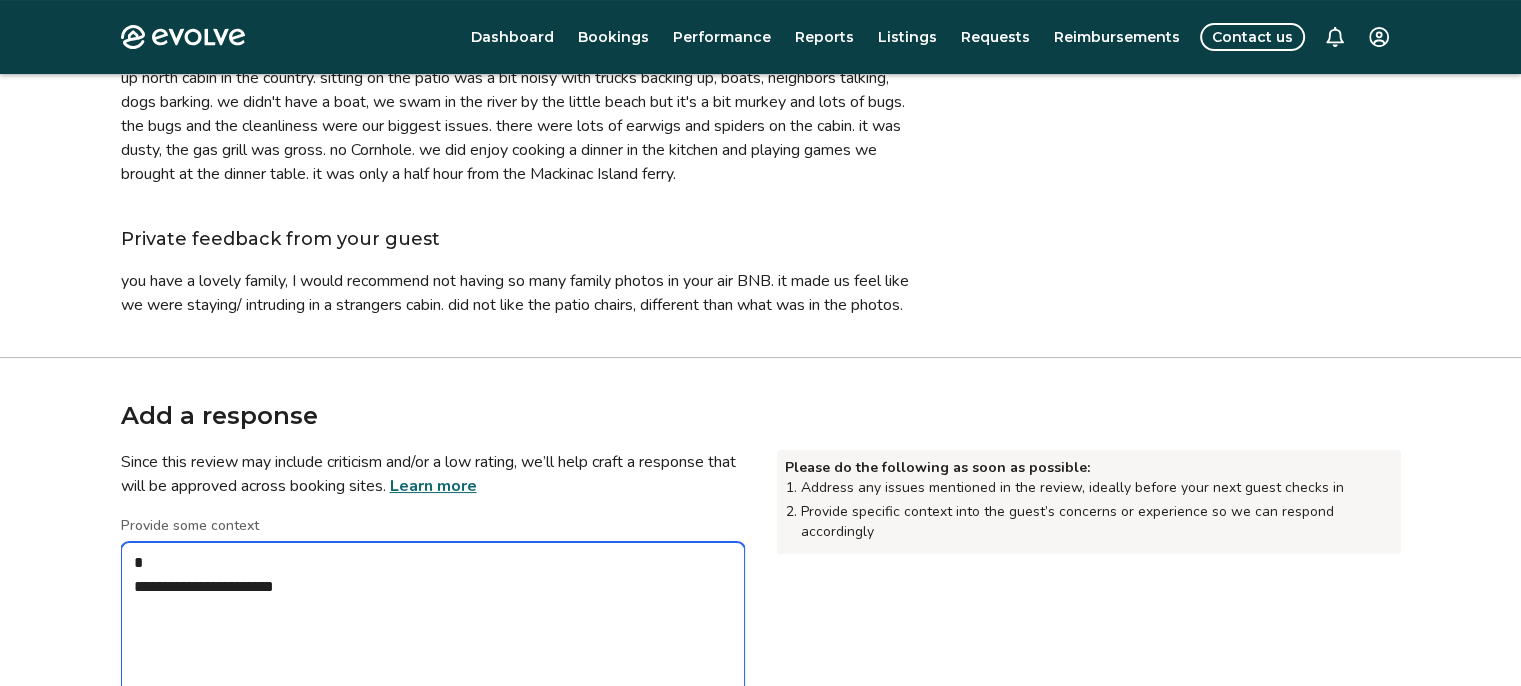 type on "*" 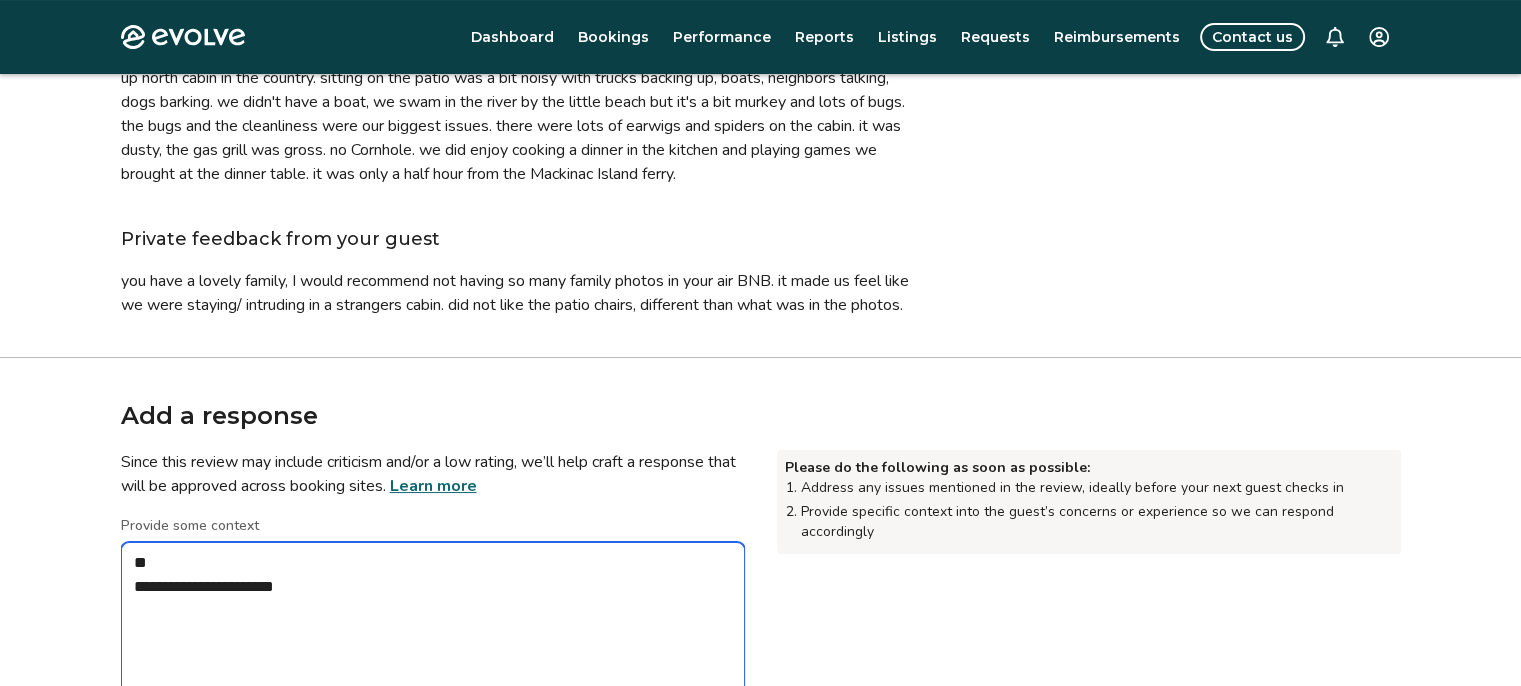 type on "*" 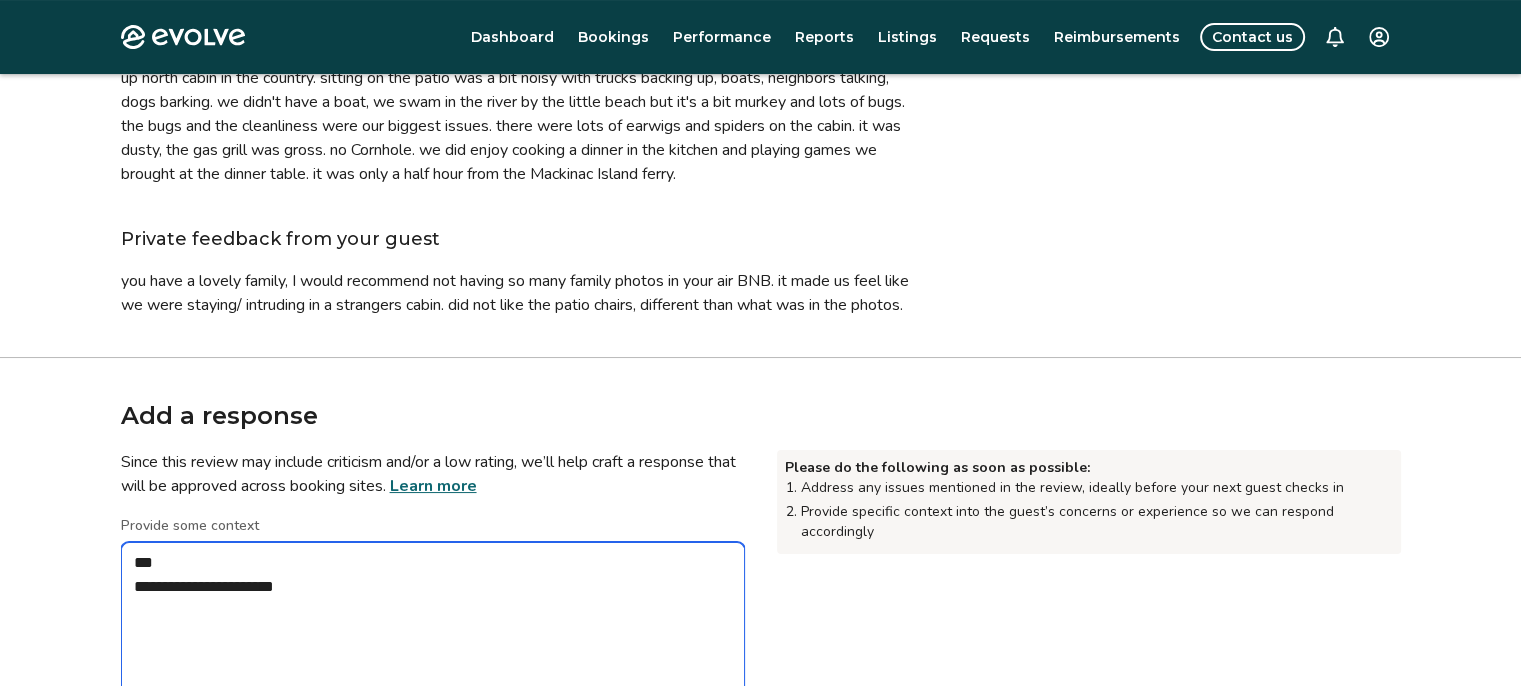 type on "*" 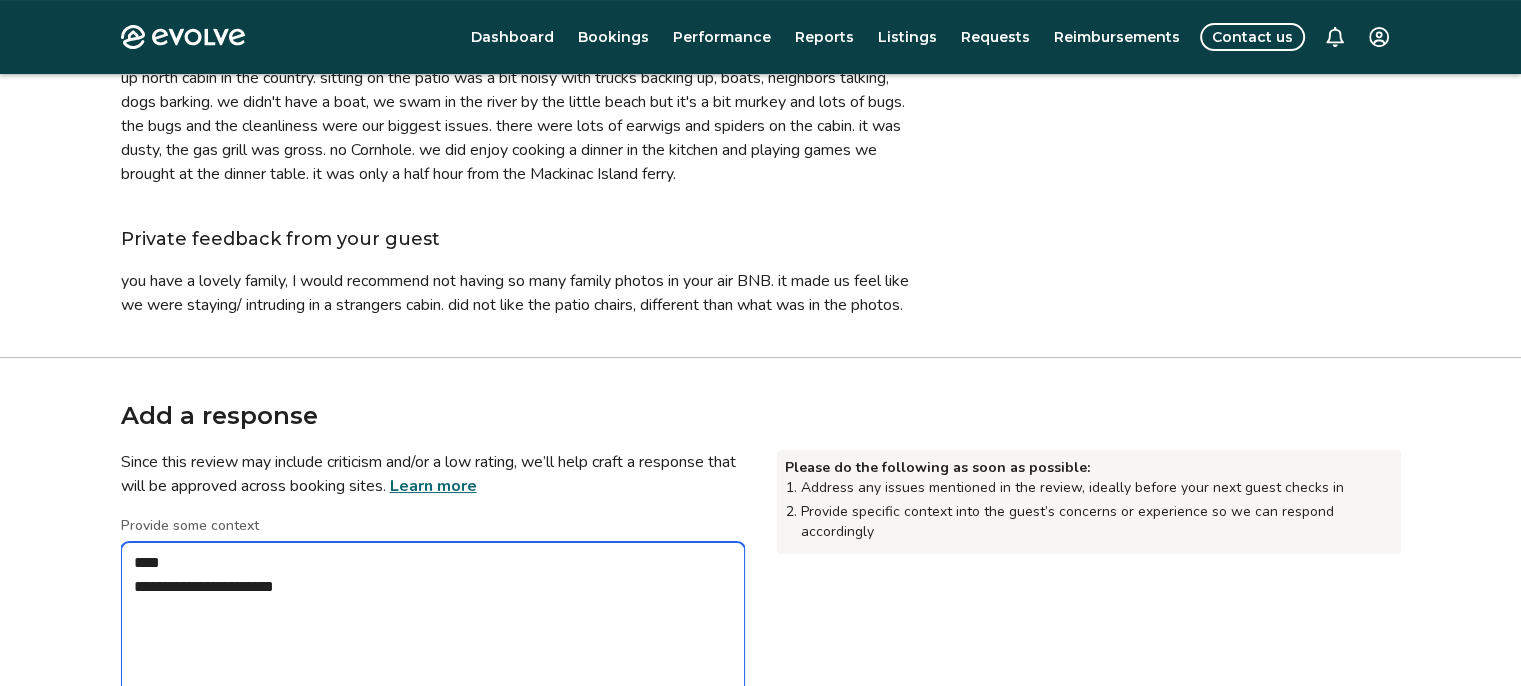 type on "*" 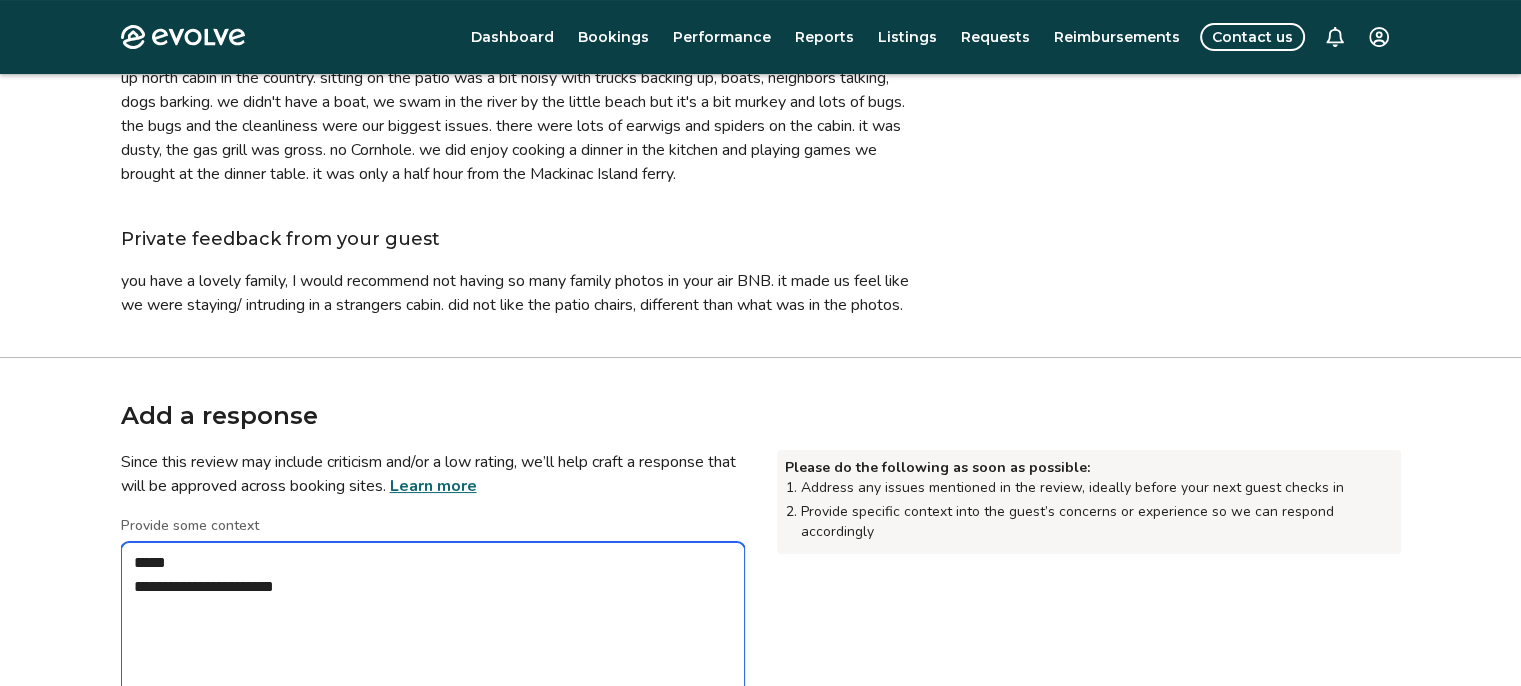 type on "*" 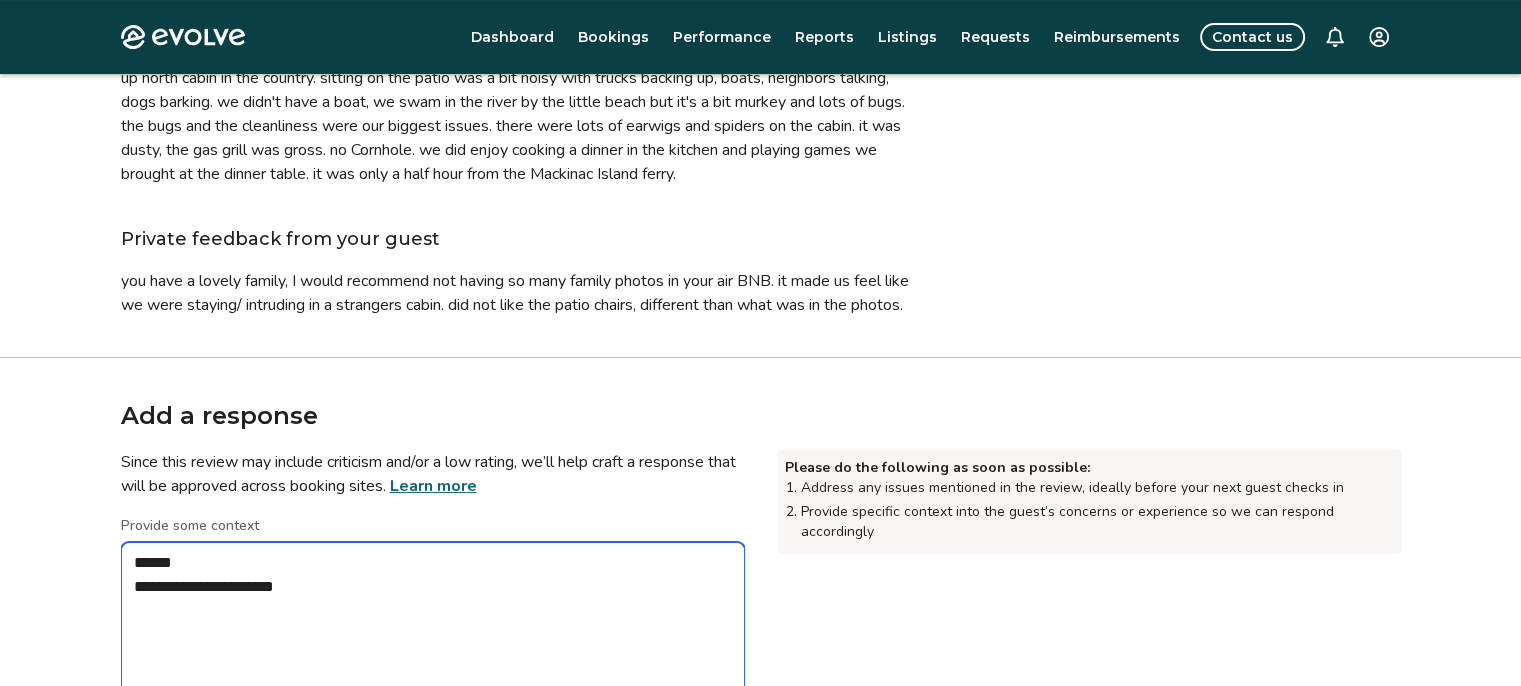 type on "*" 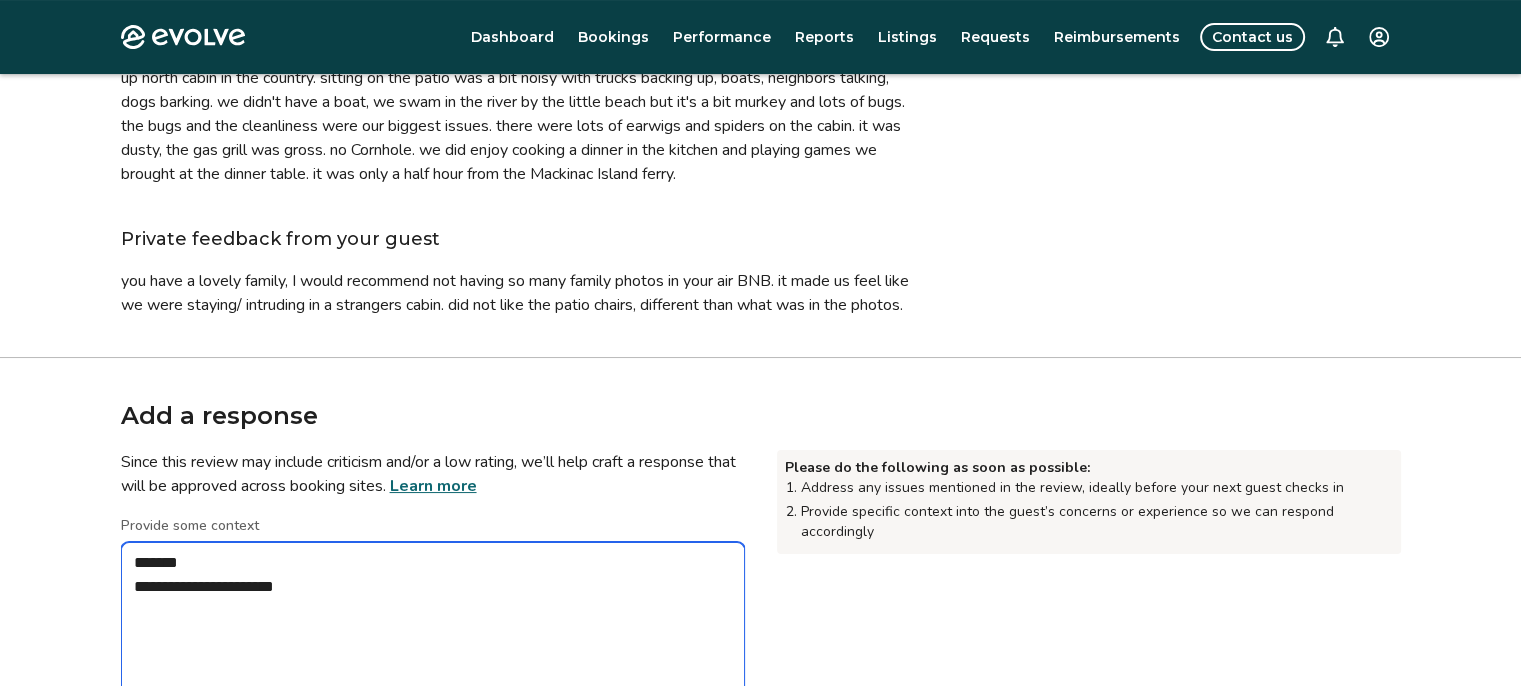 type on "*" 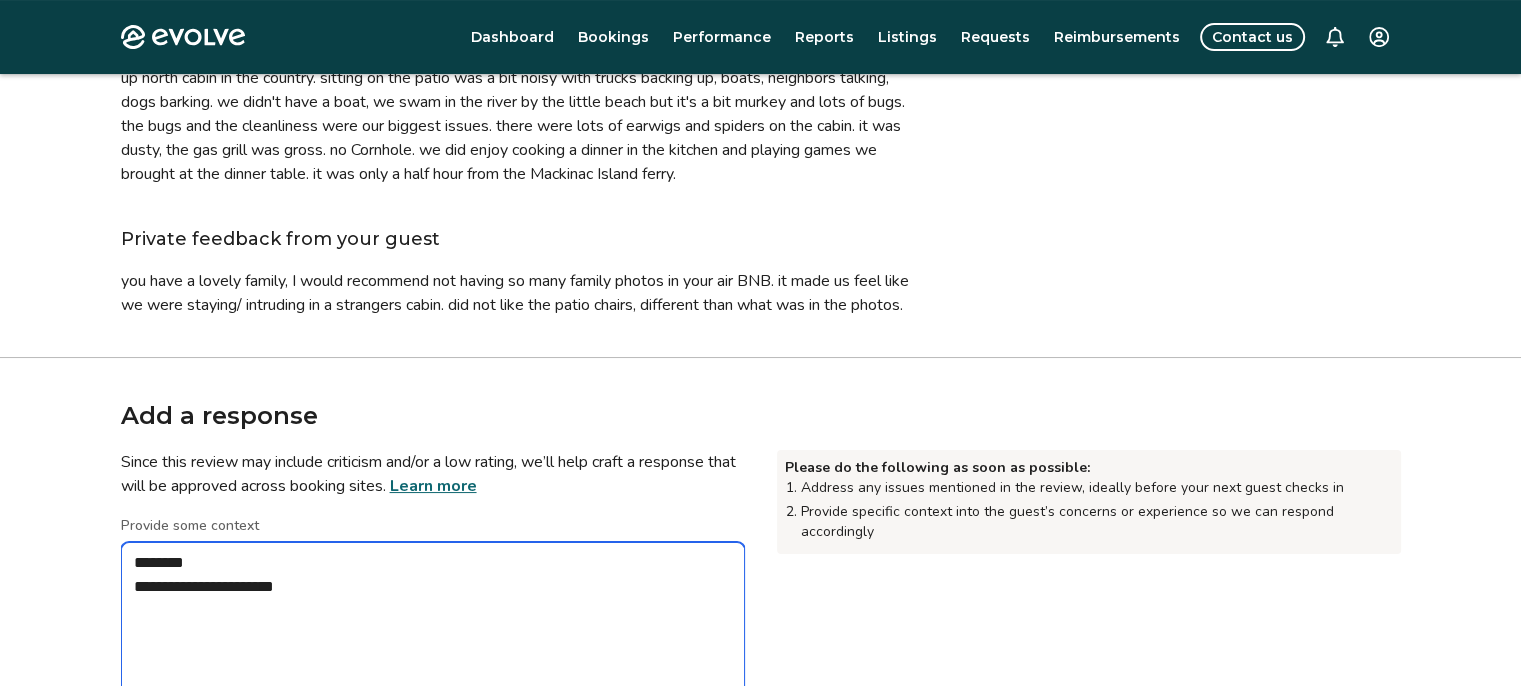 type on "*" 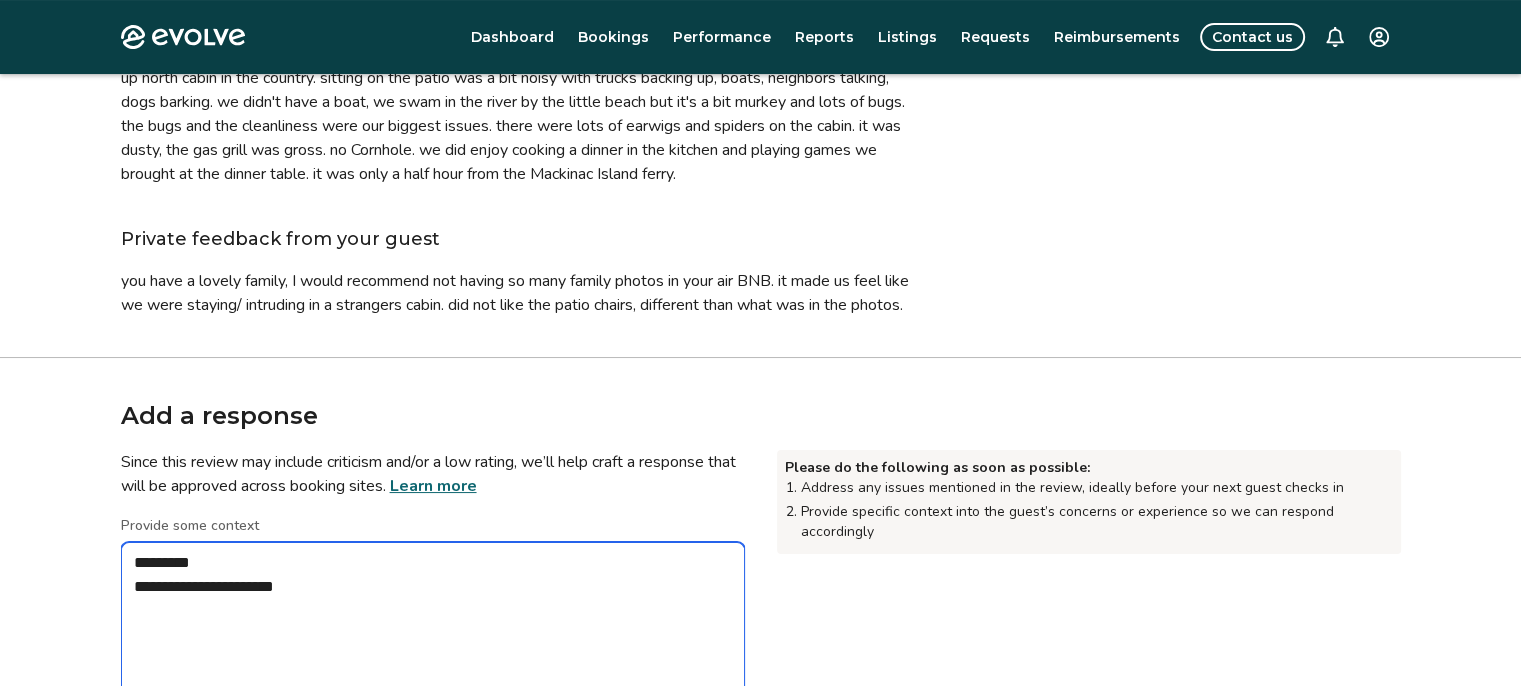 type on "*" 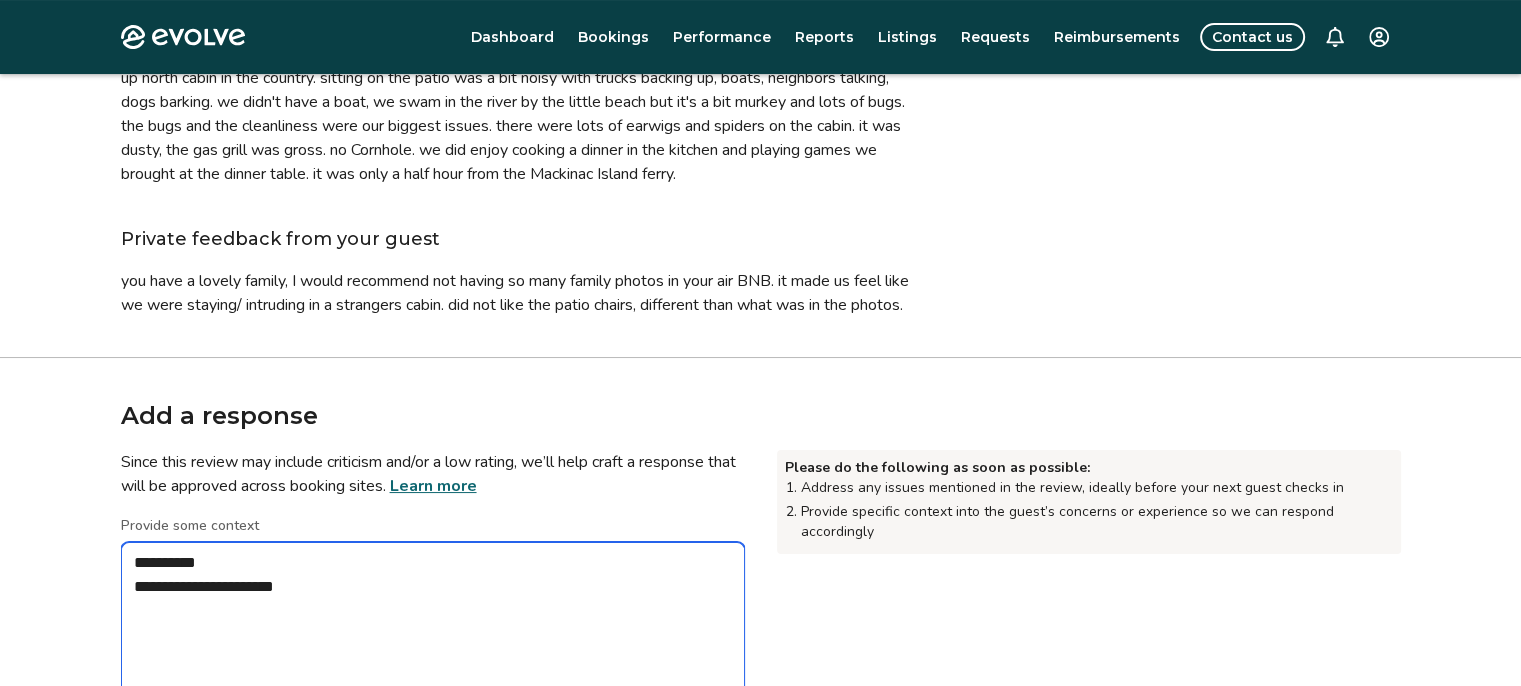 type on "*" 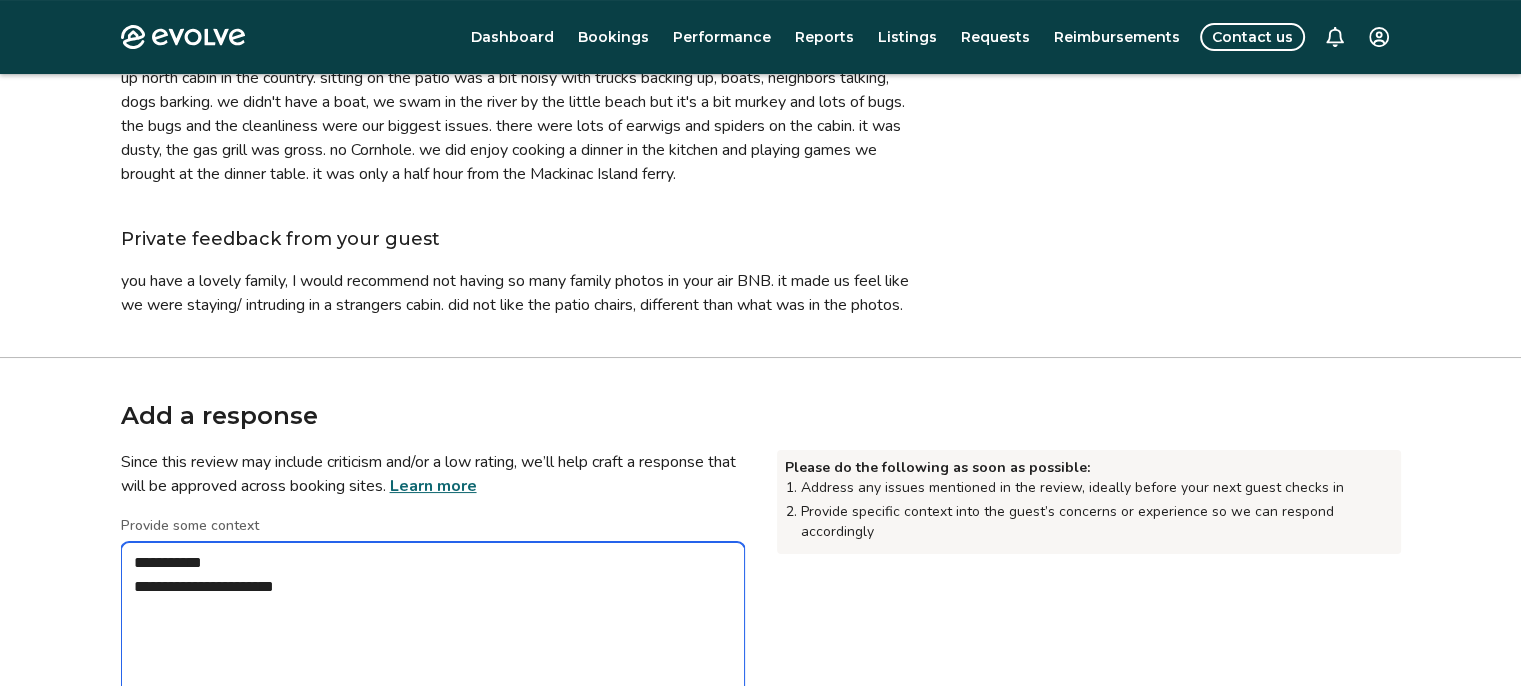 click on "**********" at bounding box center [433, 642] 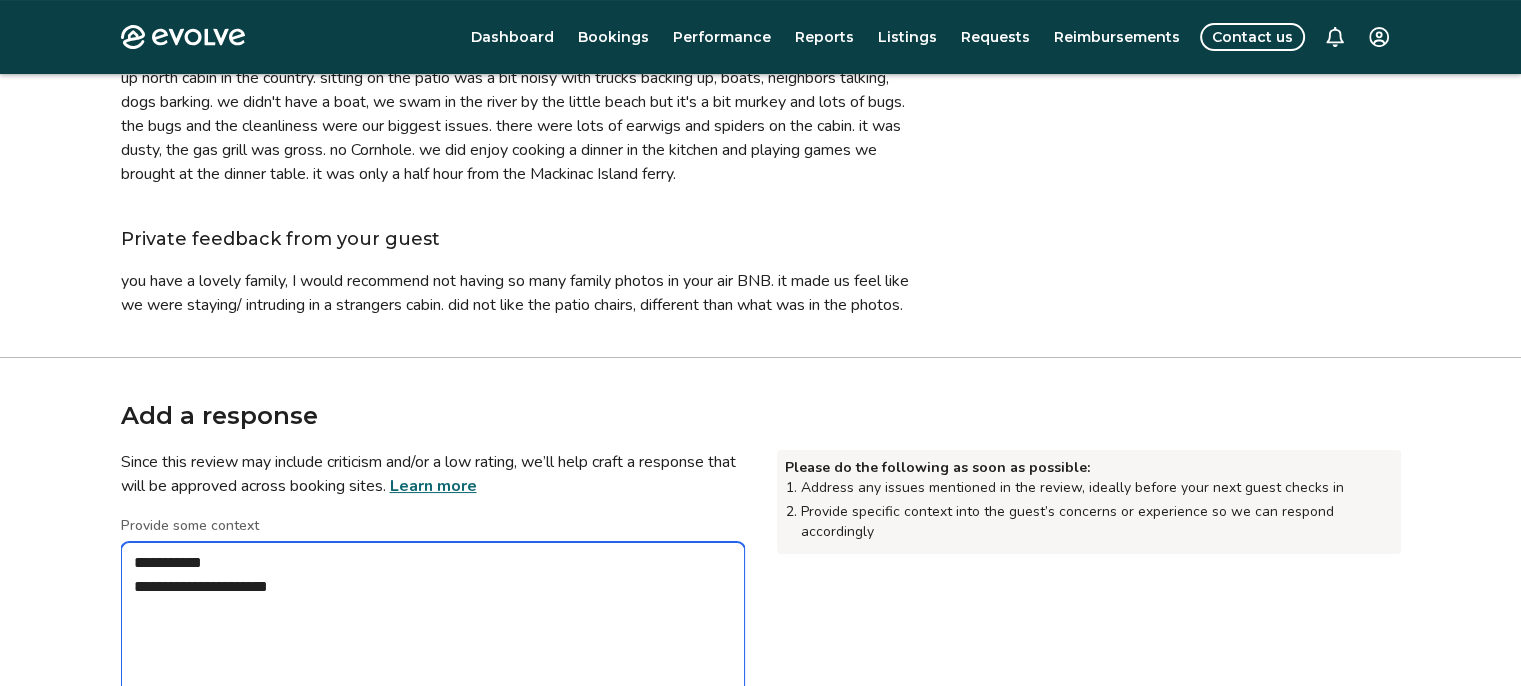 type on "*" 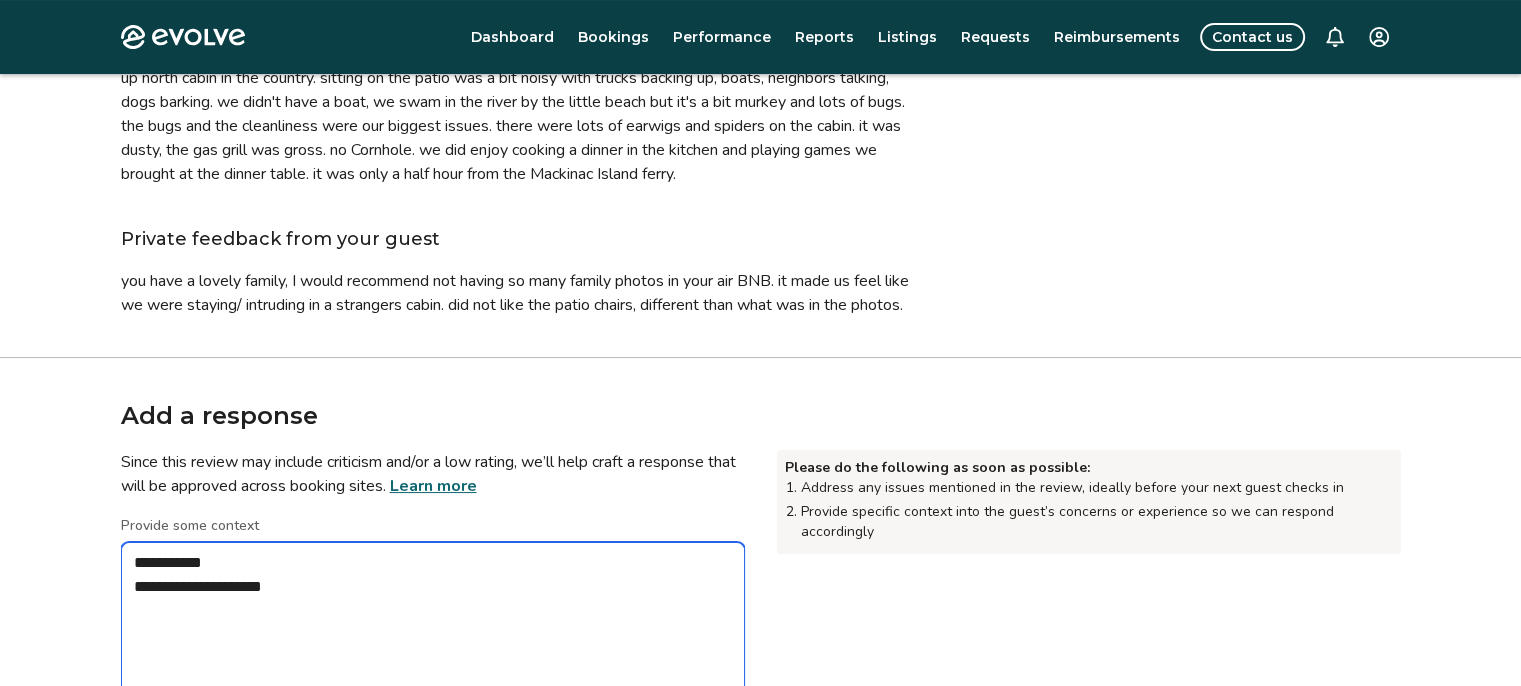 type on "*" 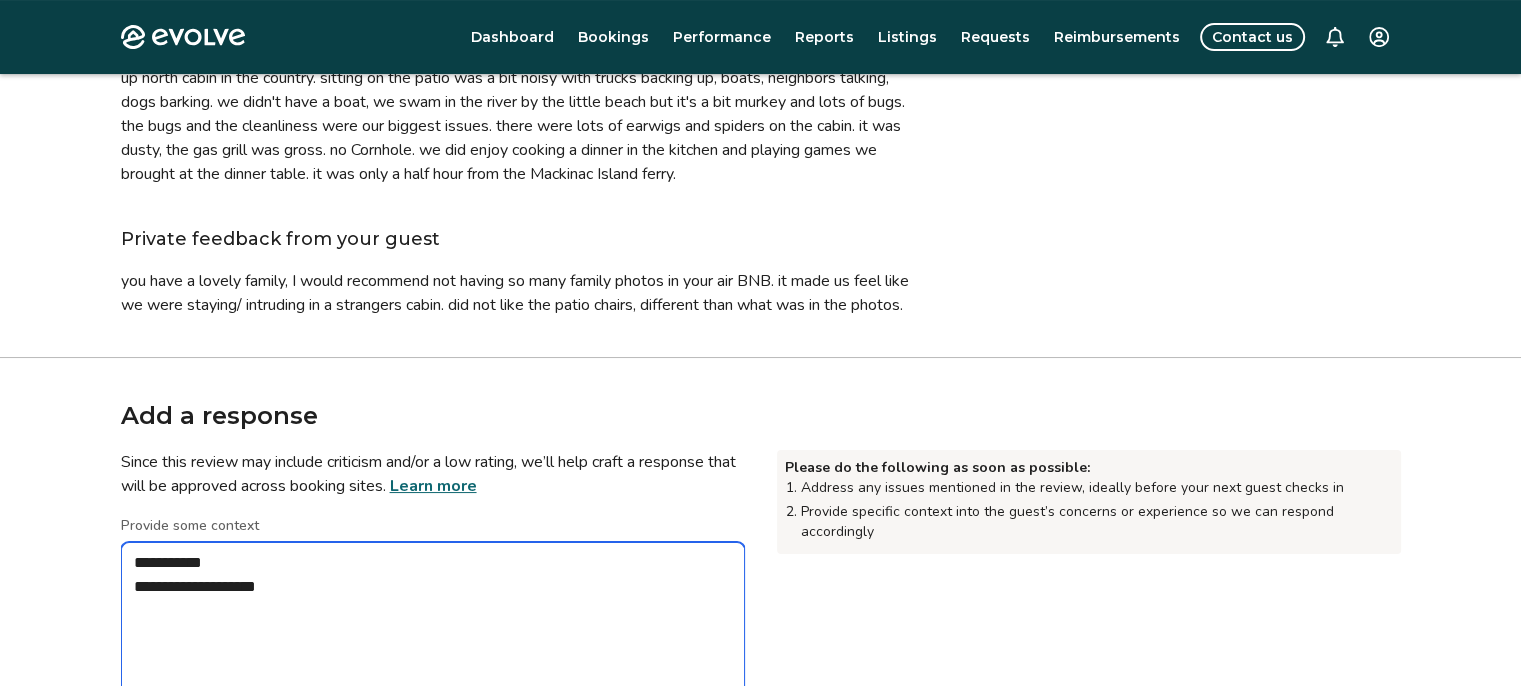 type on "*" 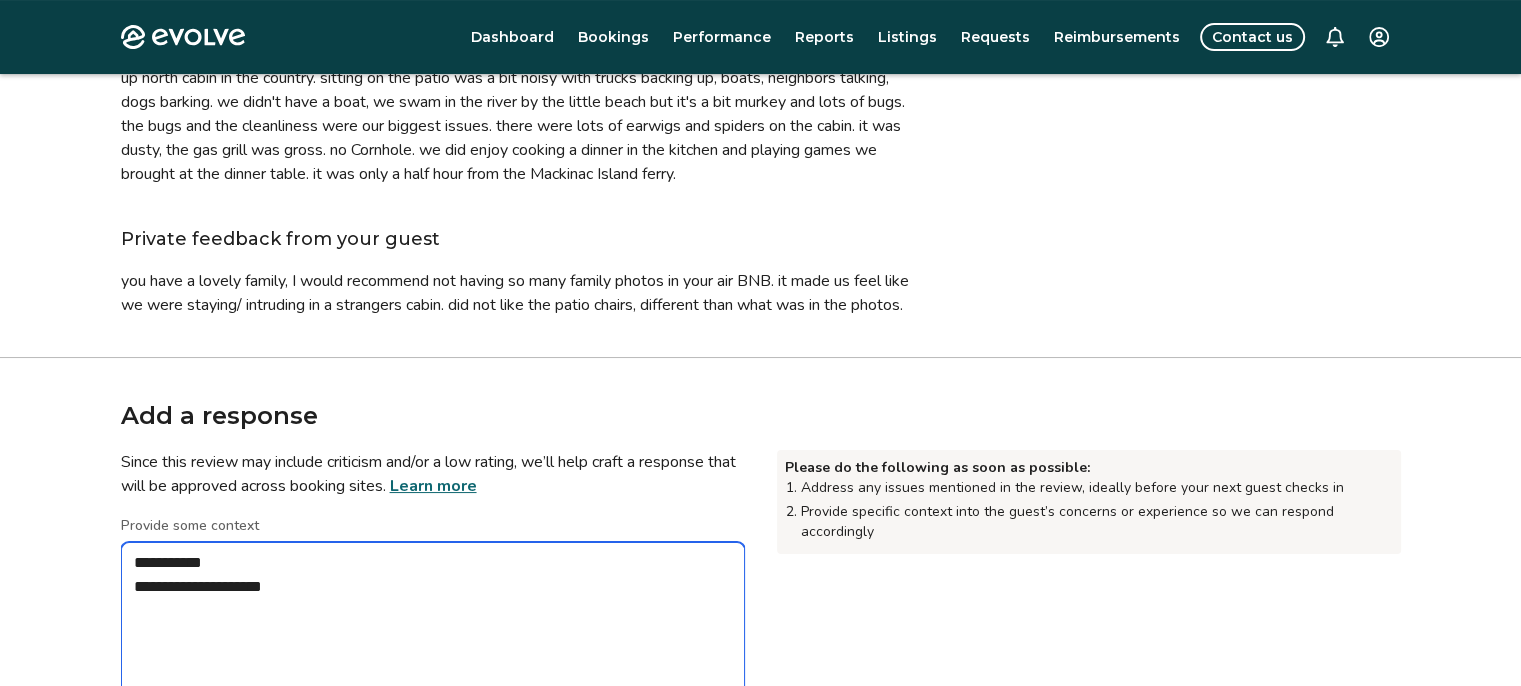 type on "*" 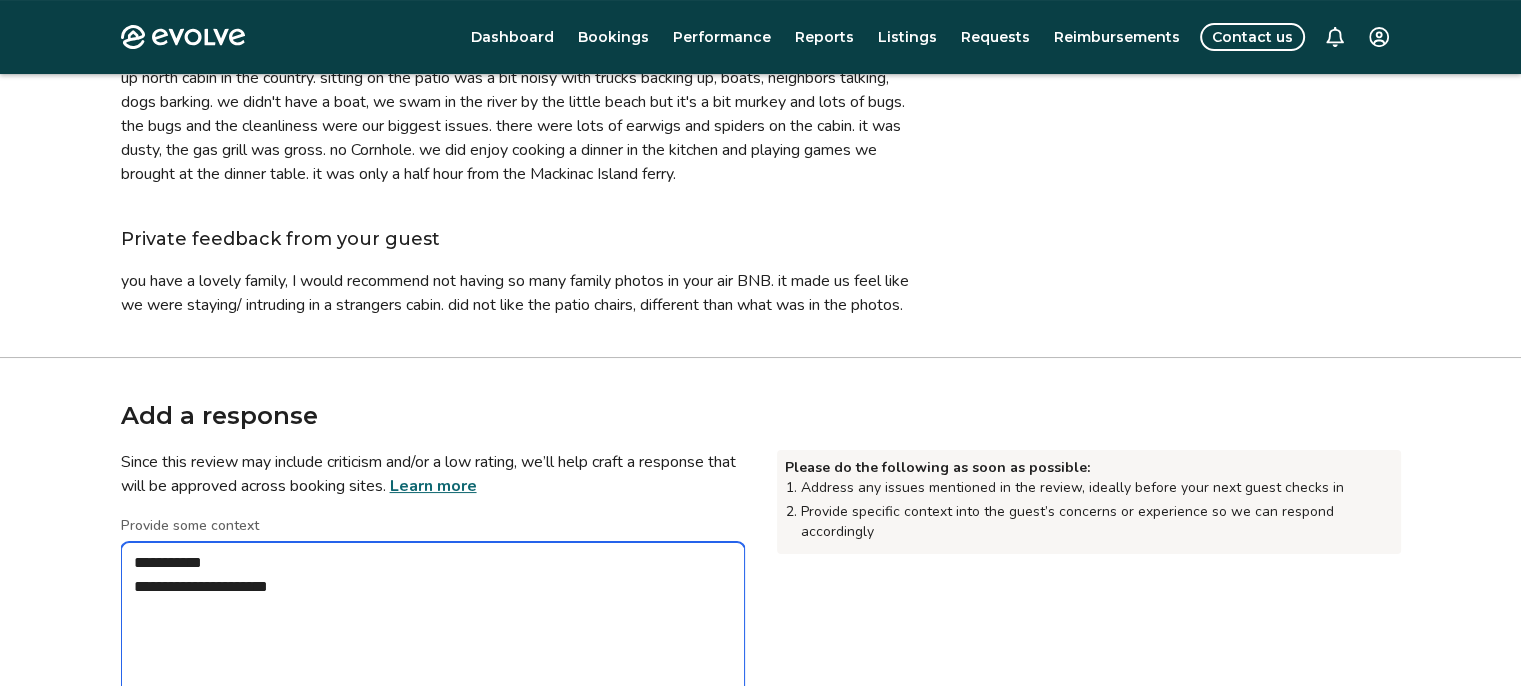 type on "**********" 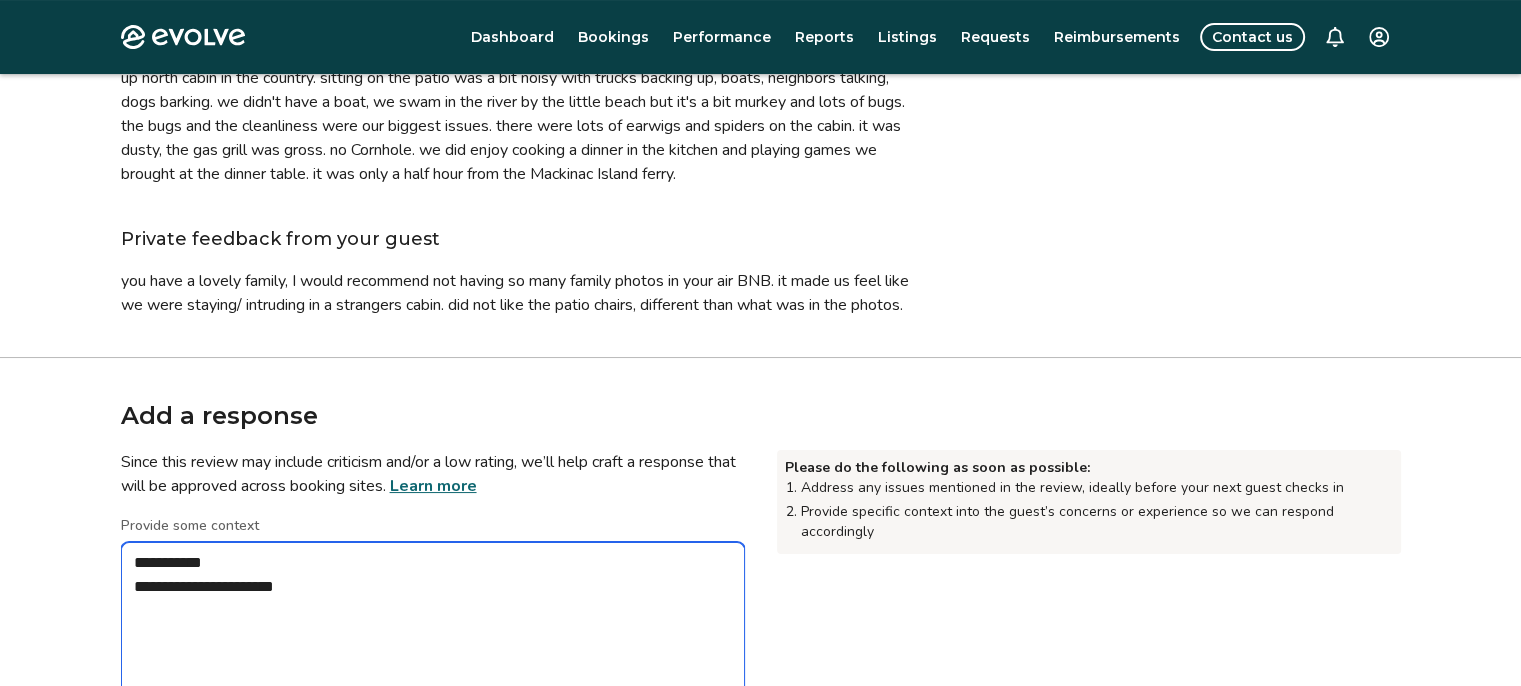 type on "*" 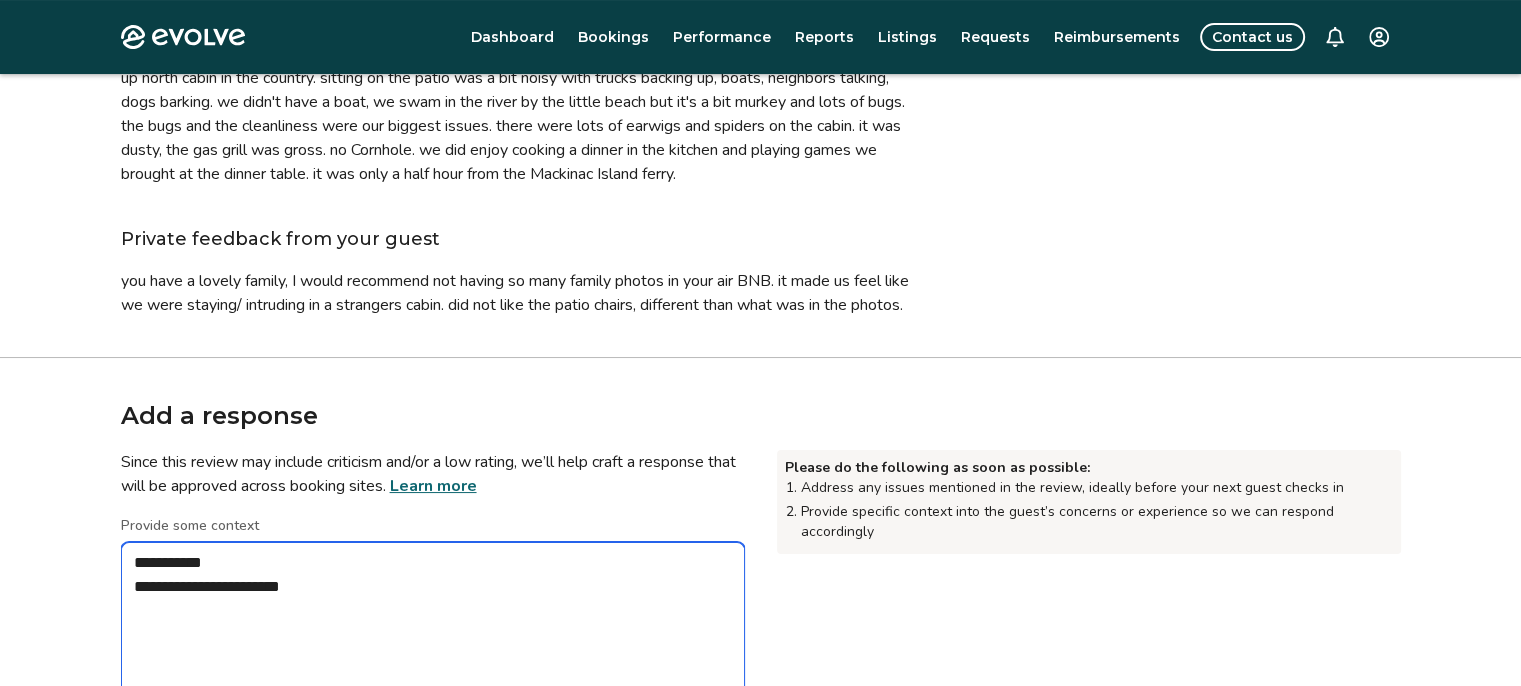 type on "*" 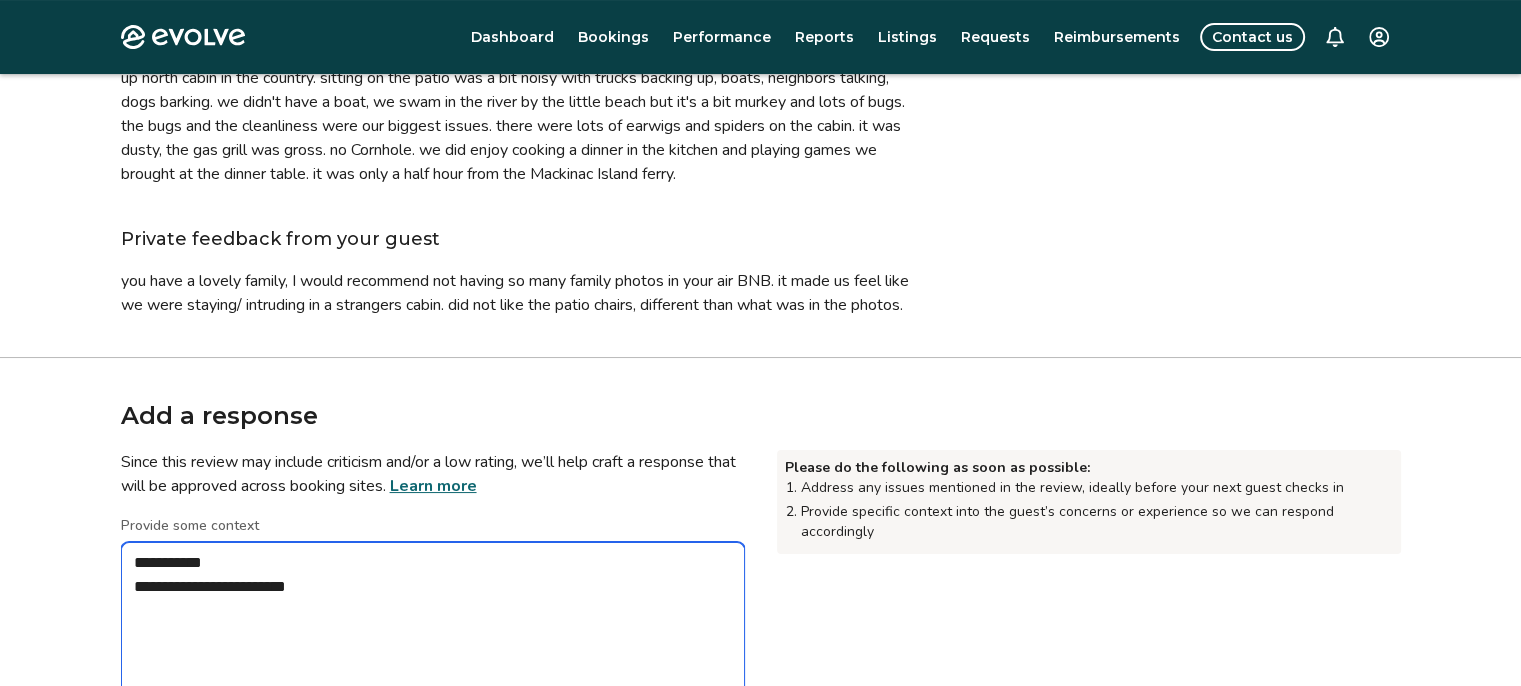 type on "*" 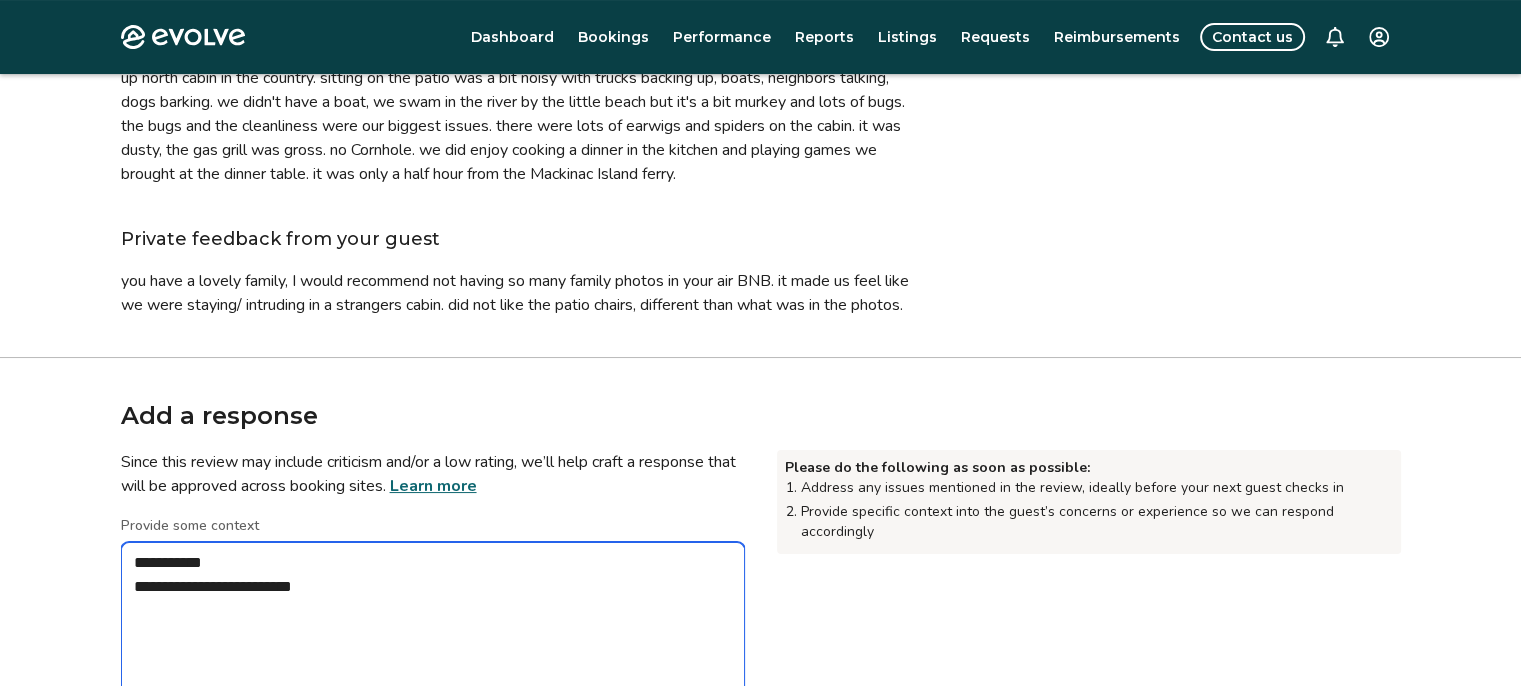 type on "*" 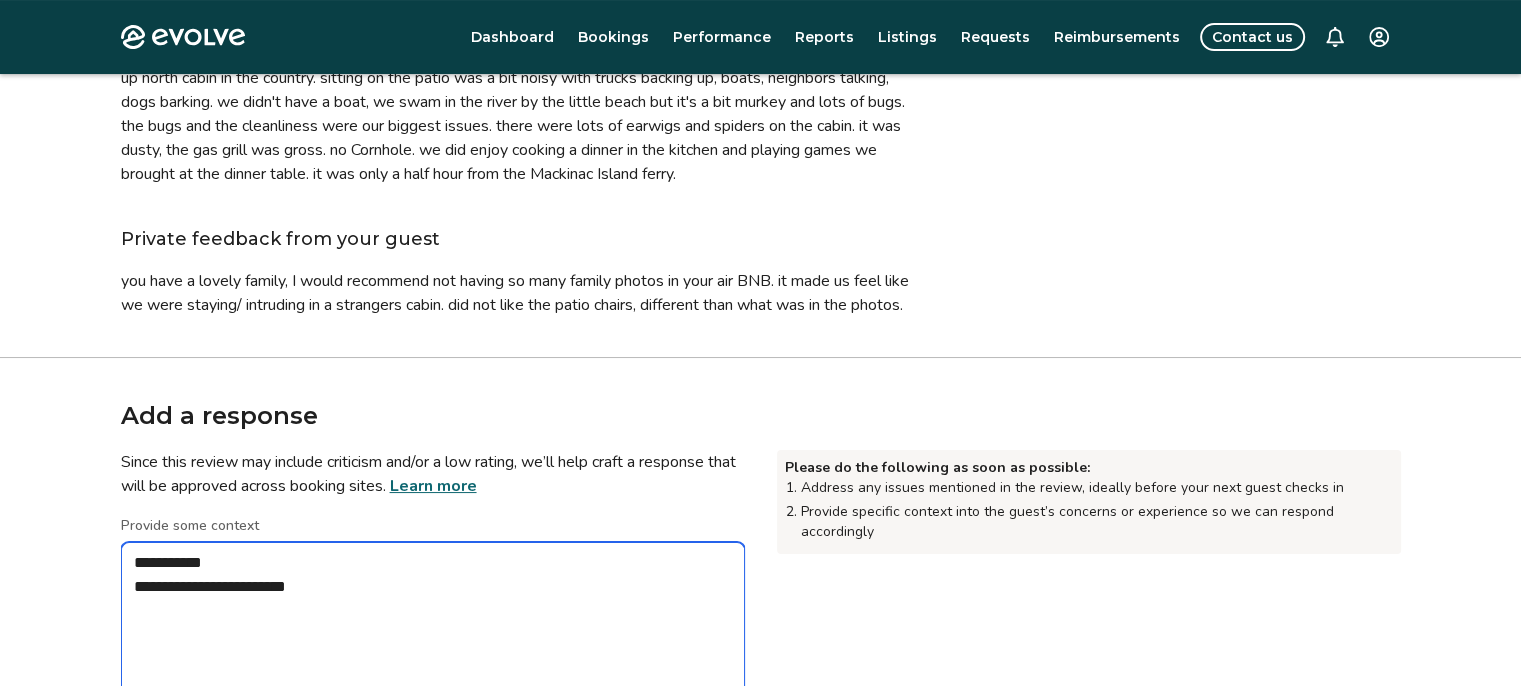type on "*" 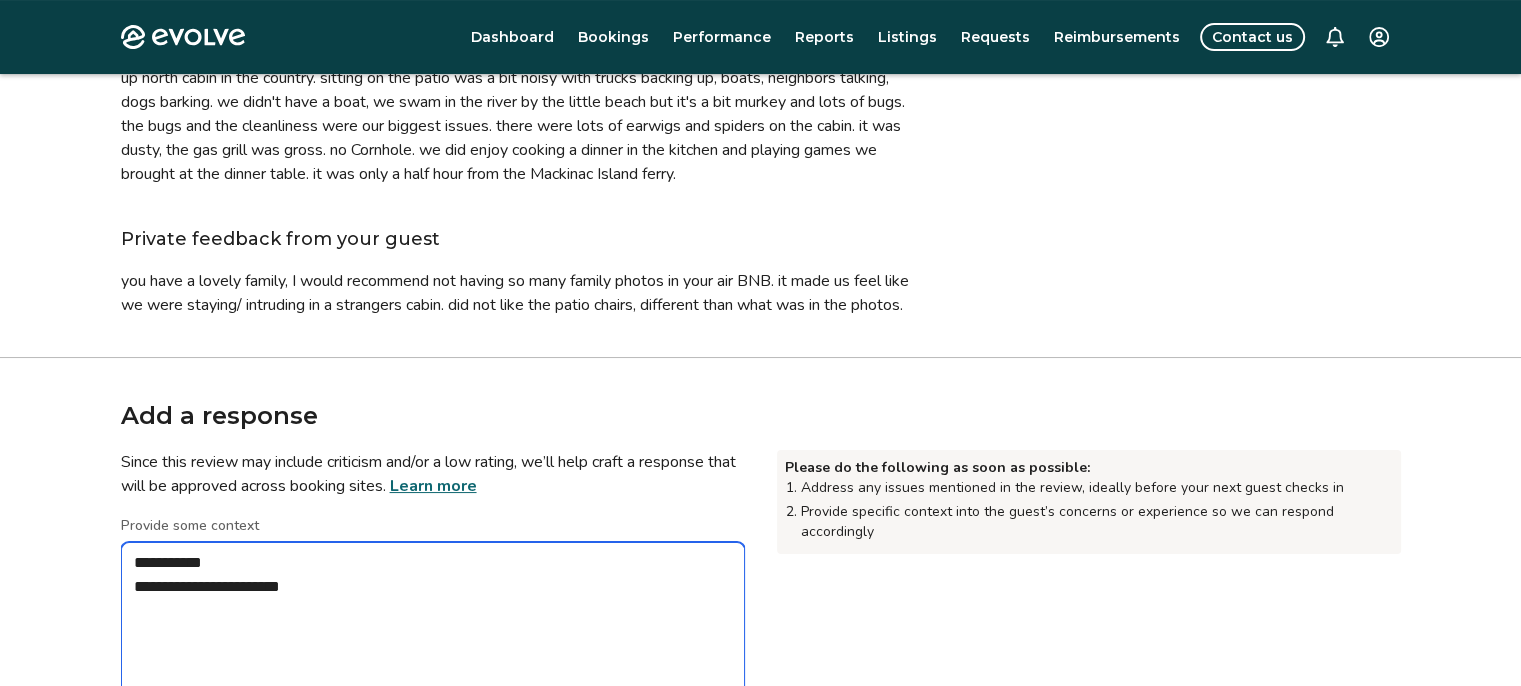 type on "*" 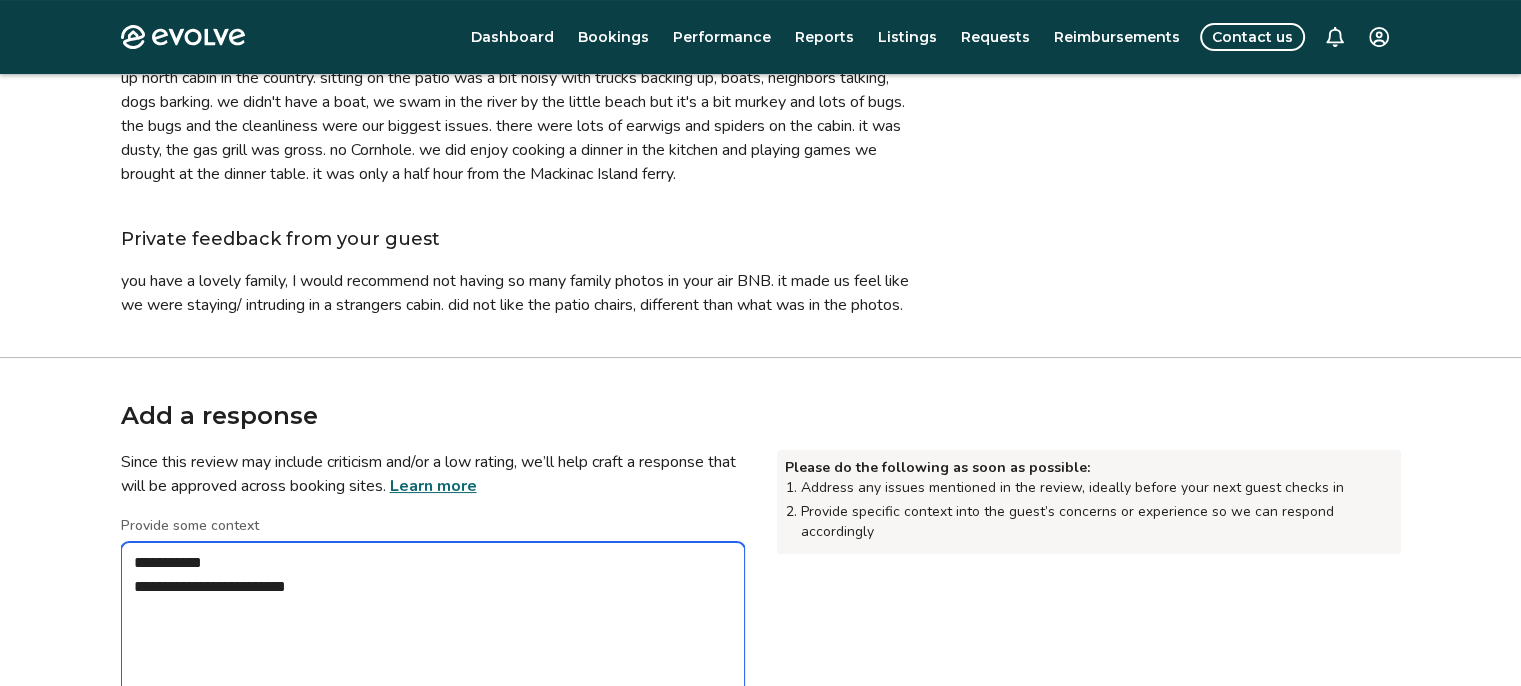 type on "*" 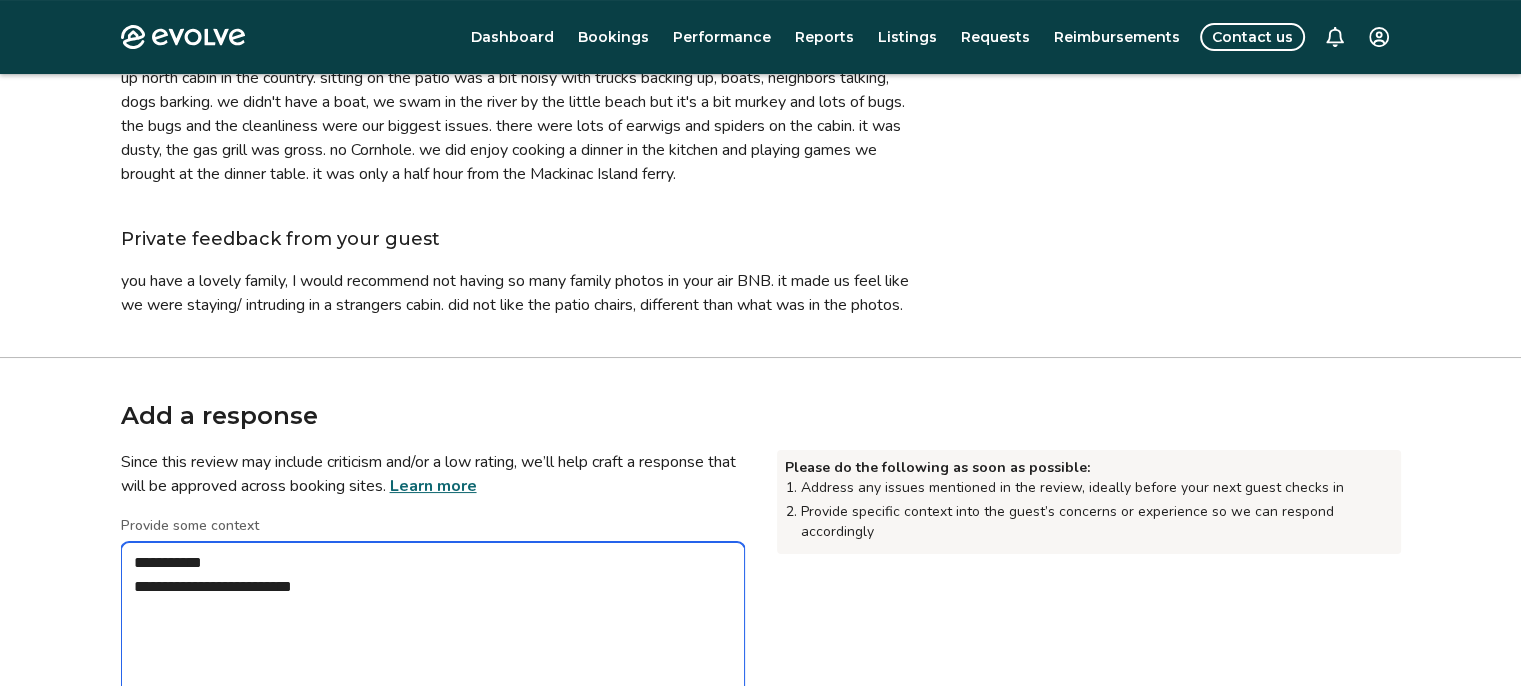 type on "*" 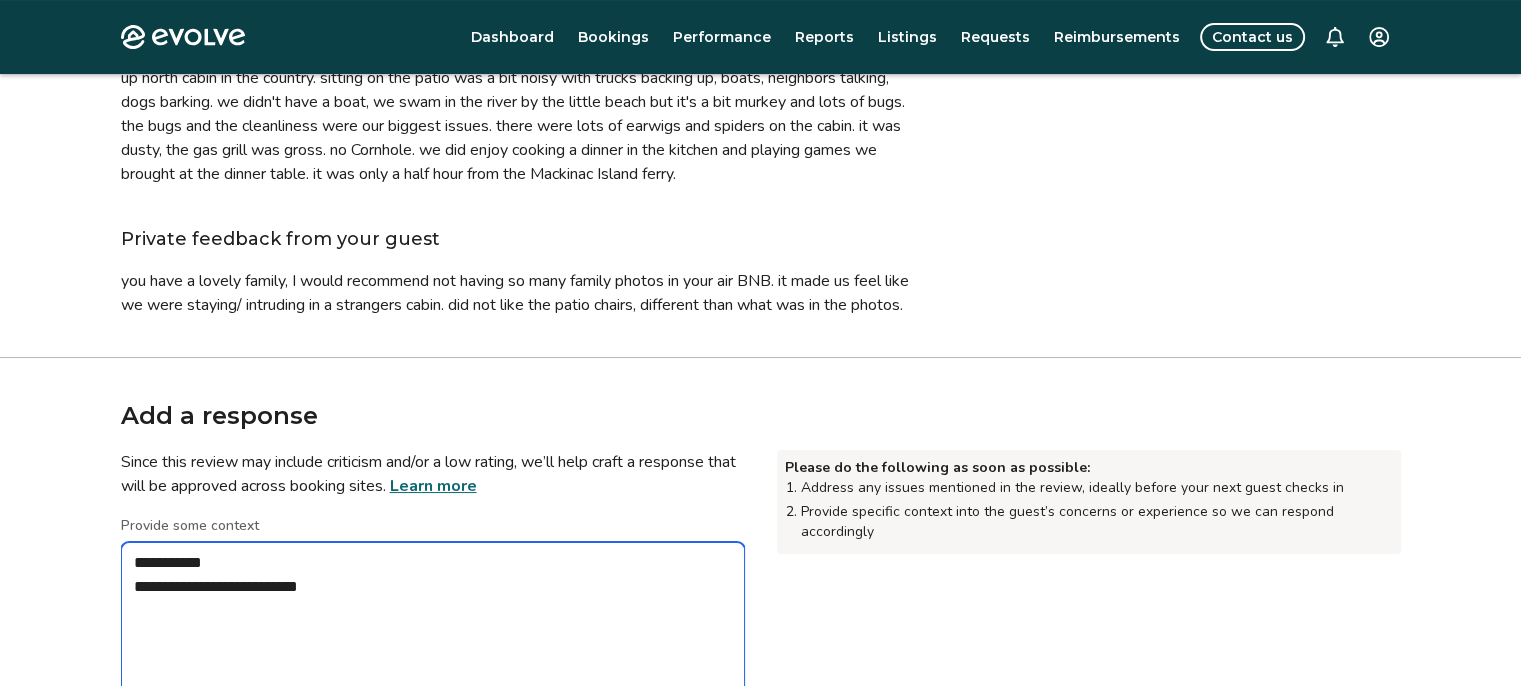 type on "*" 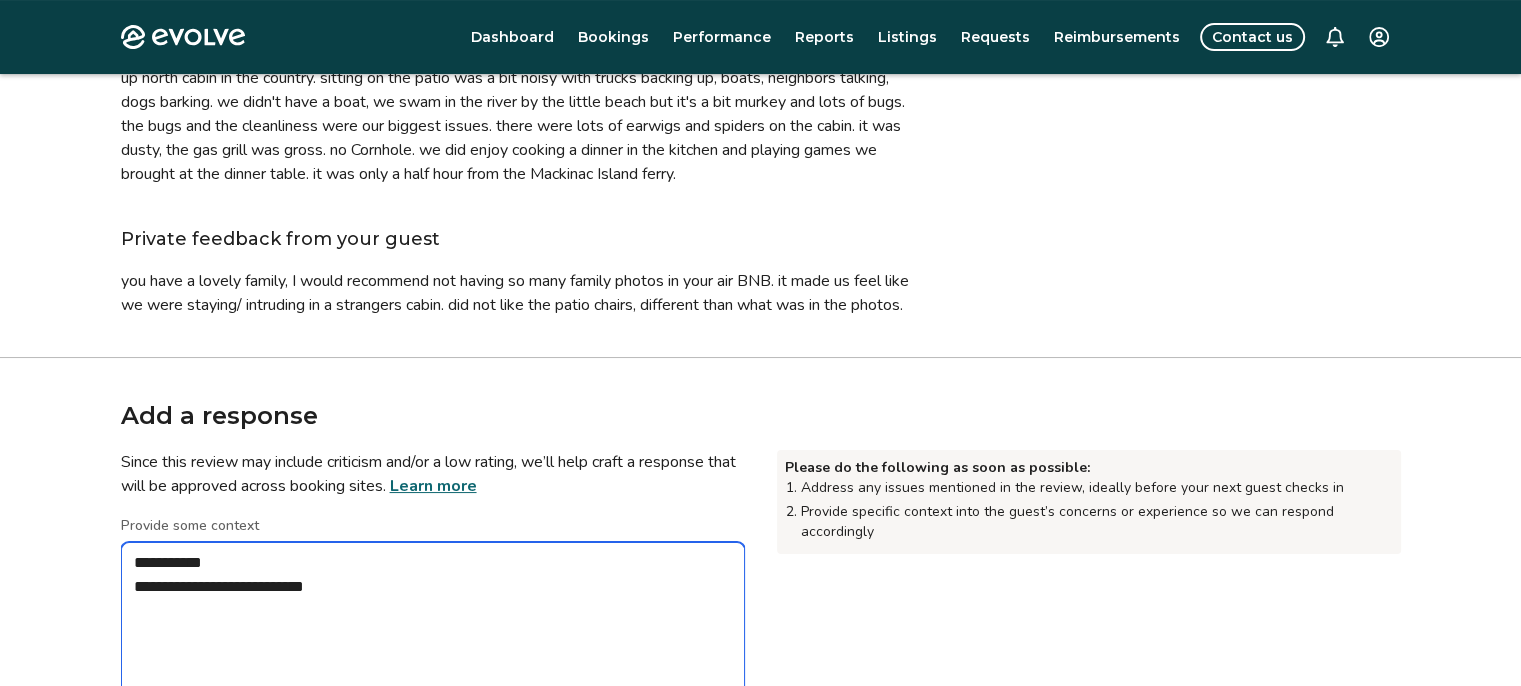 type on "*" 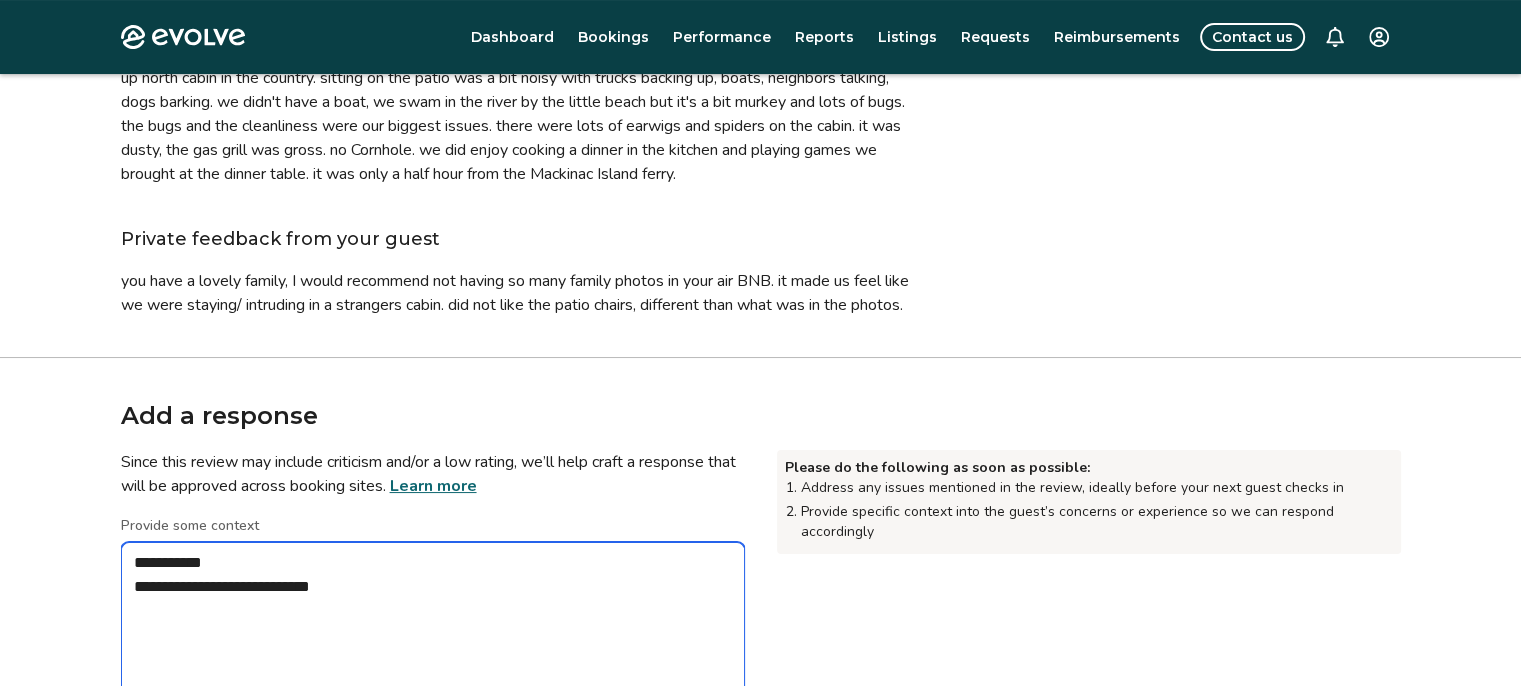 type on "**********" 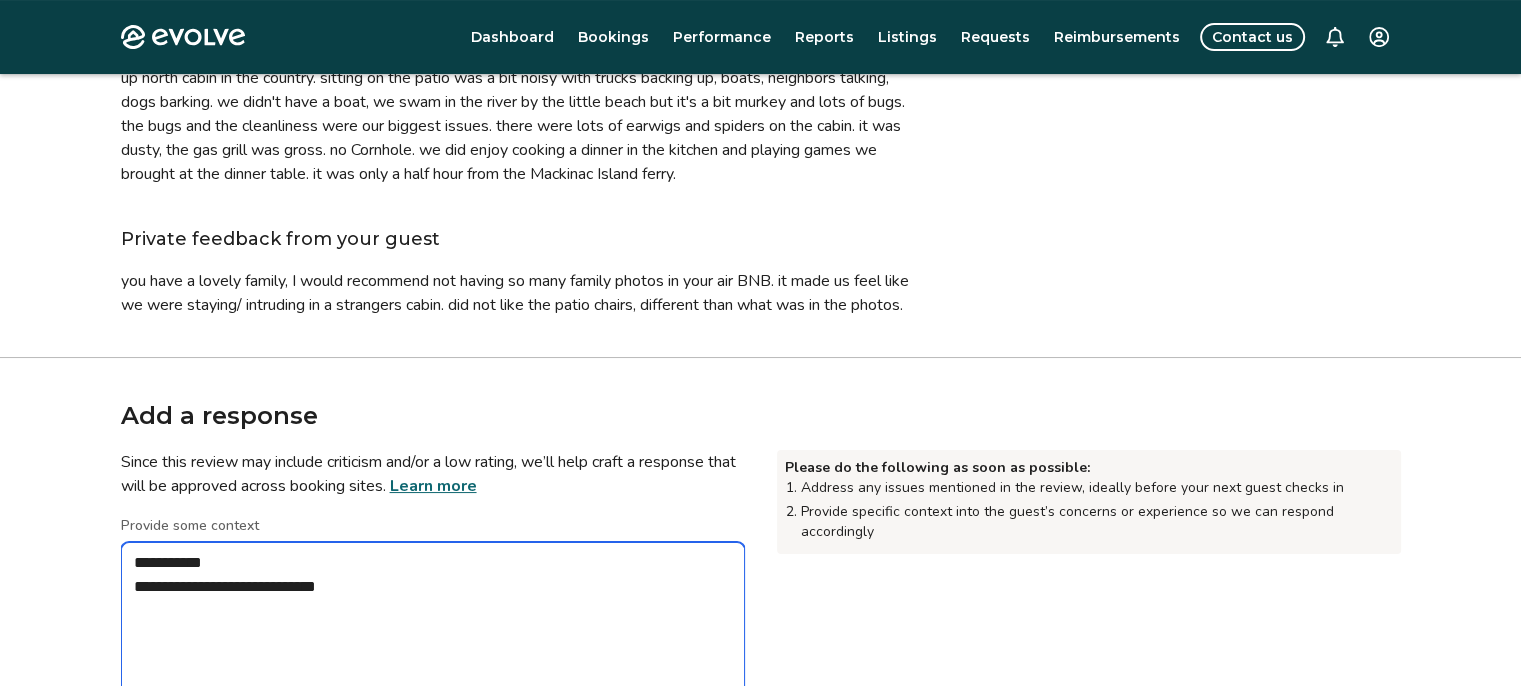 type on "*" 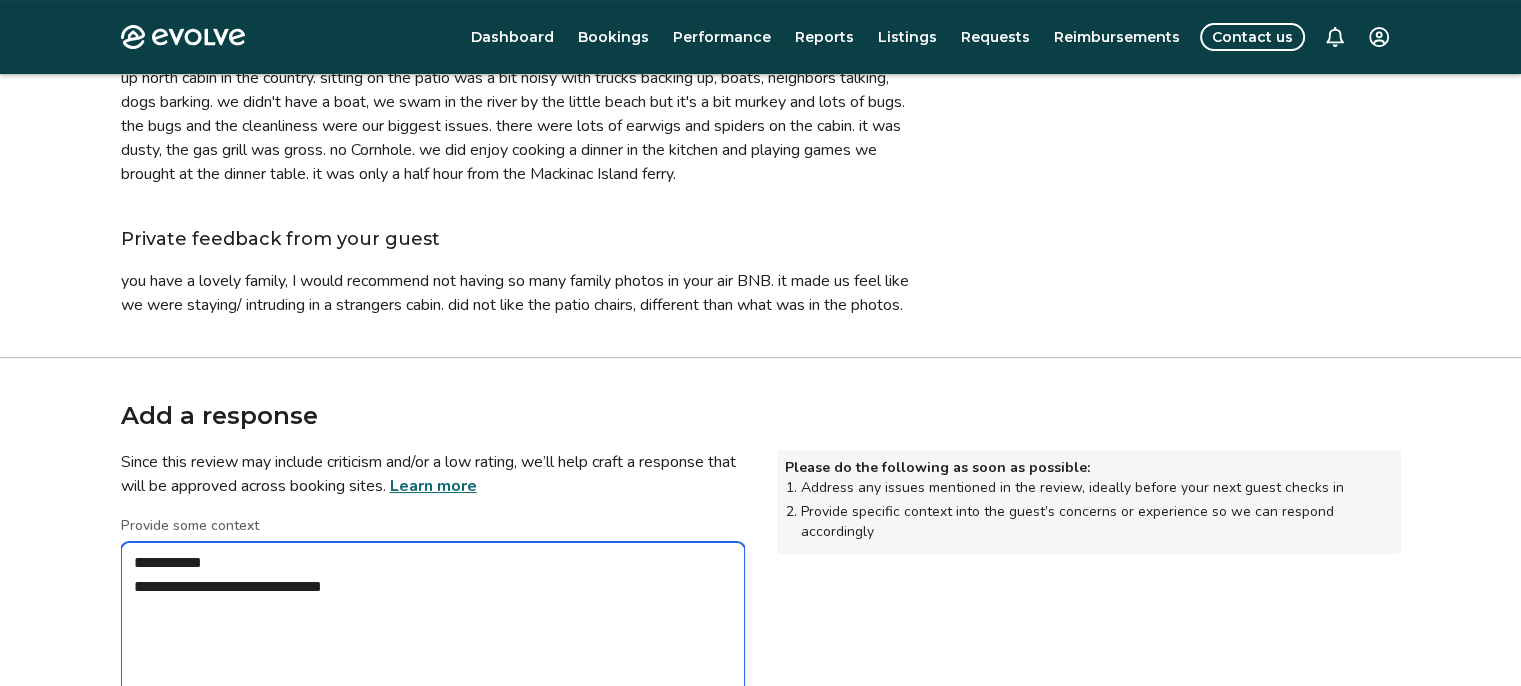 type on "*" 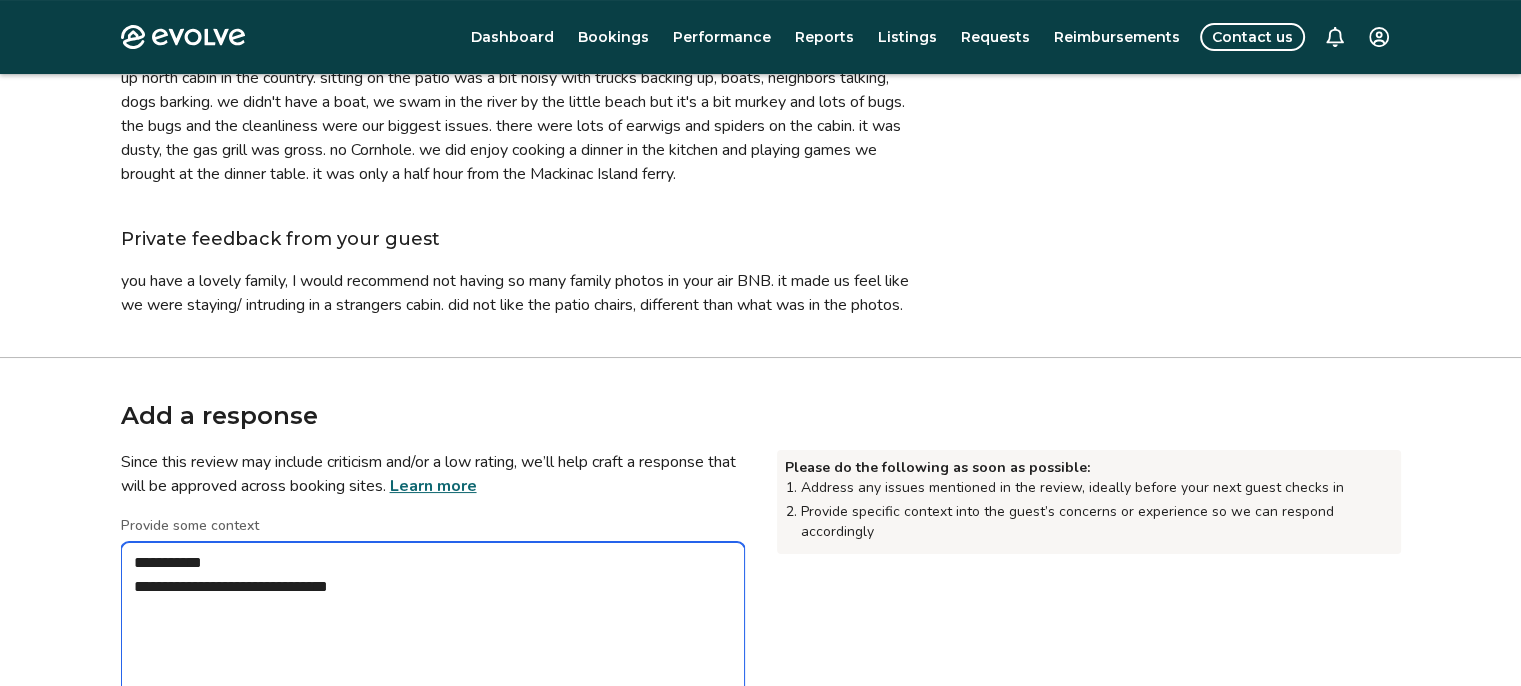 type on "**********" 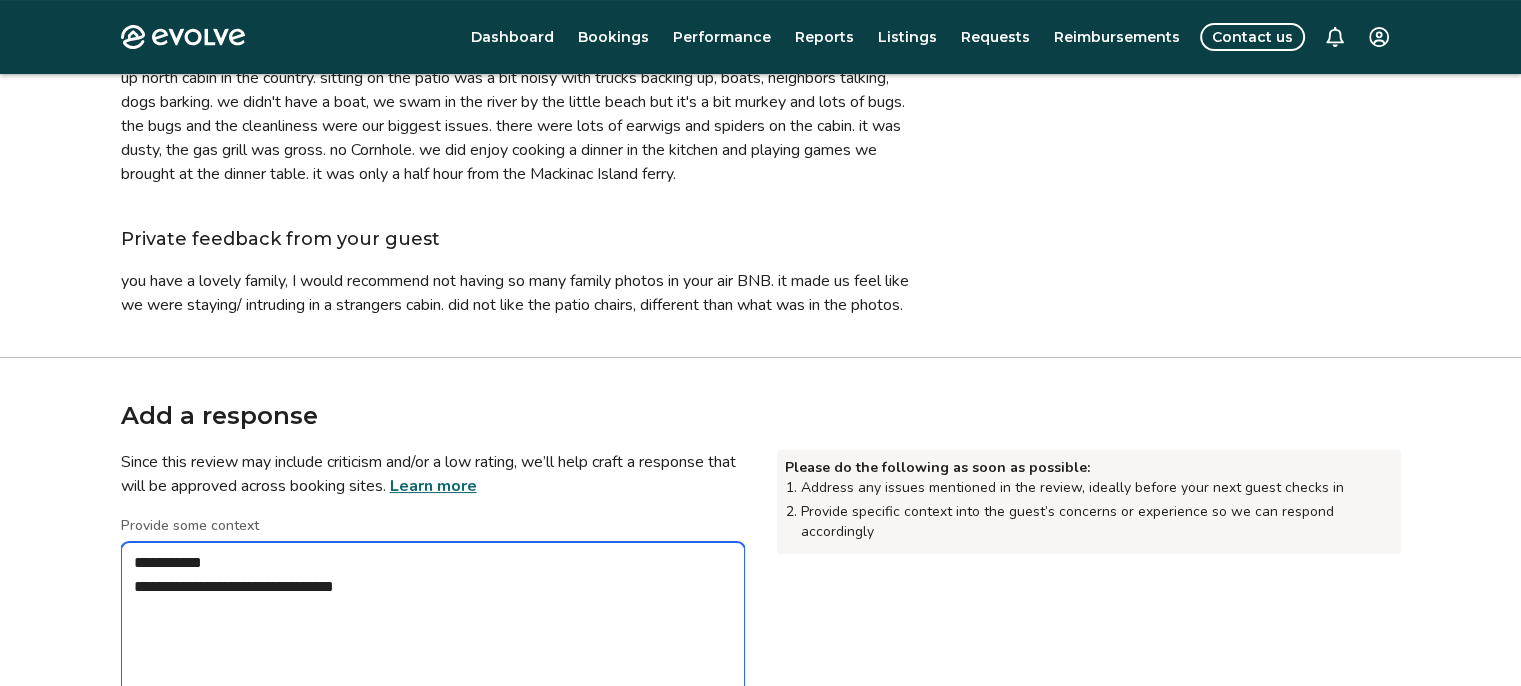 type on "*" 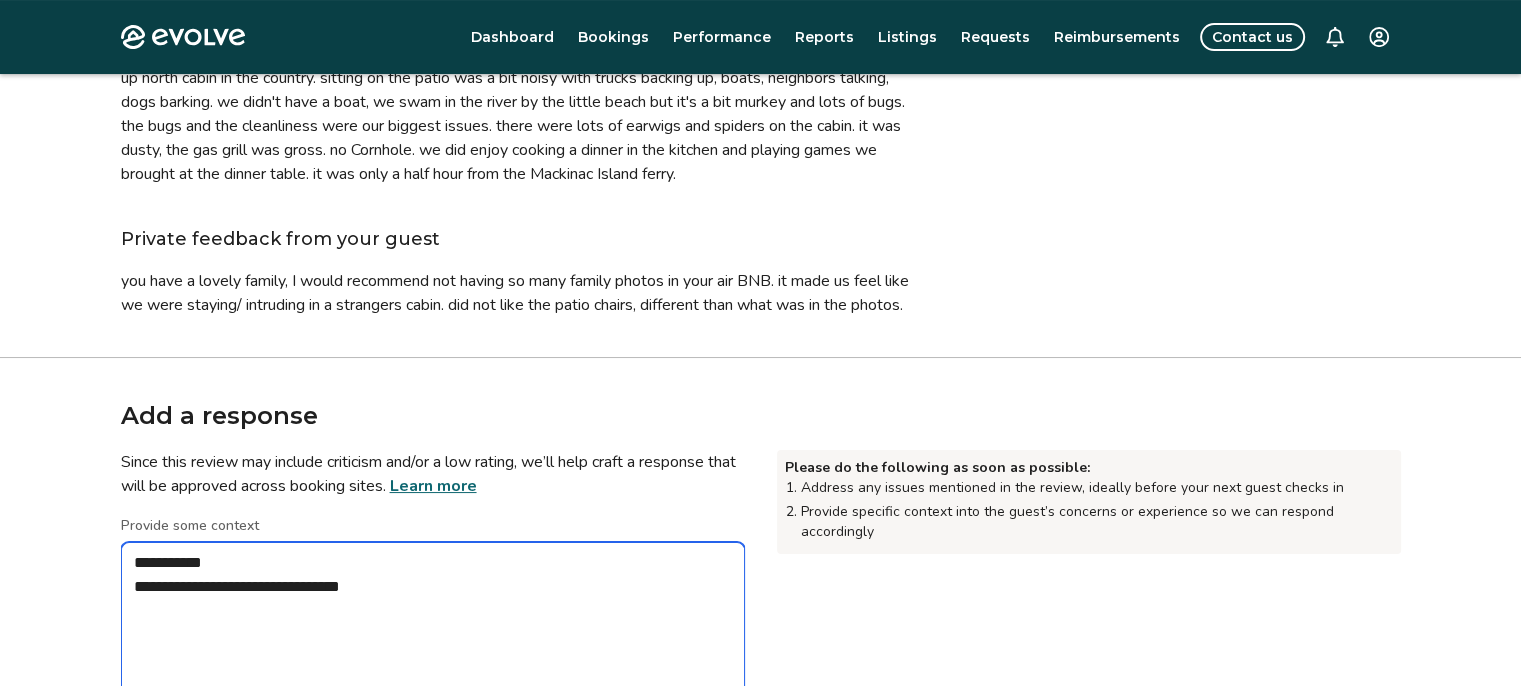 type on "*" 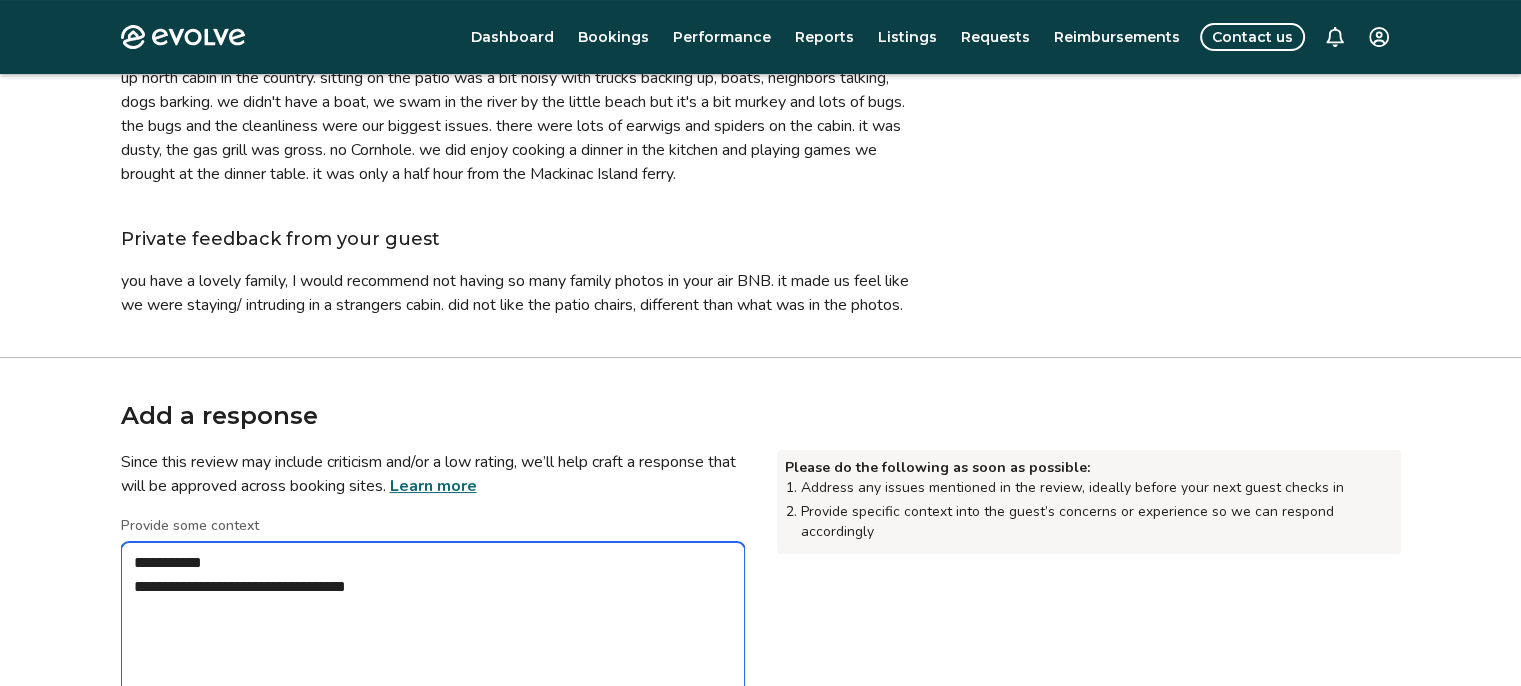 type on "**********" 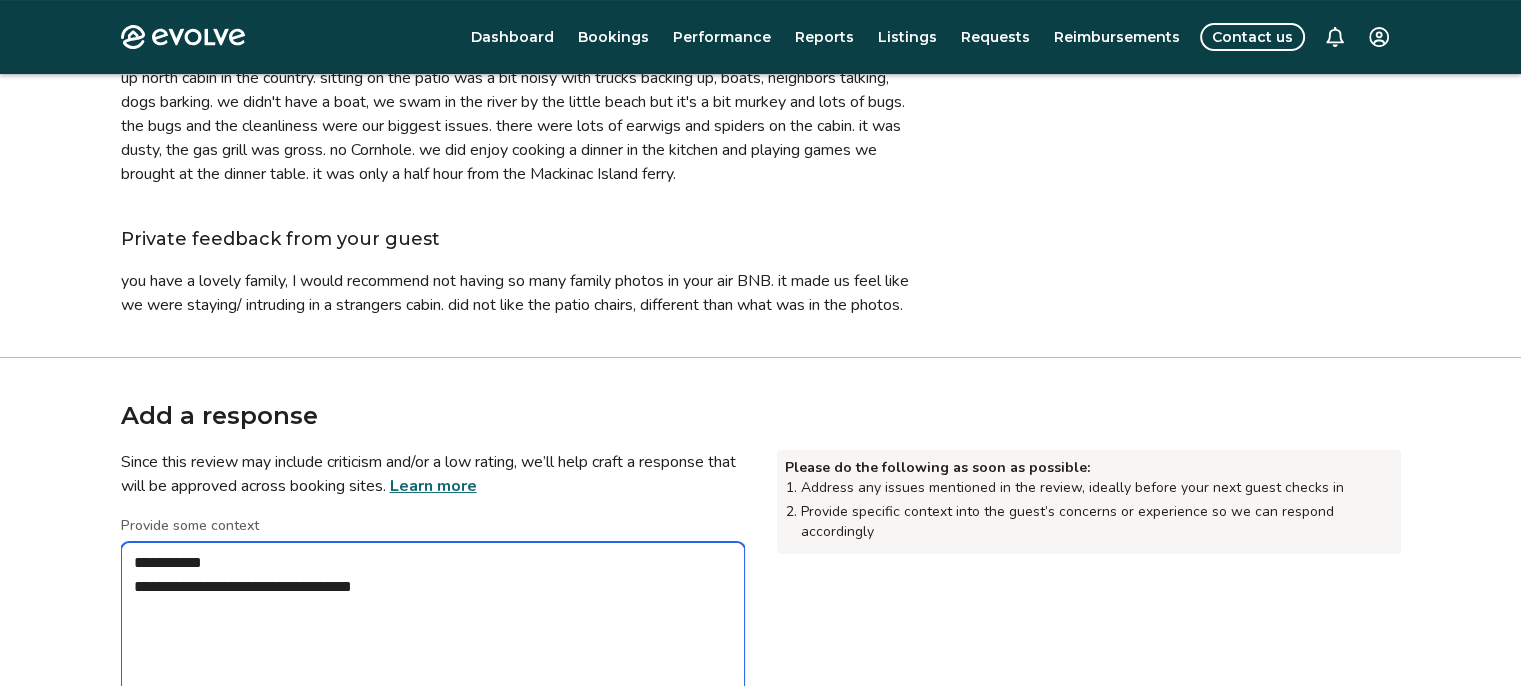 type on "*" 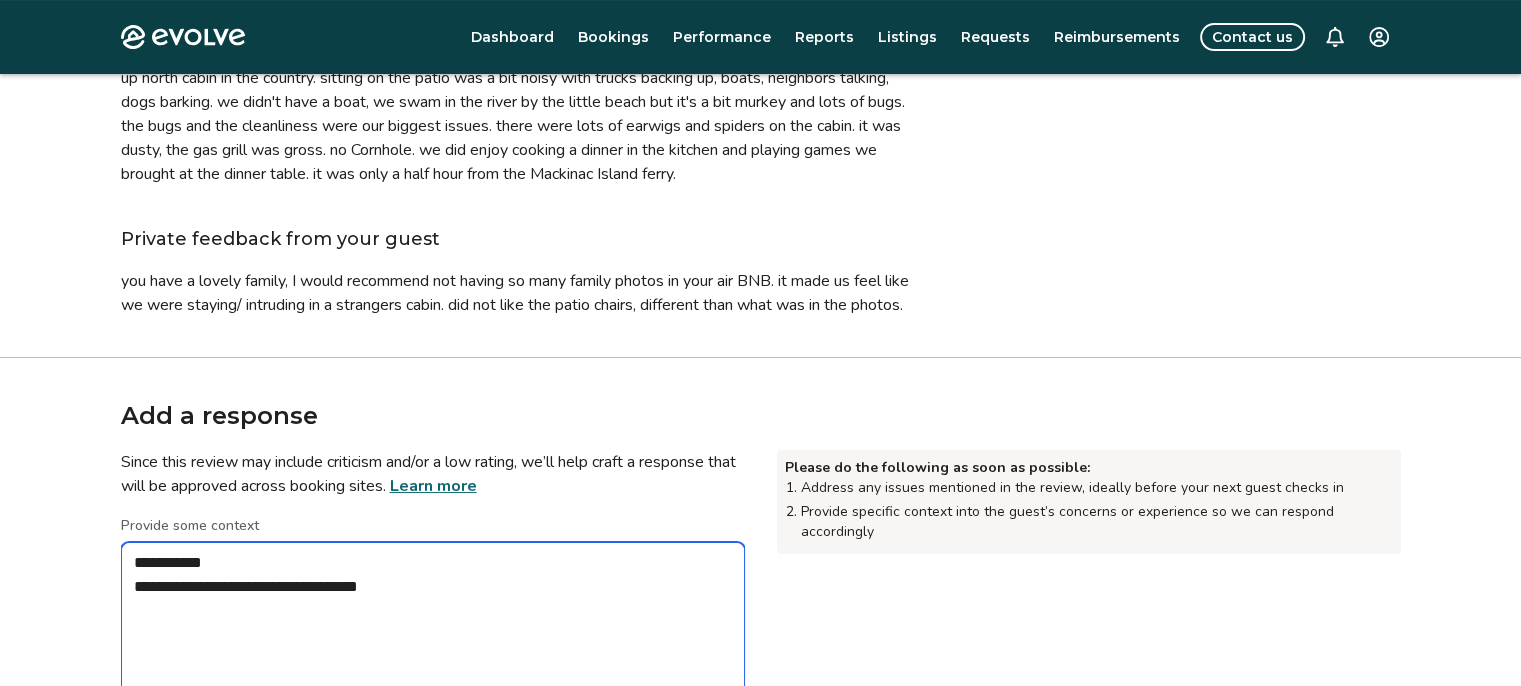 type on "*" 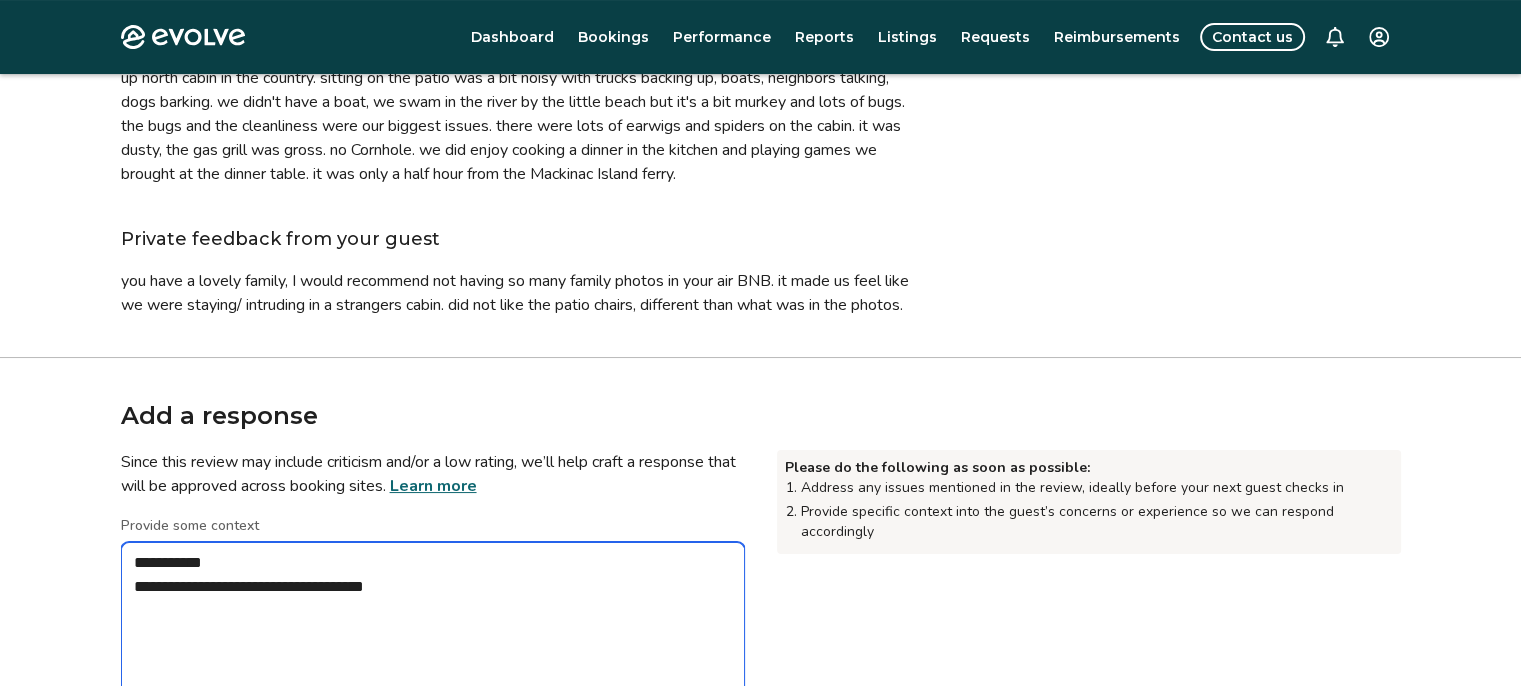 type on "*" 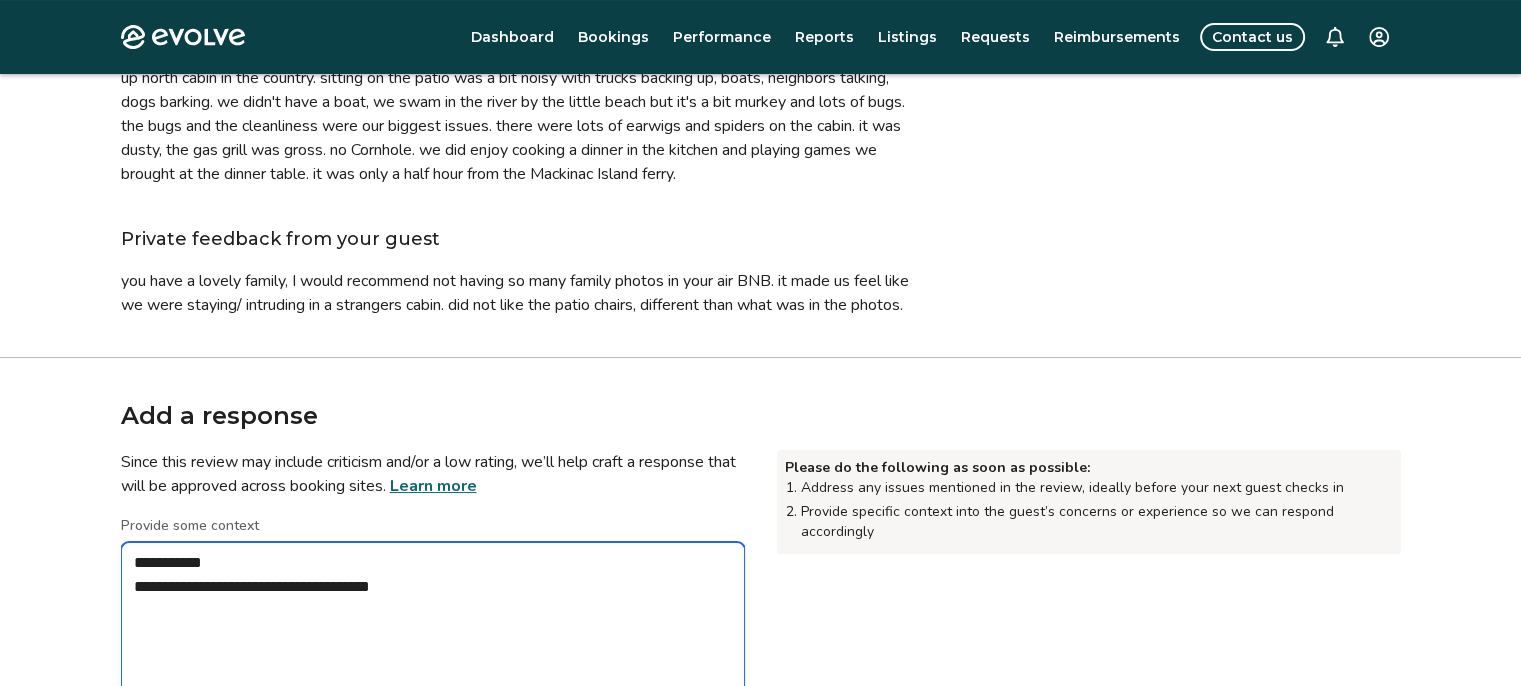 type on "*" 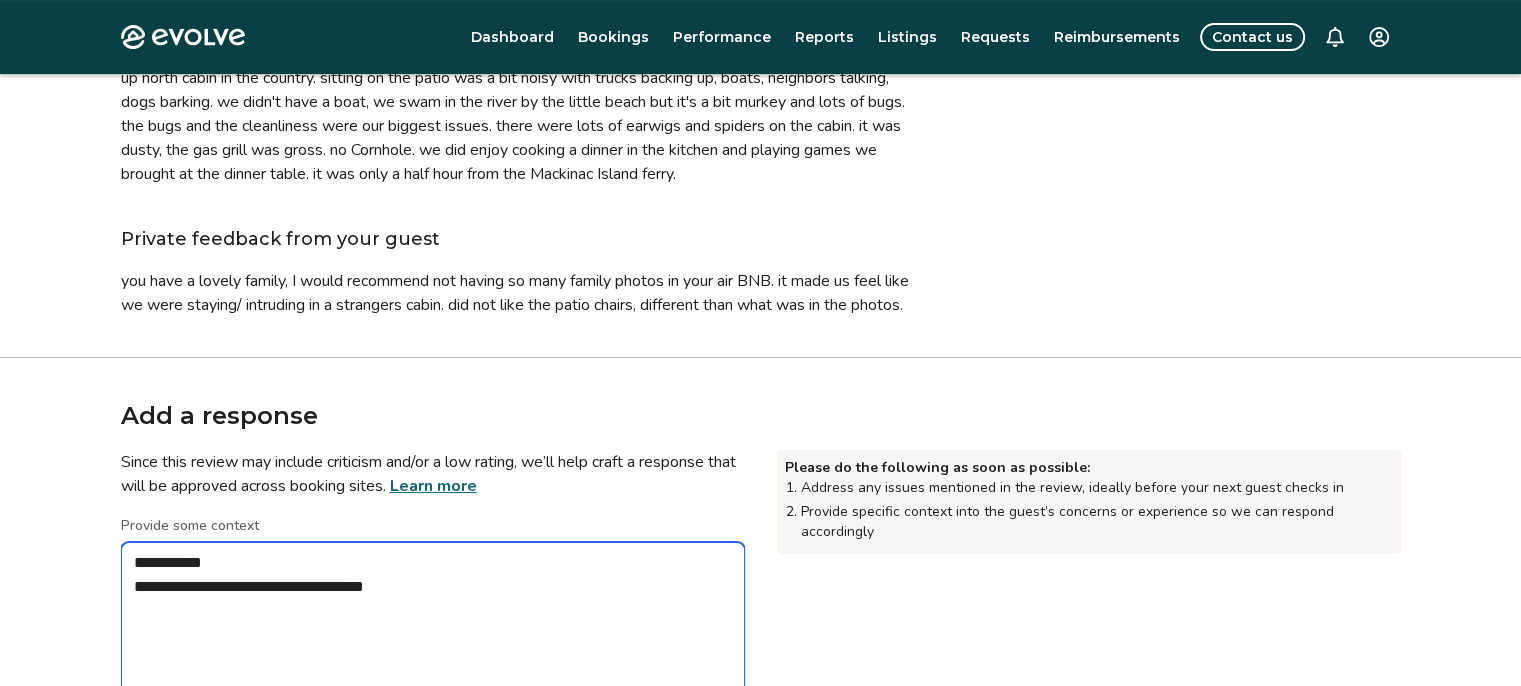 type on "*" 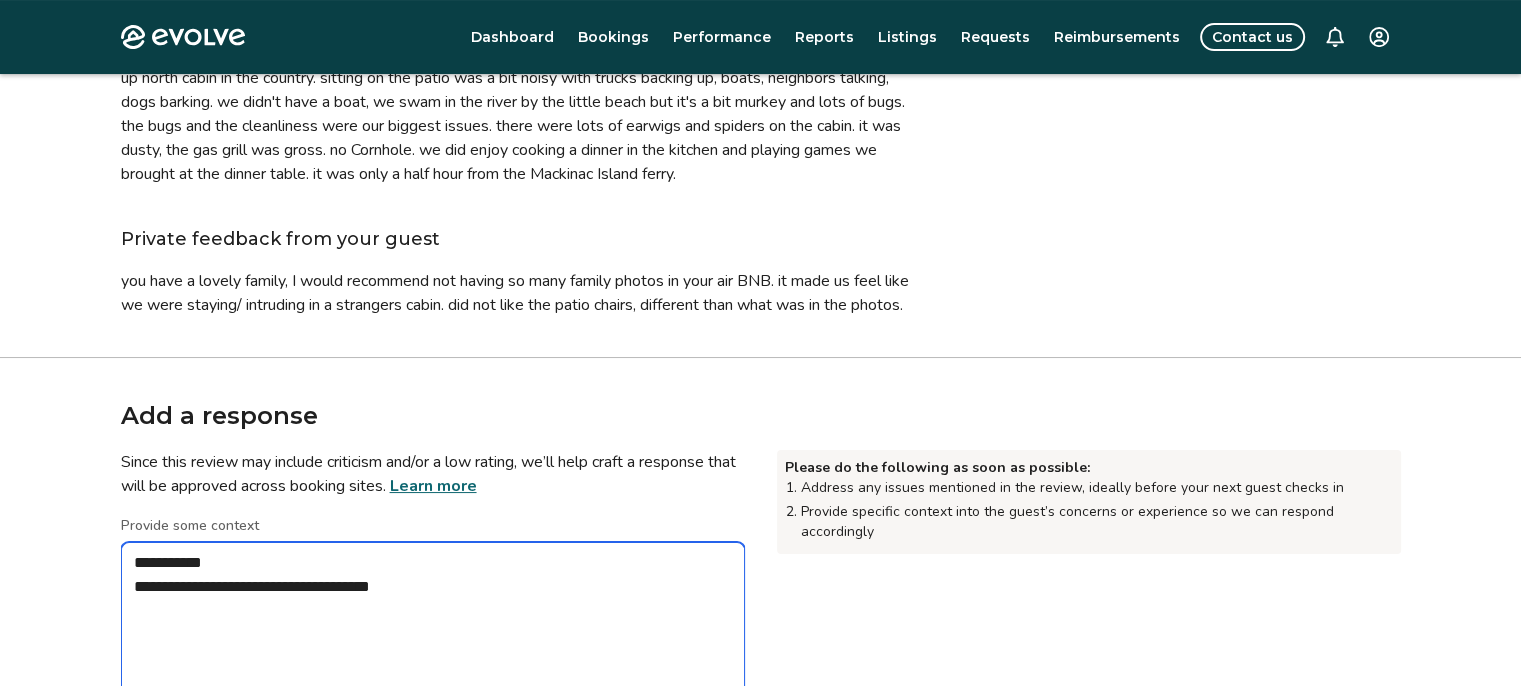 type on "*" 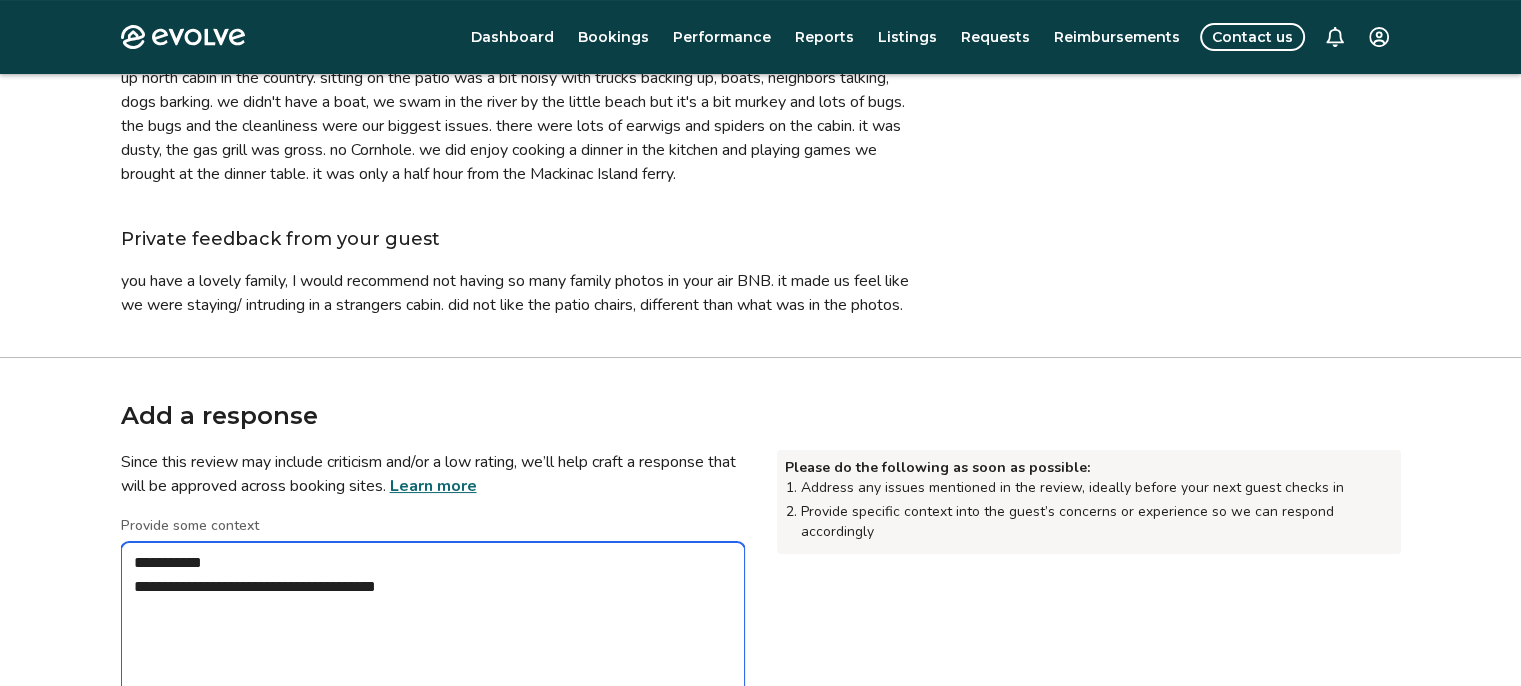 type on "*" 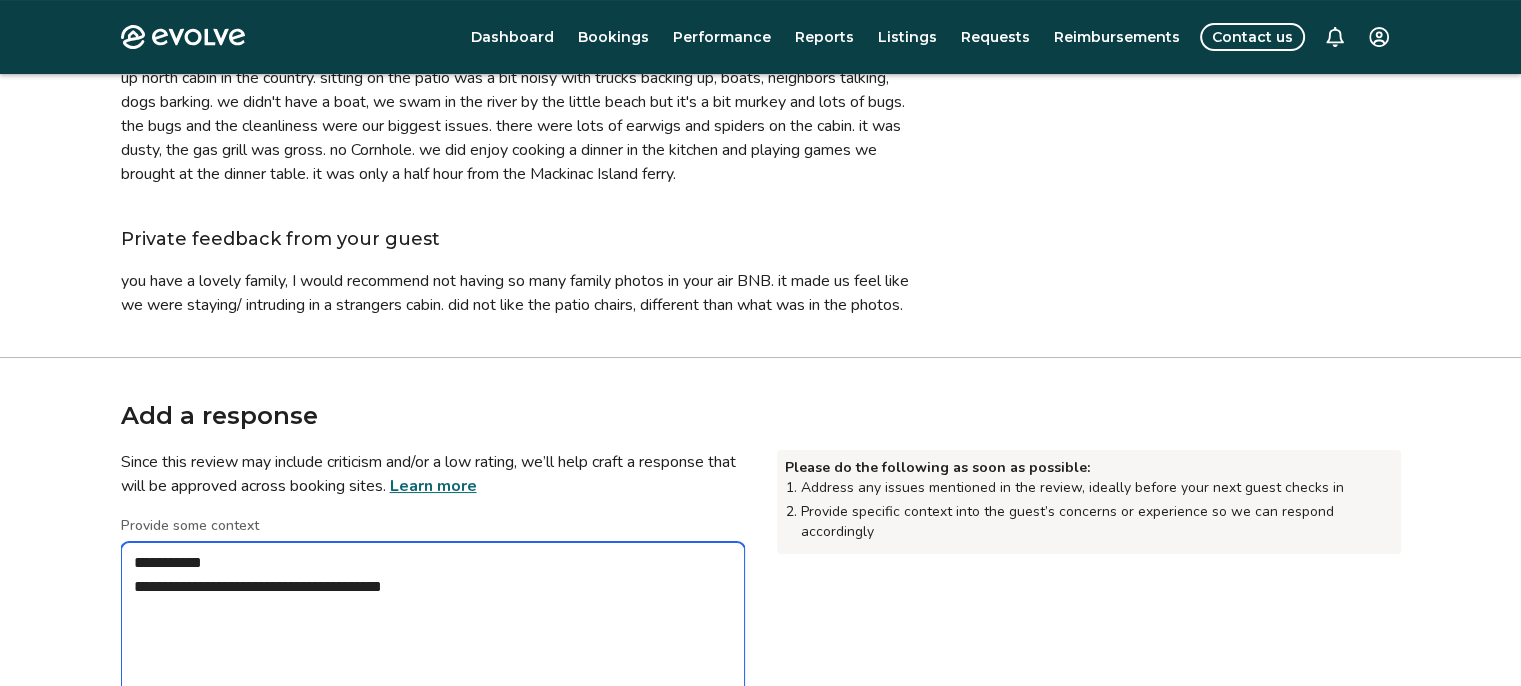 type on "*" 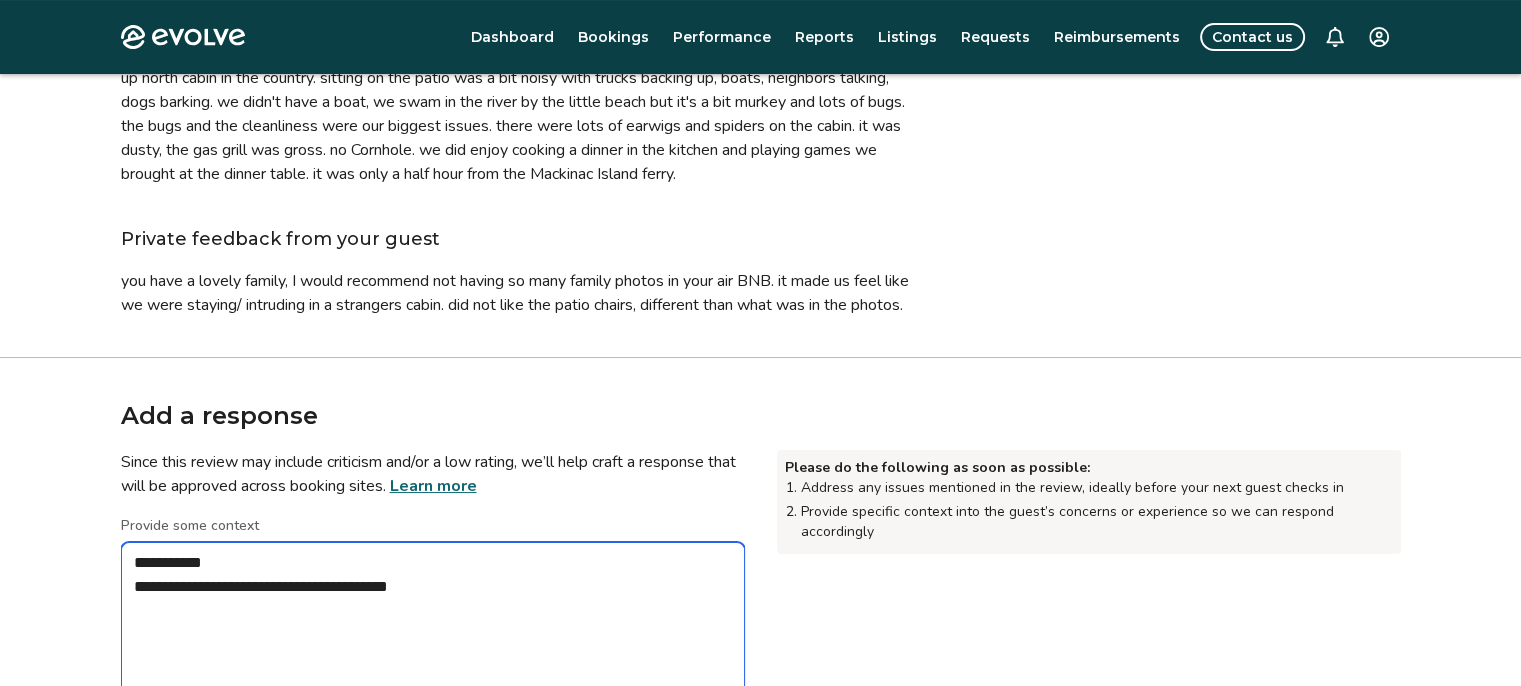 type on "*" 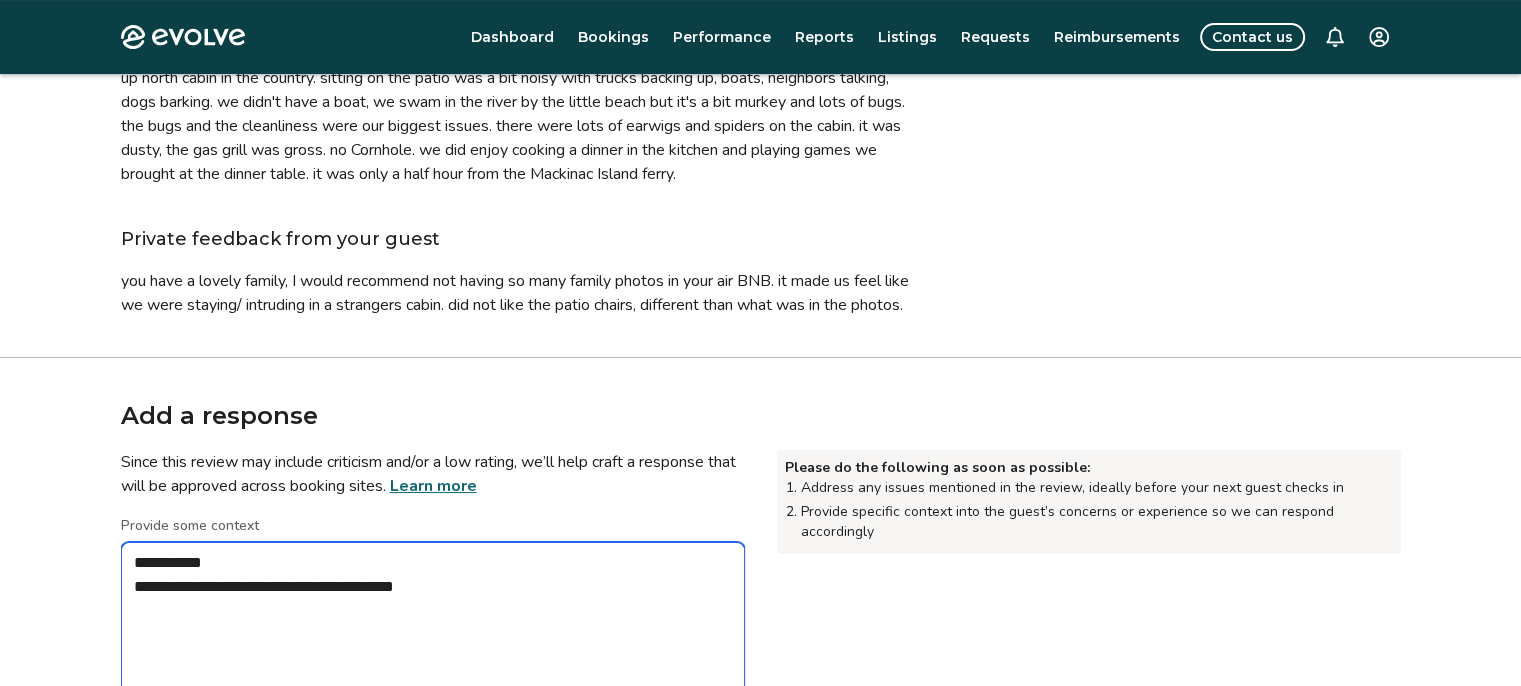 type on "*" 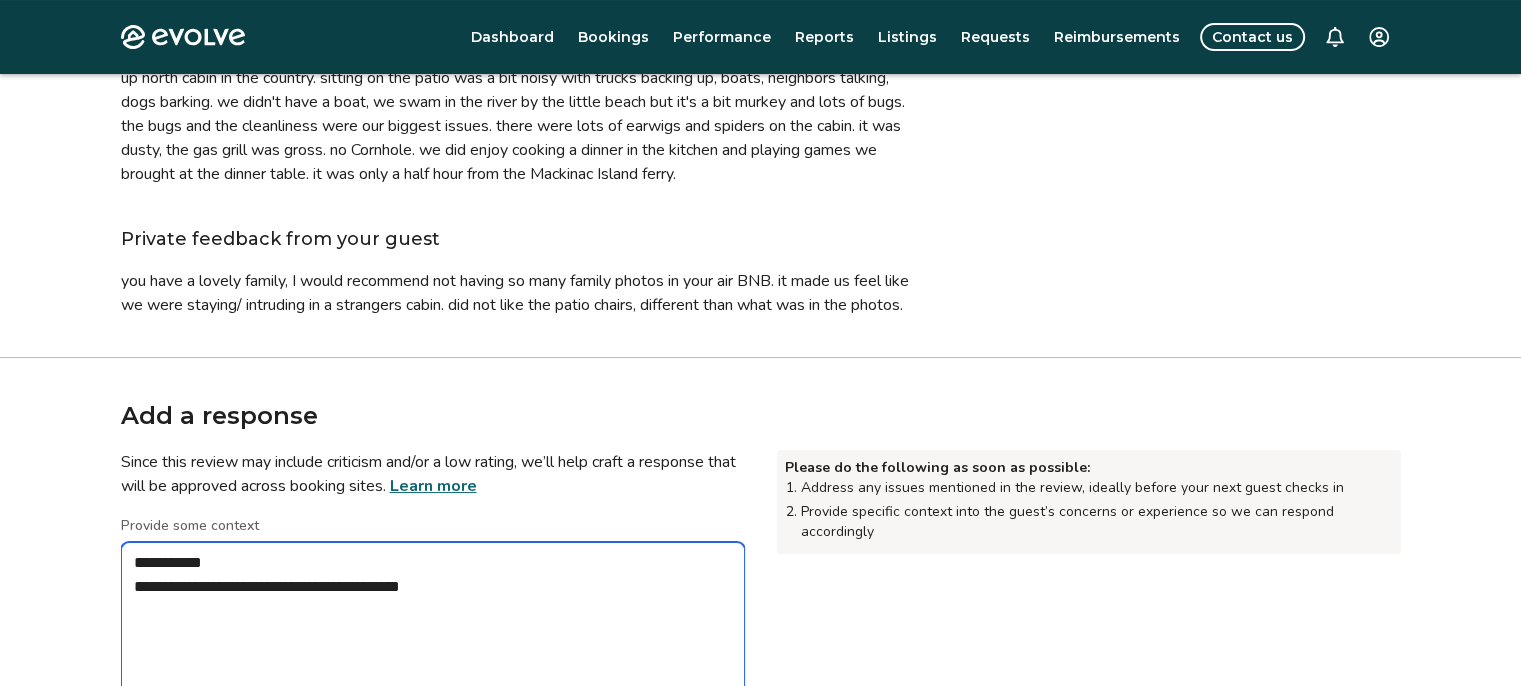 type on "*" 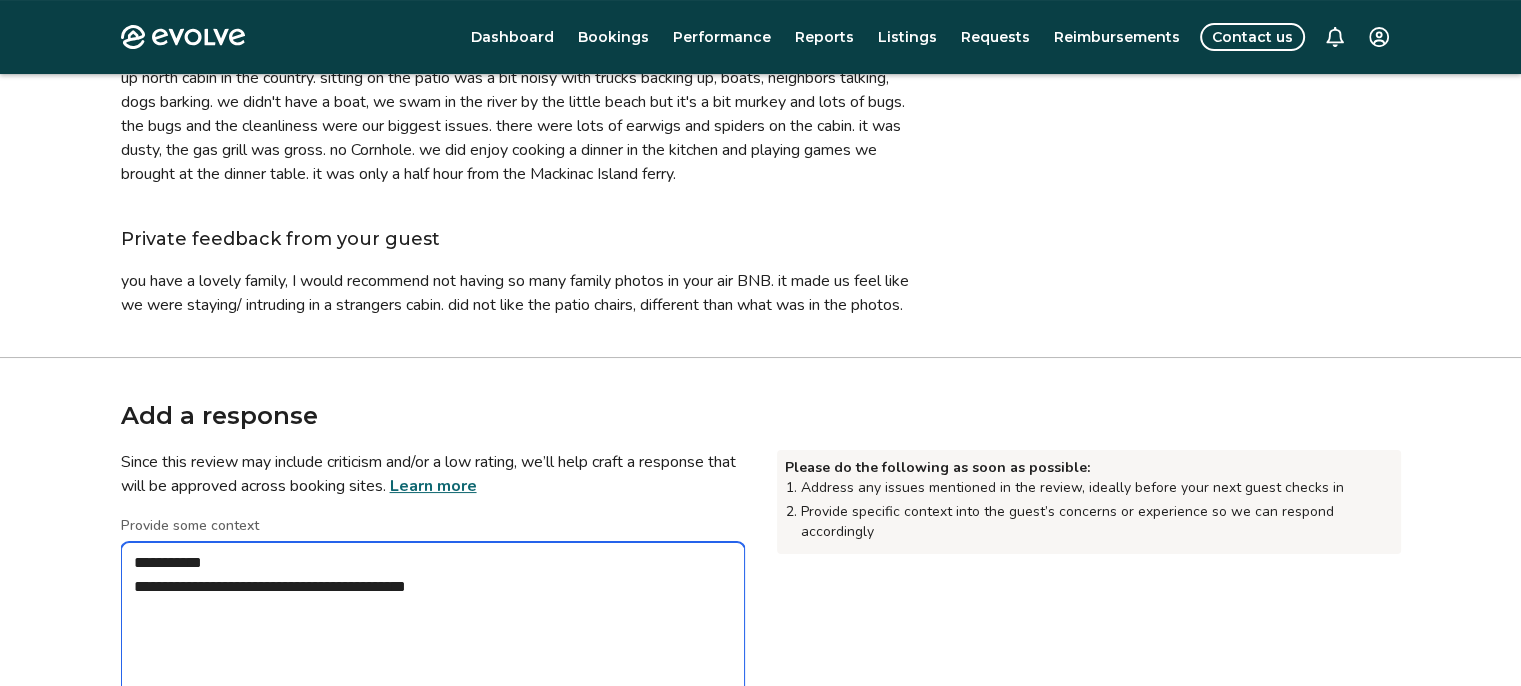 type on "*" 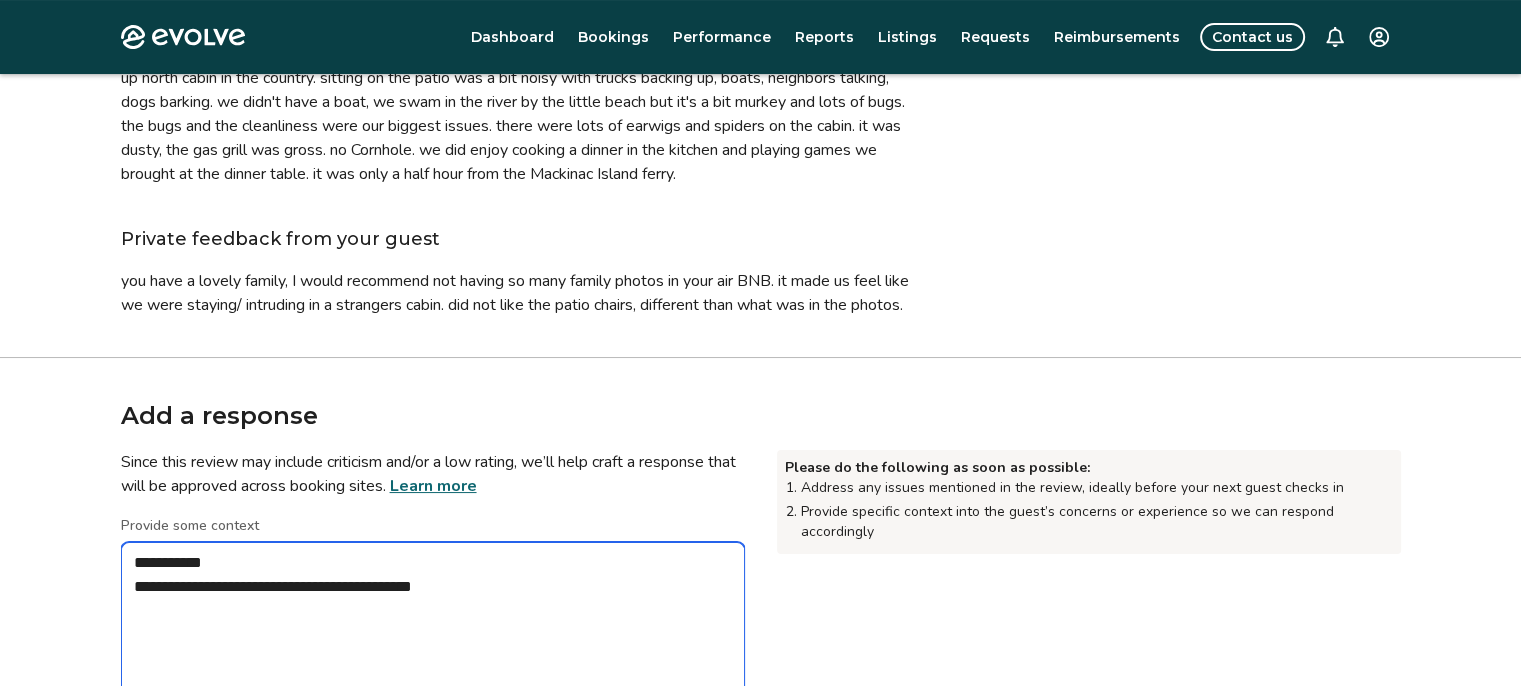 type on "*" 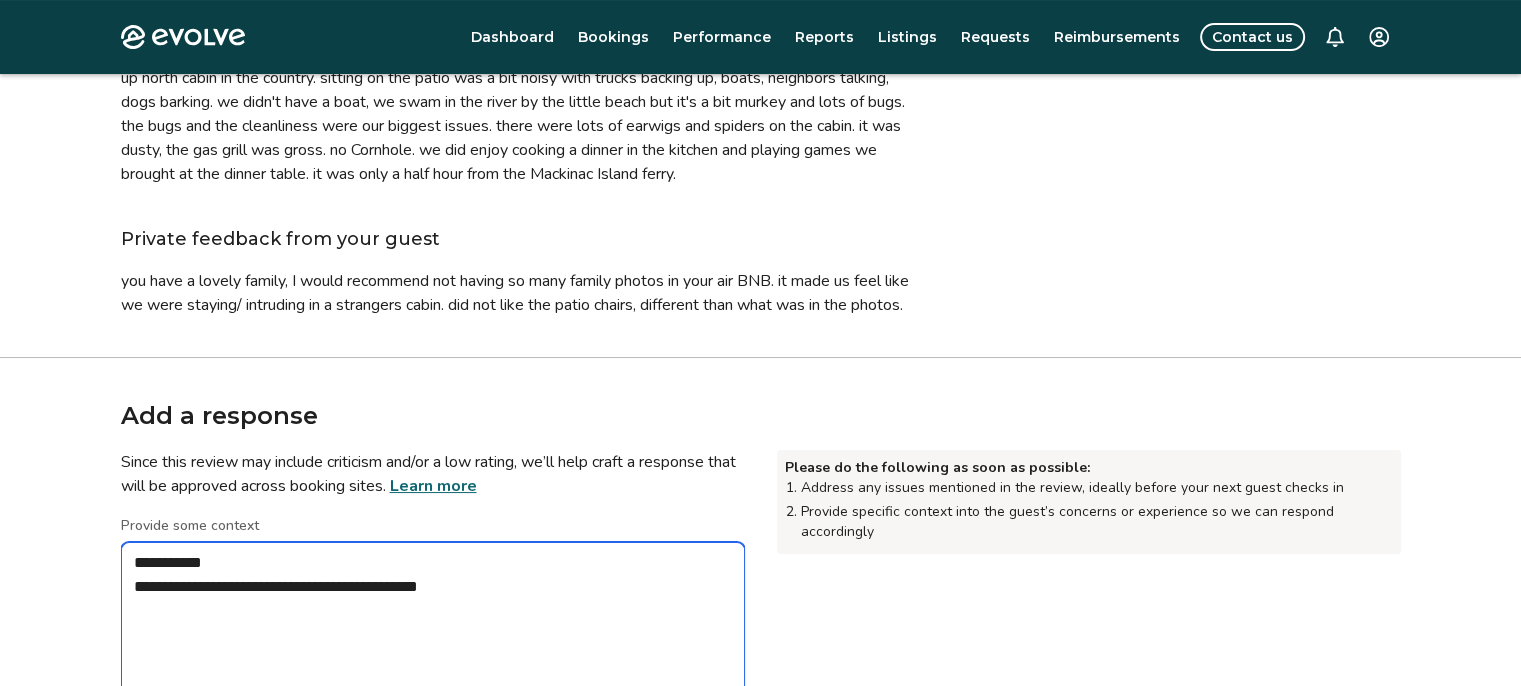 type on "*" 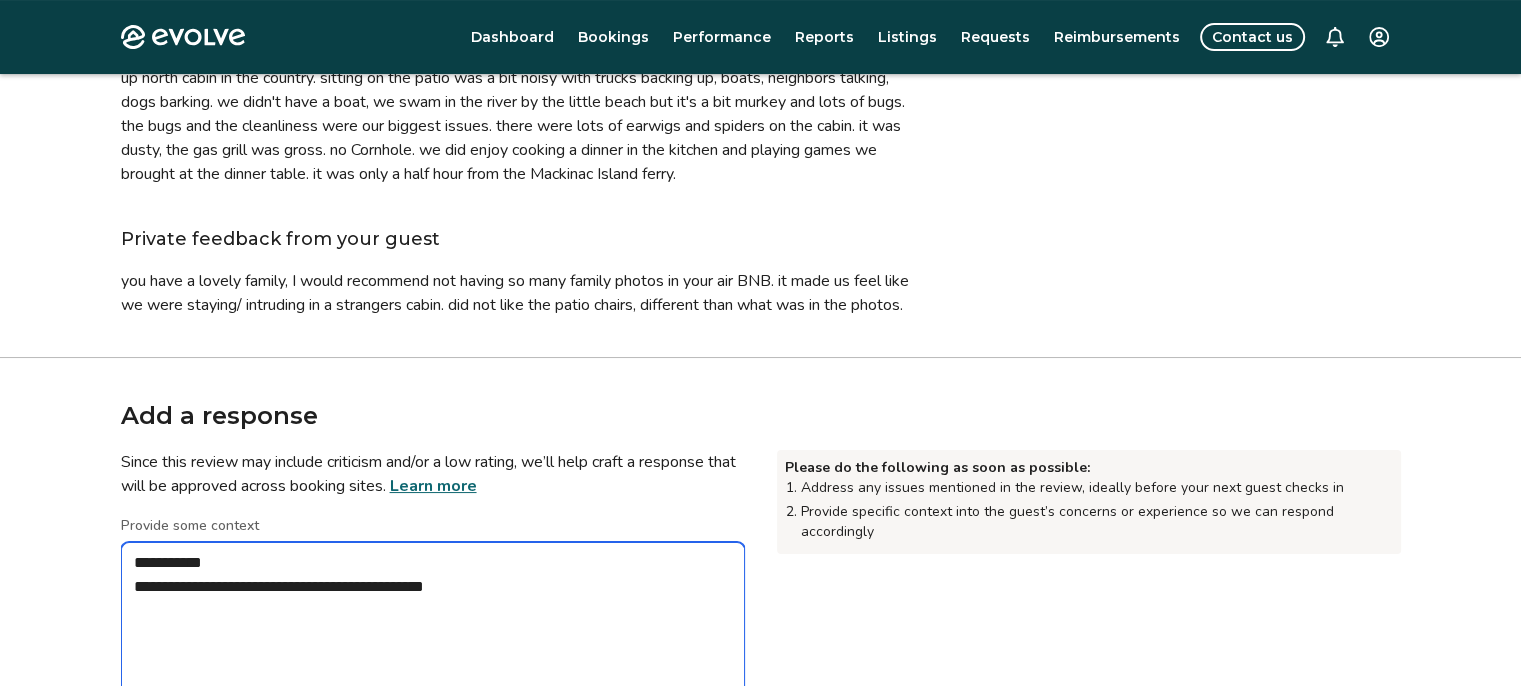 type on "*" 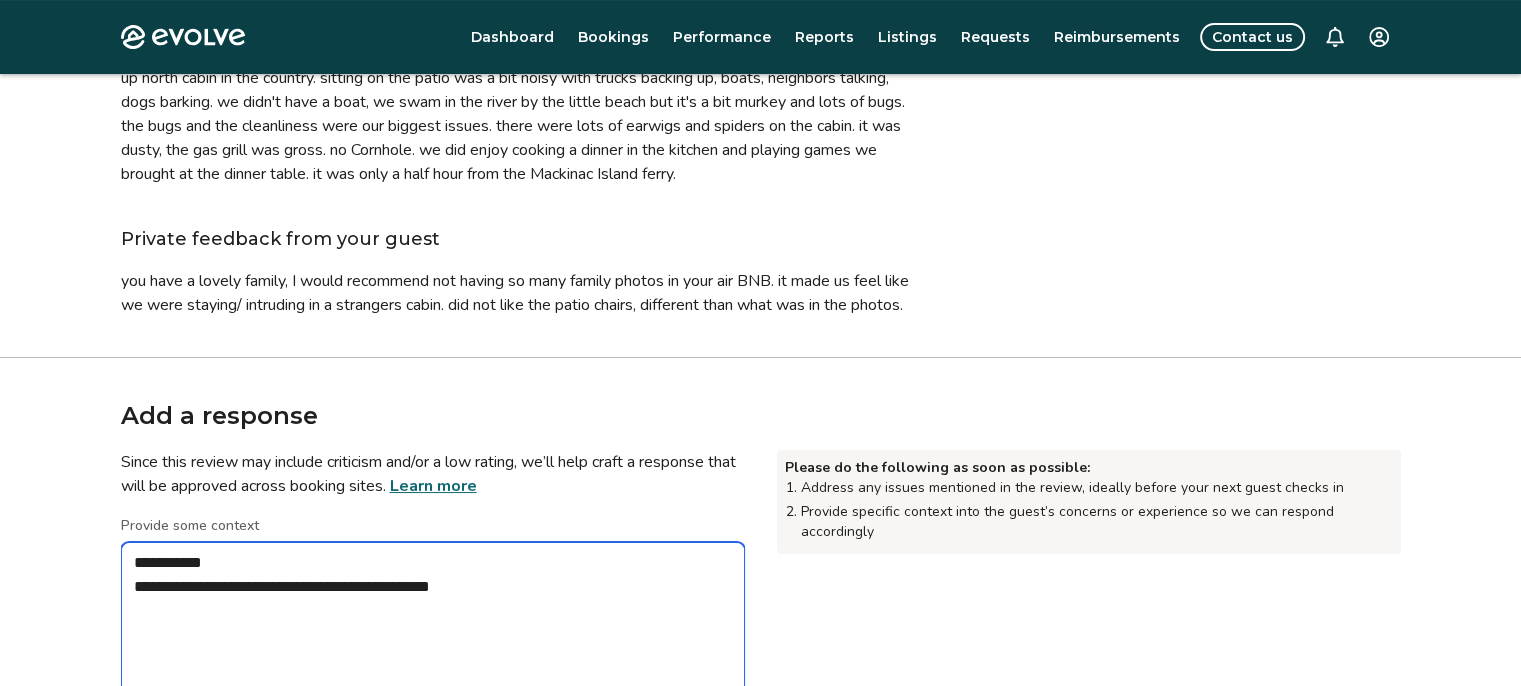 type on "*" 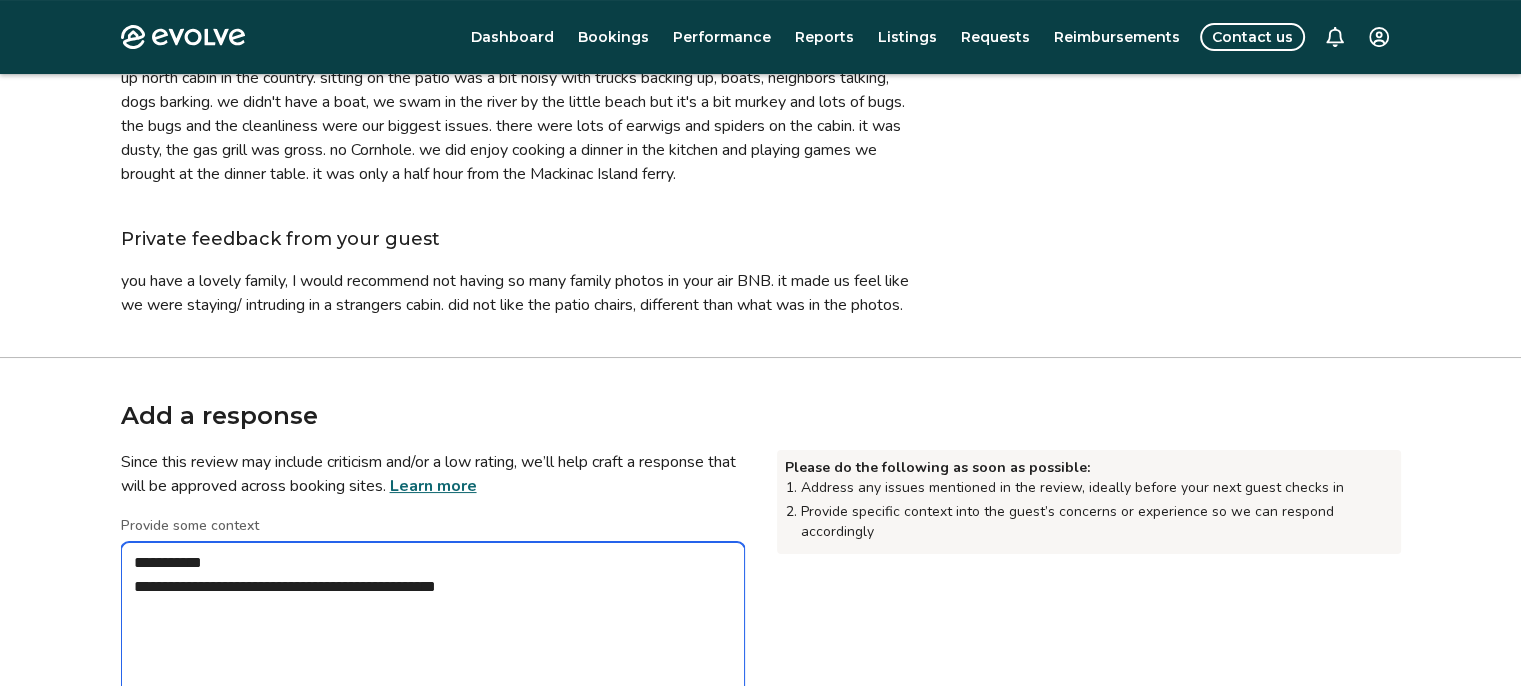 type on "*" 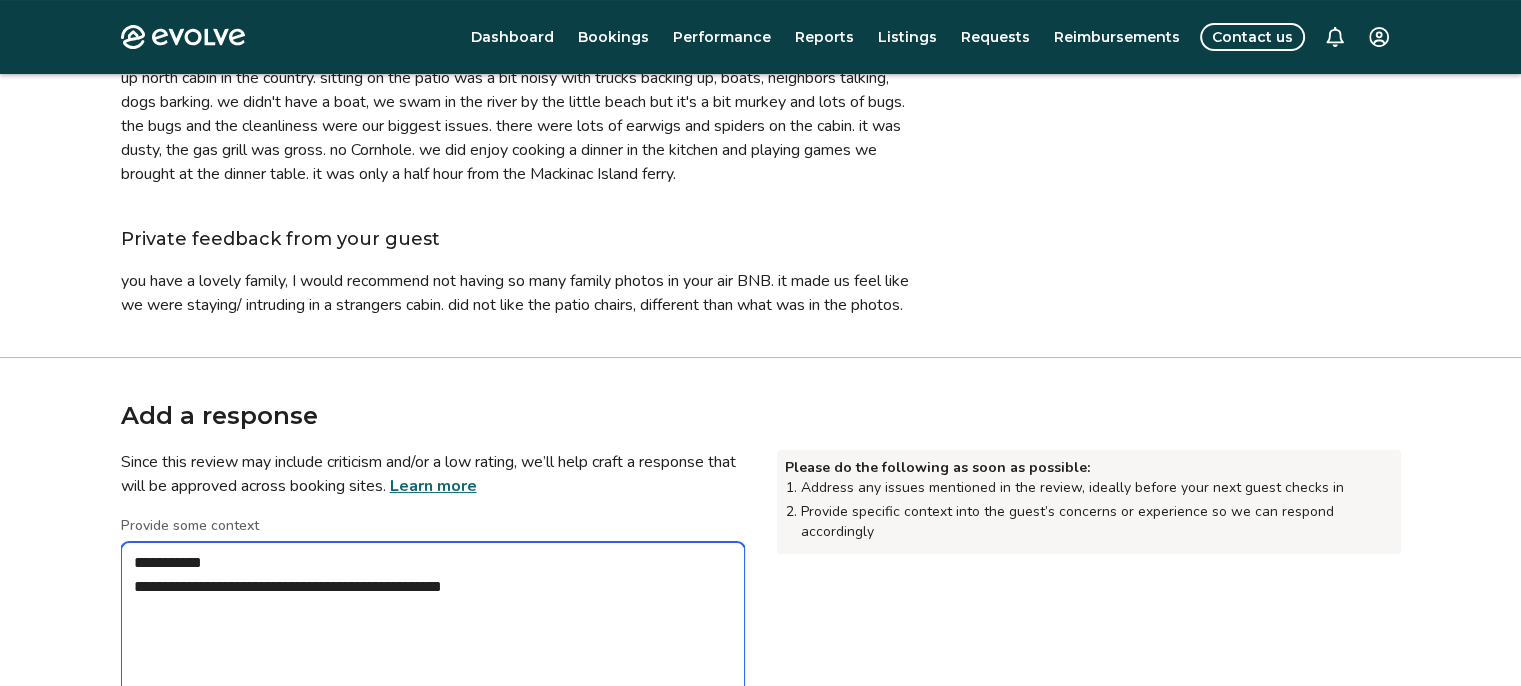type on "*" 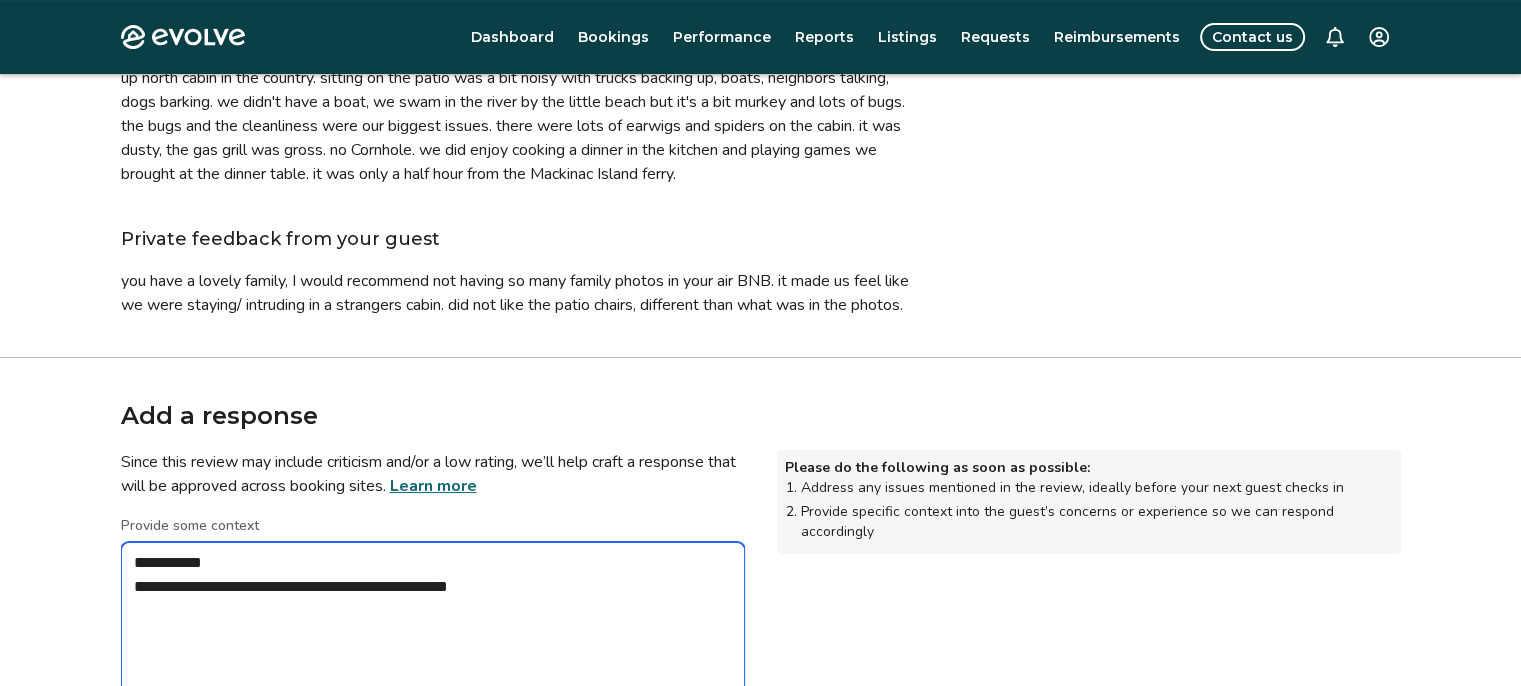 type on "*" 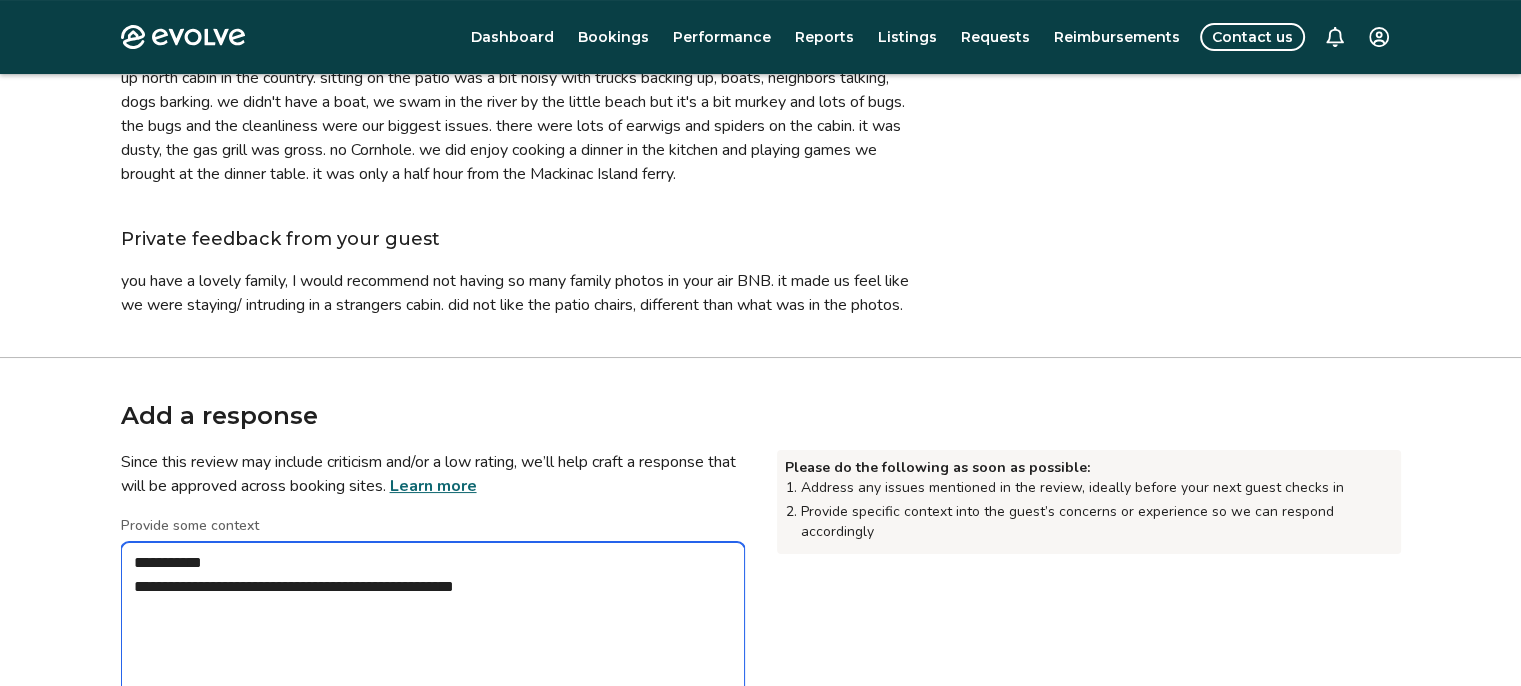 type on "**********" 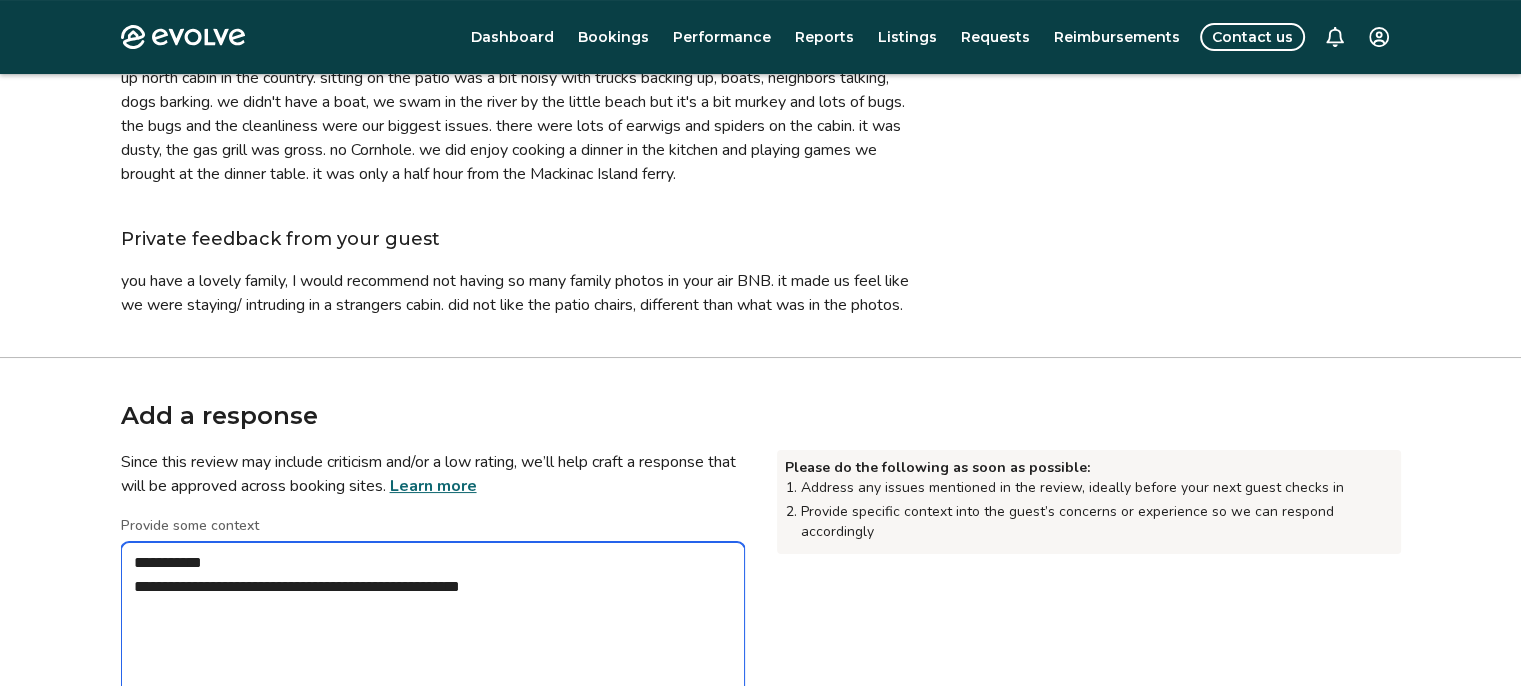 type on "*" 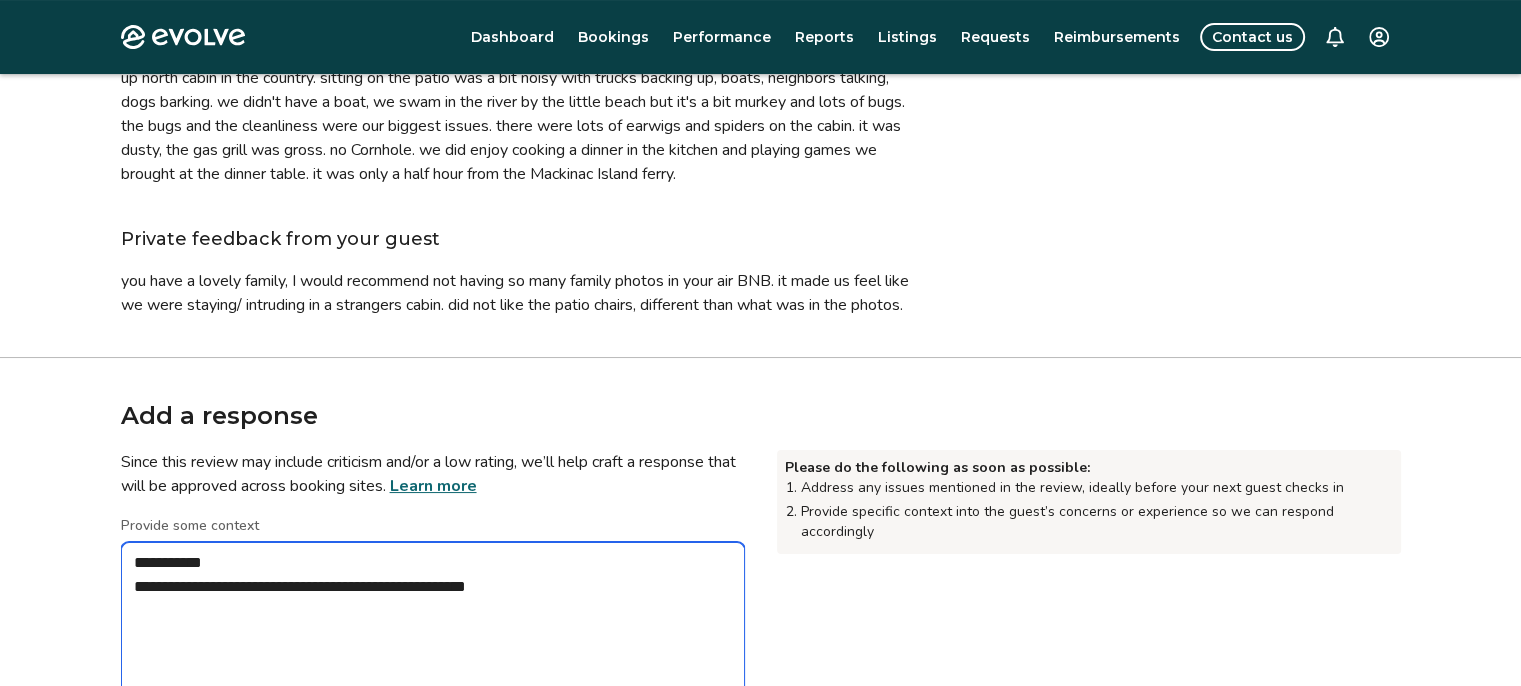 type on "*" 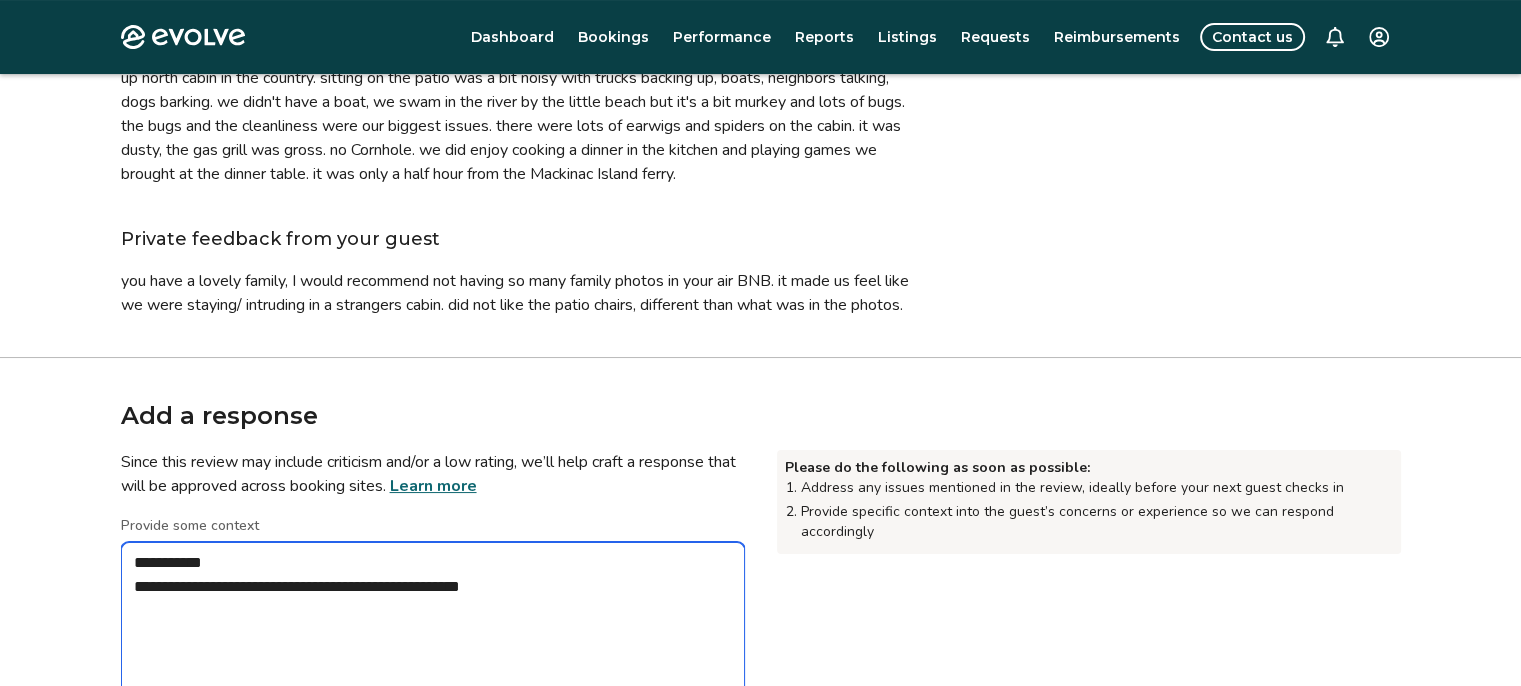 type on "*" 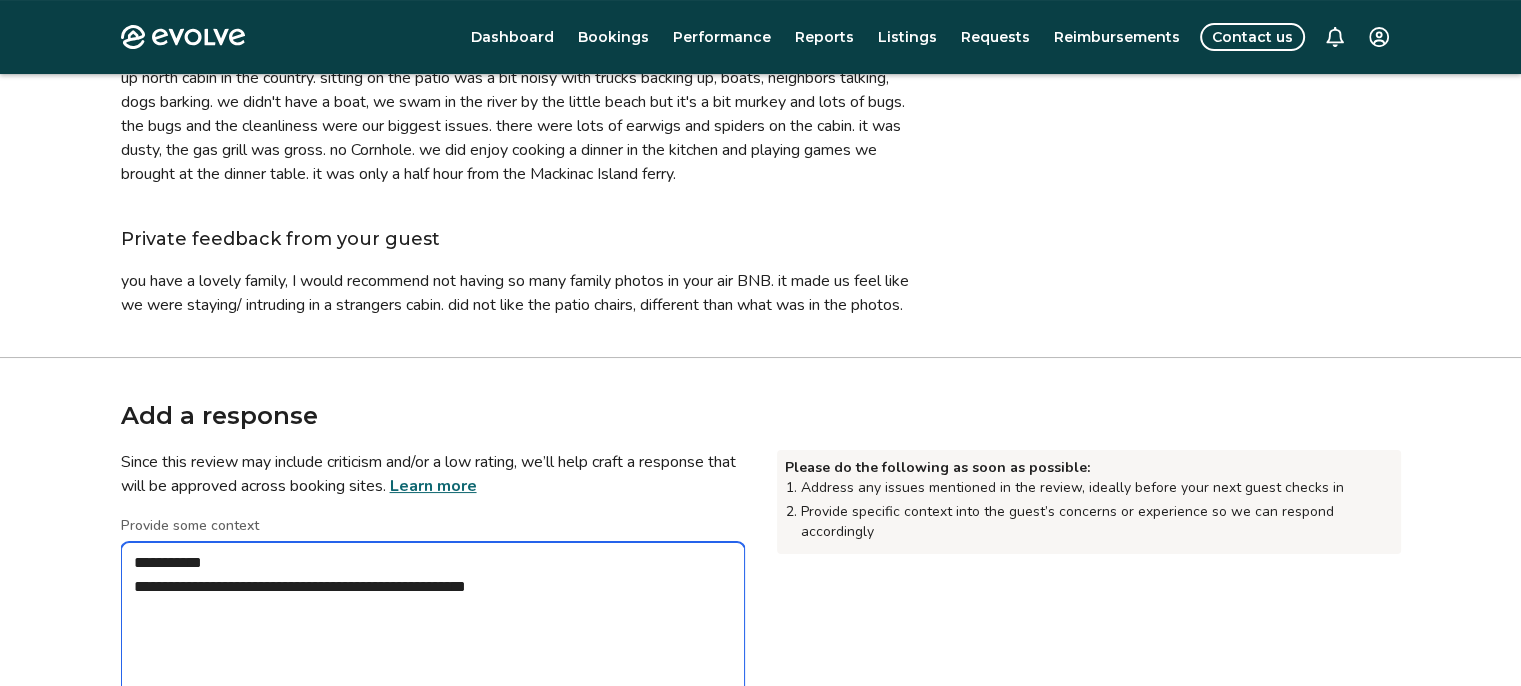type on "*" 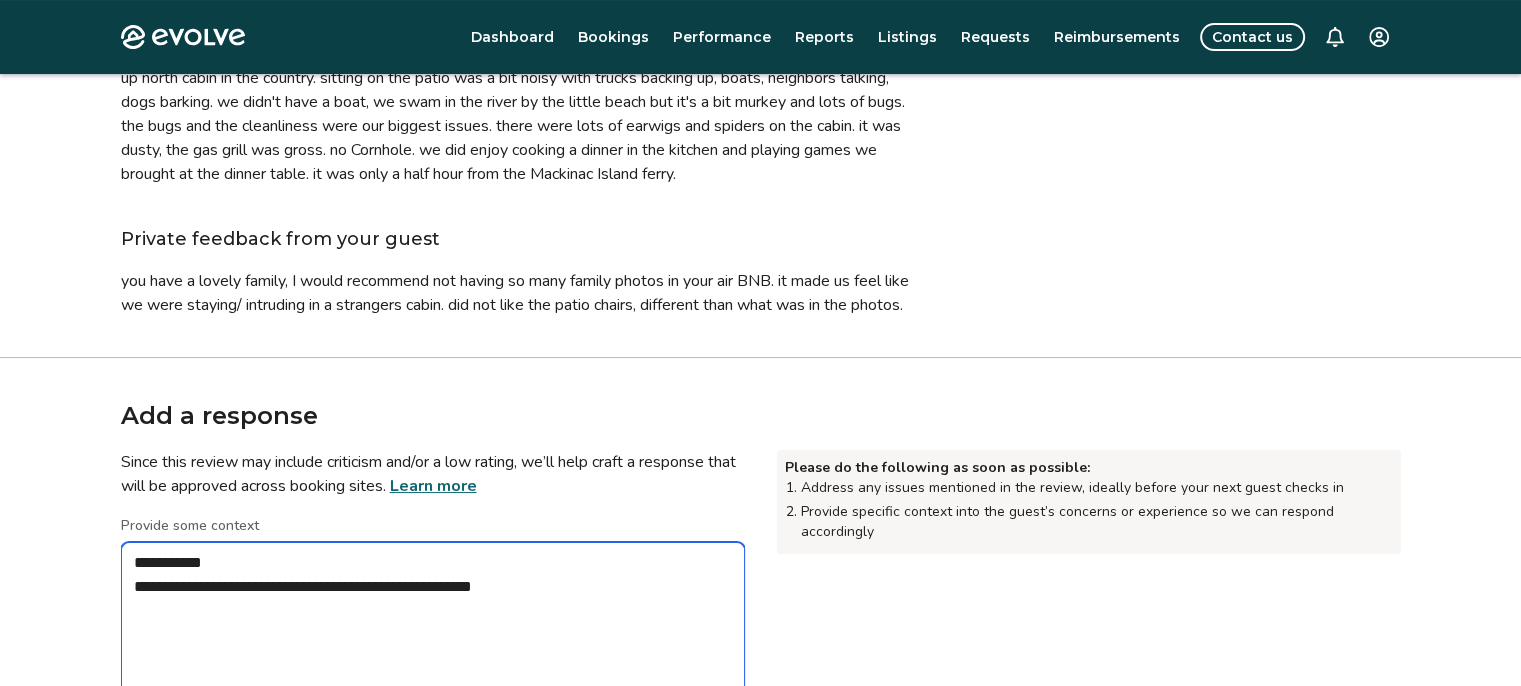 type on "*" 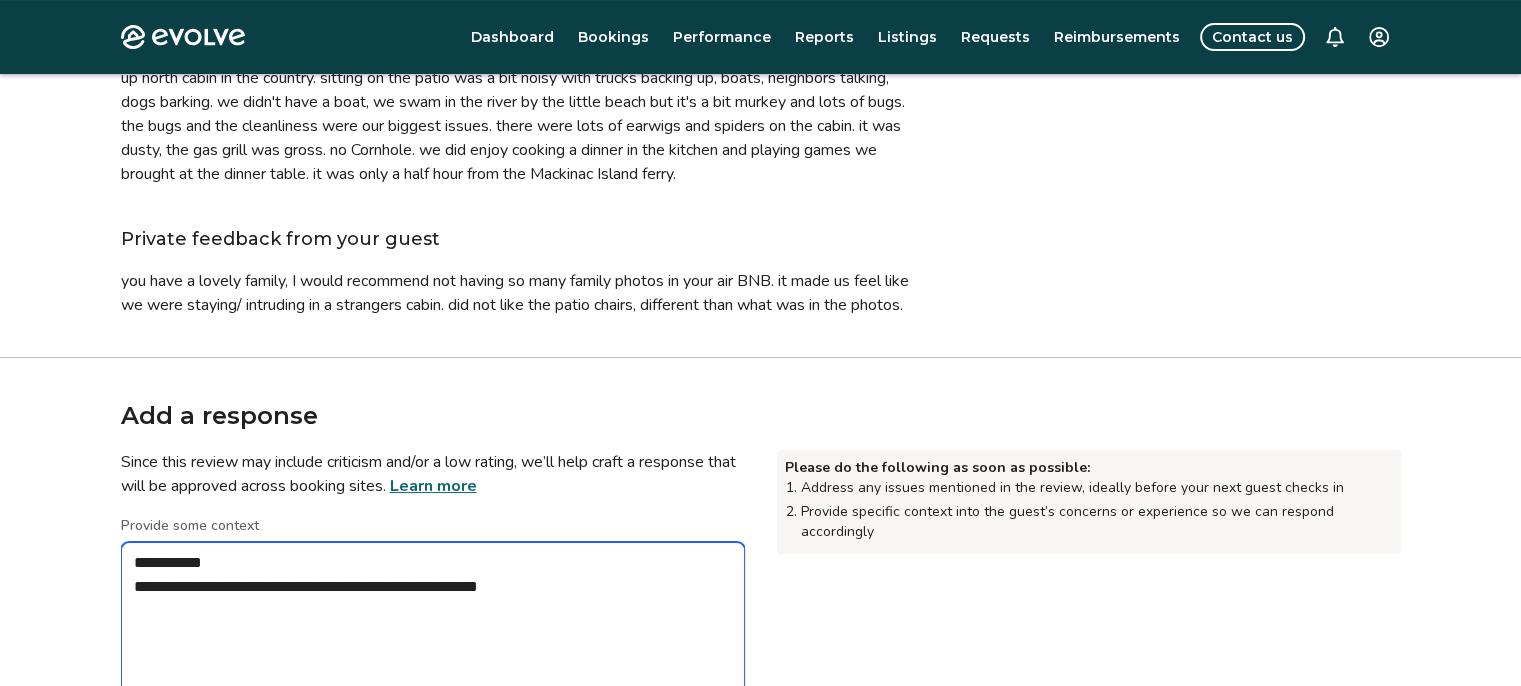 type on "*" 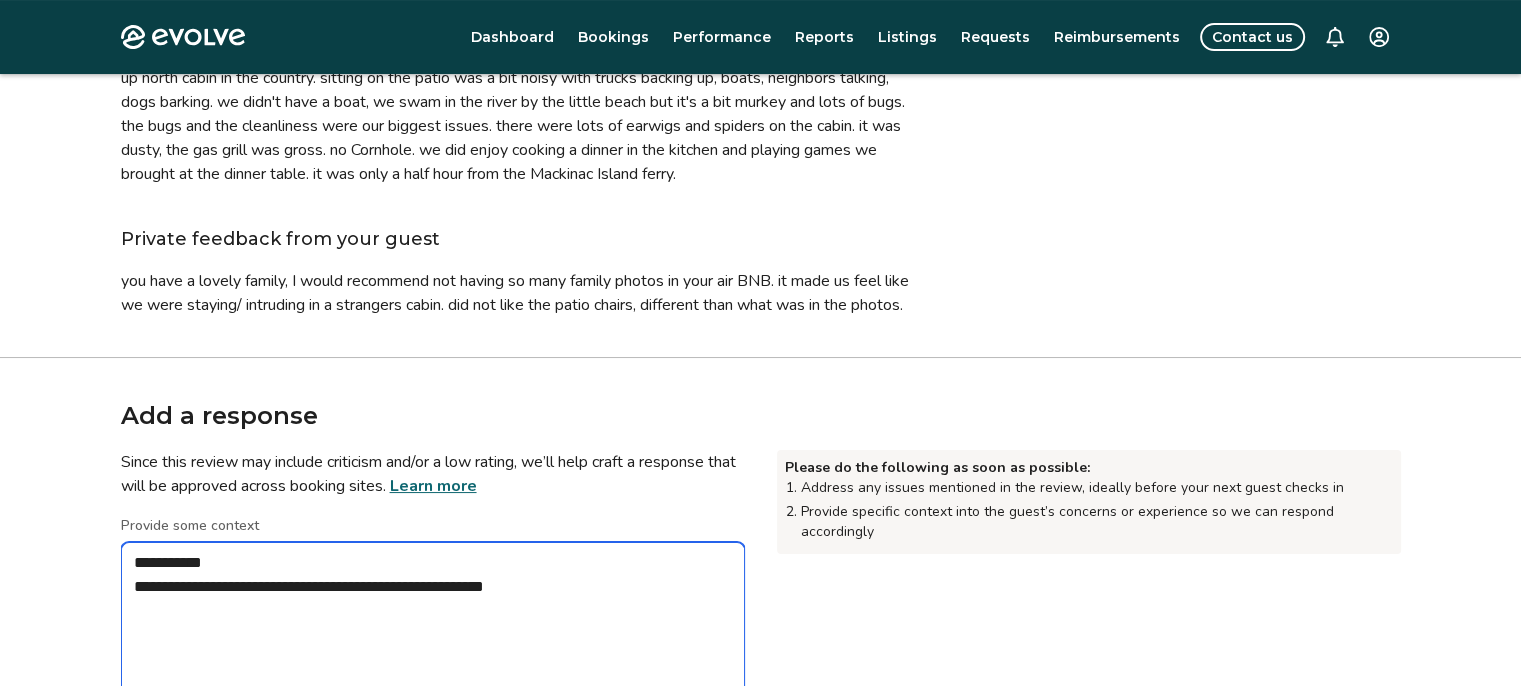 type on "*" 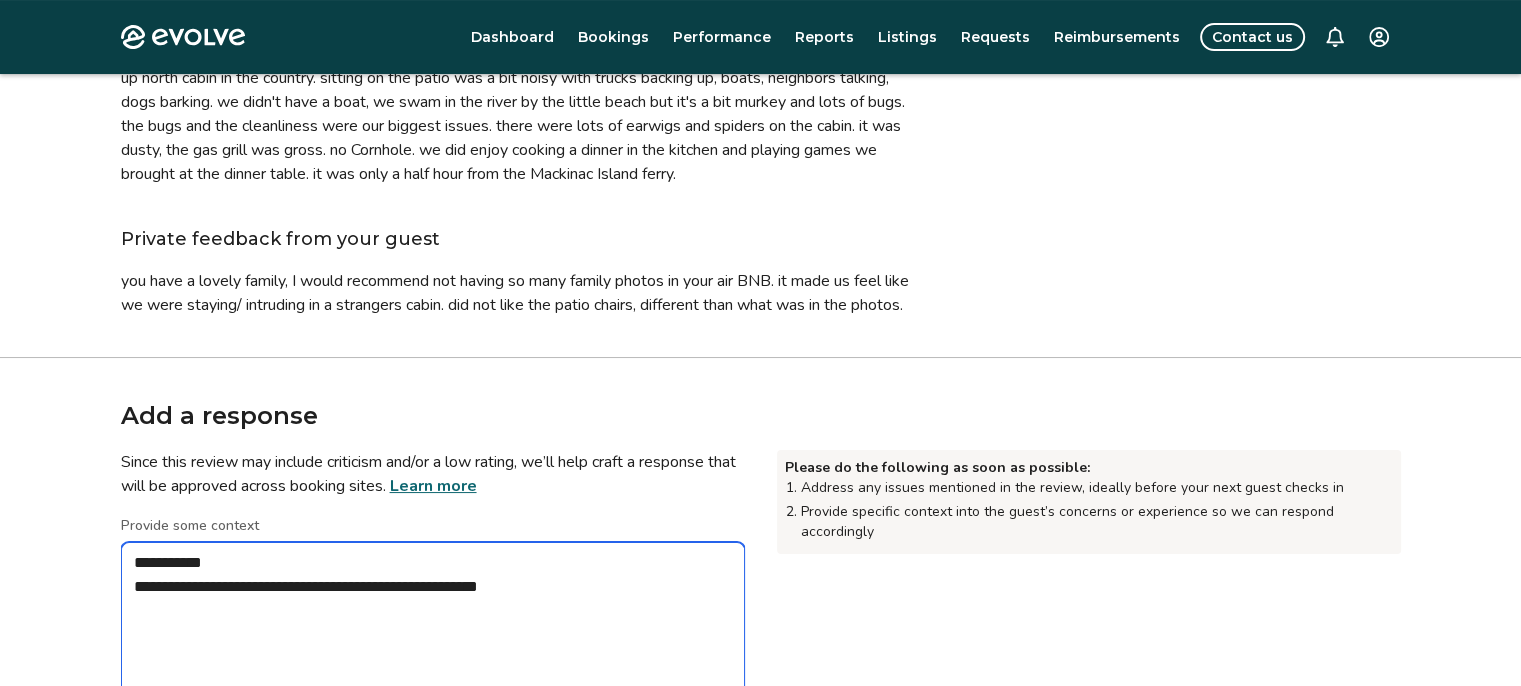 type on "*" 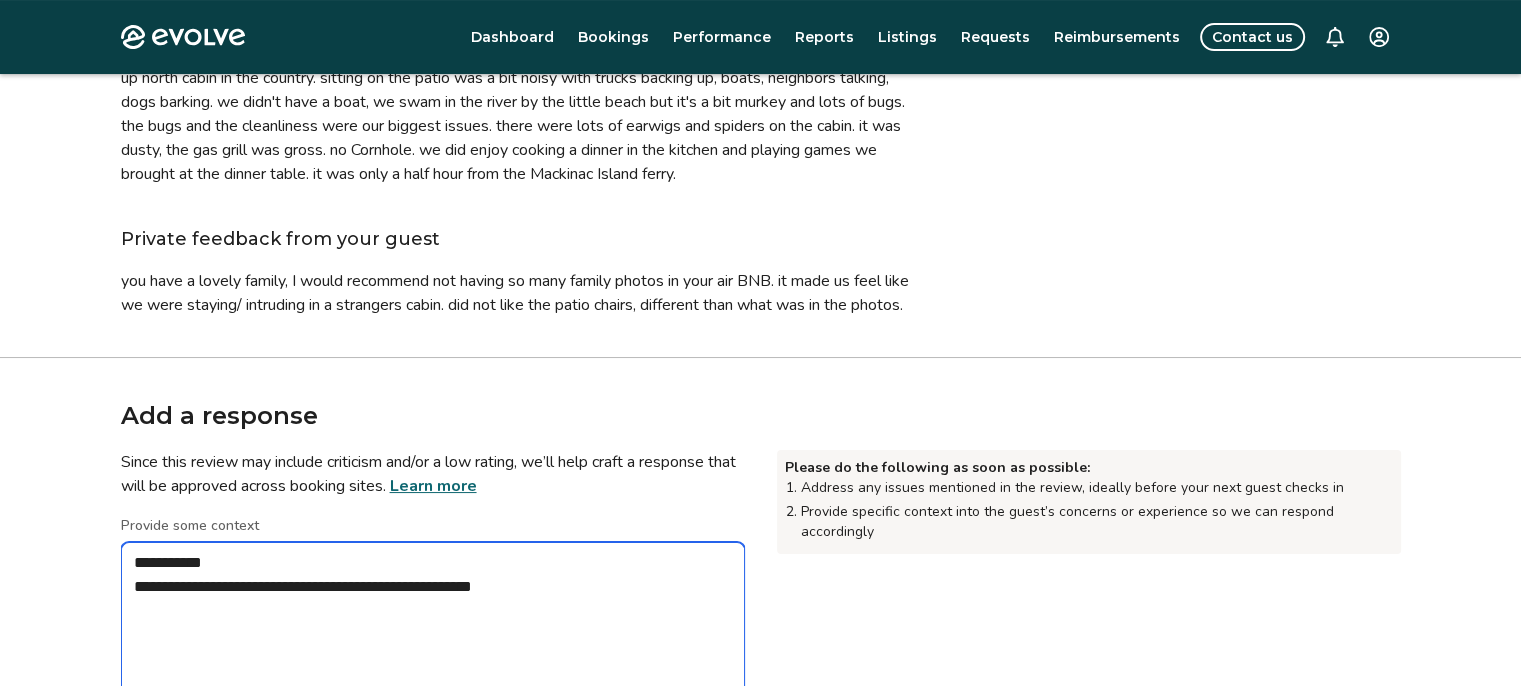 type on "*" 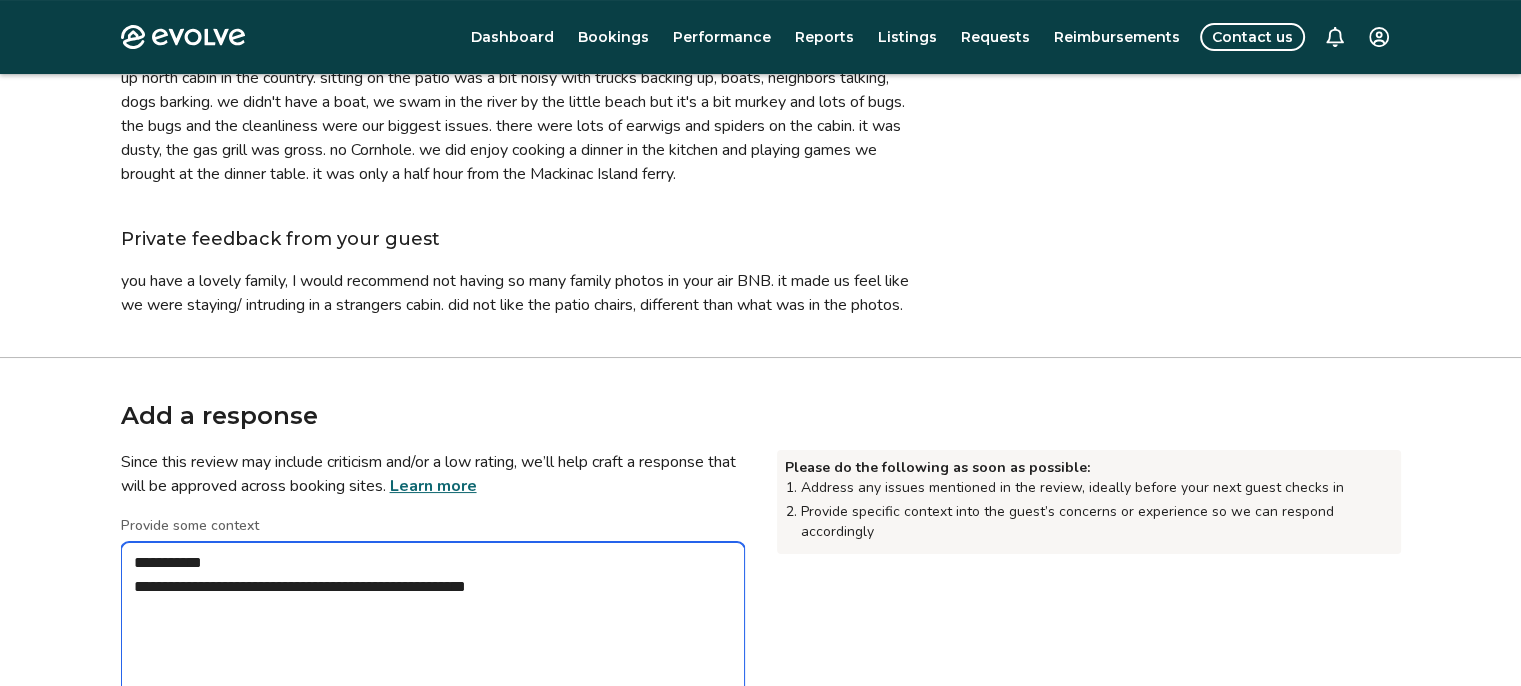 type on "*" 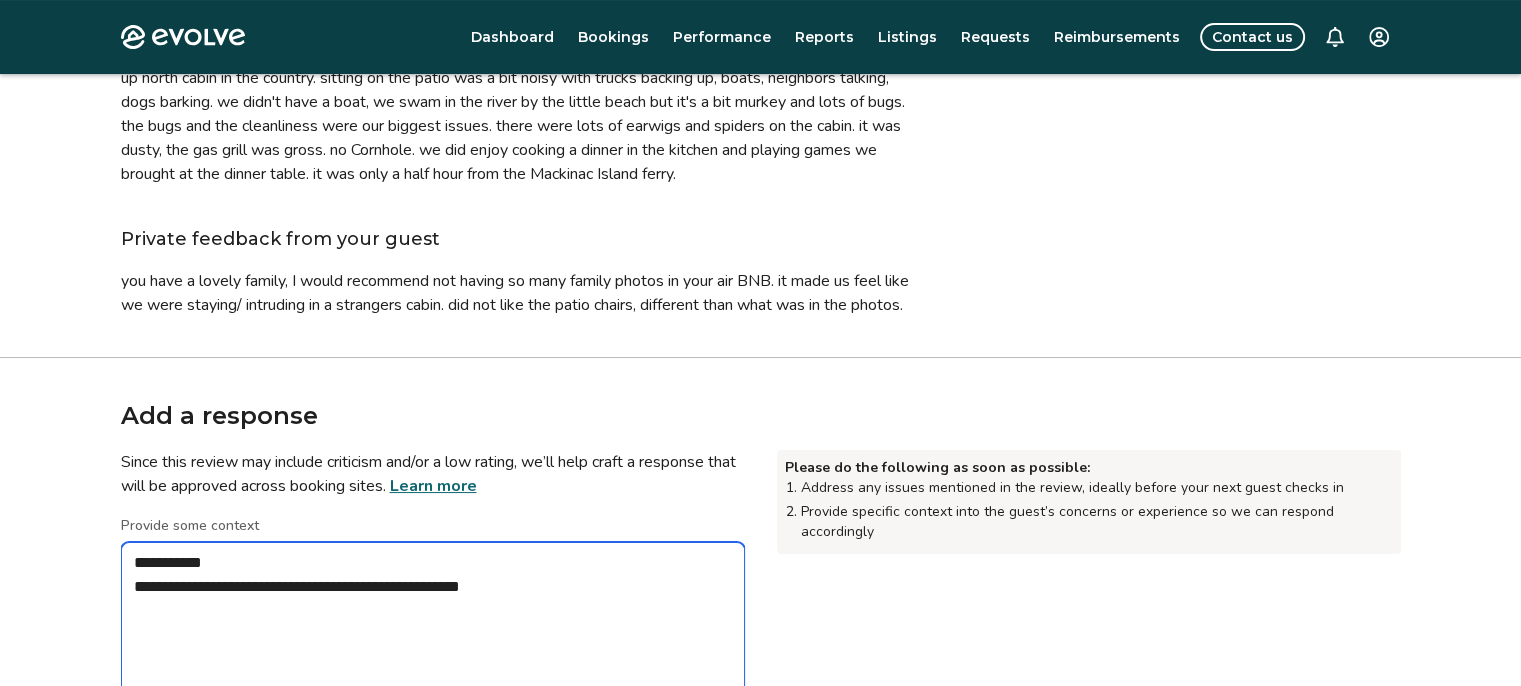 type on "*" 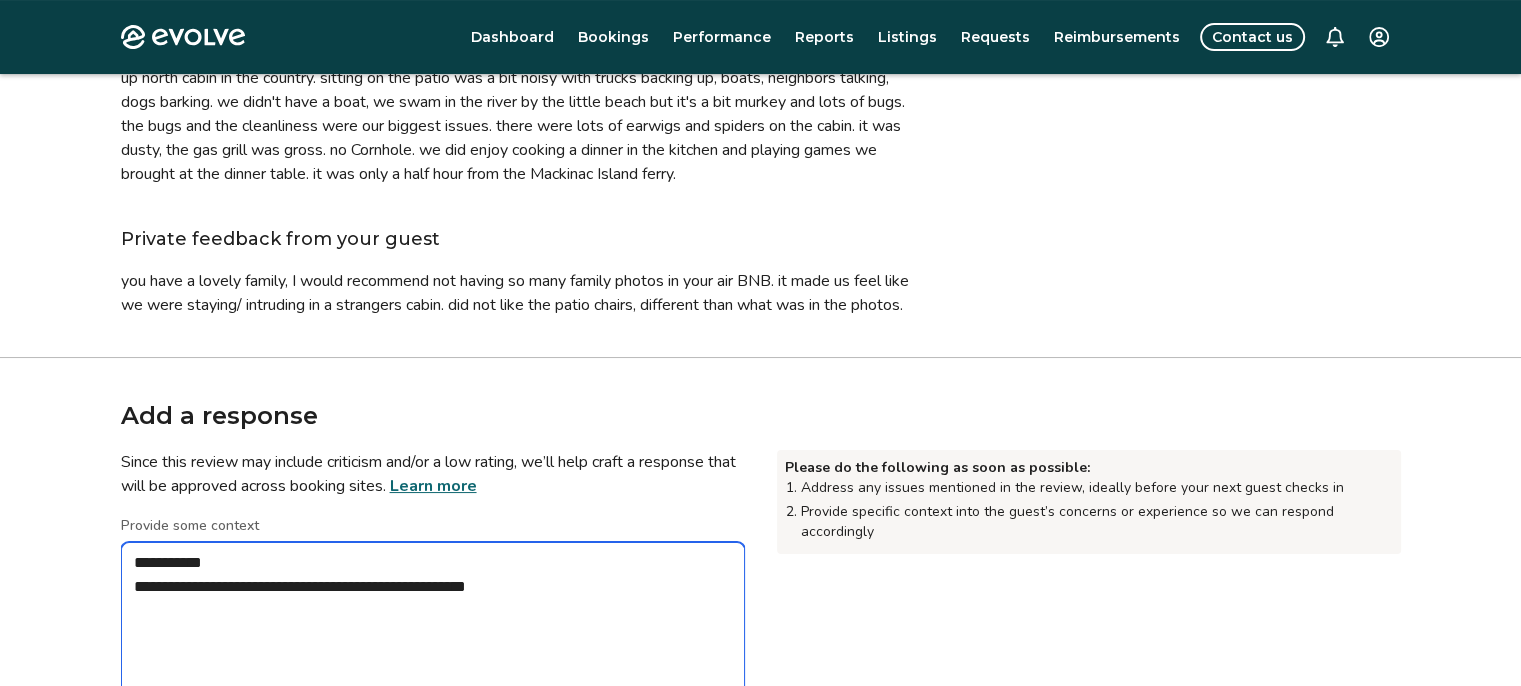 type on "*" 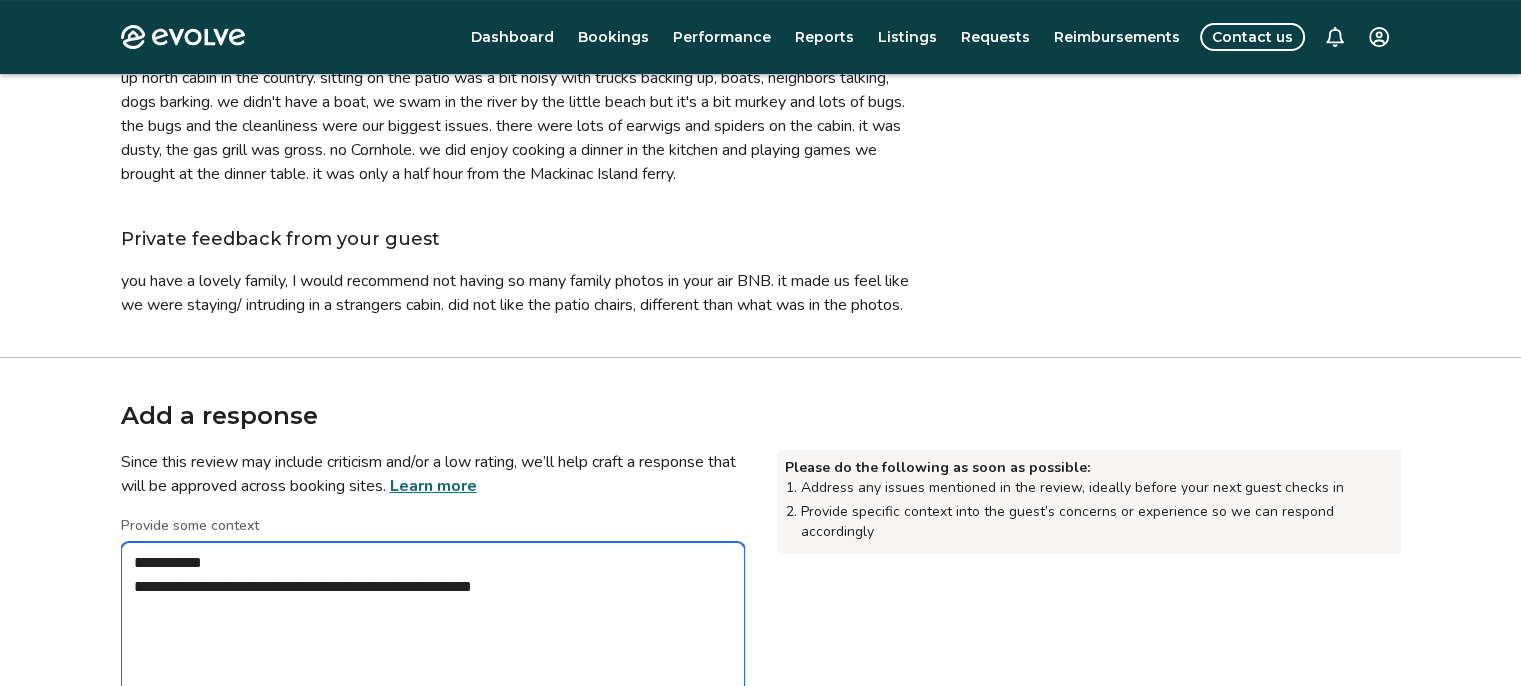 type on "*" 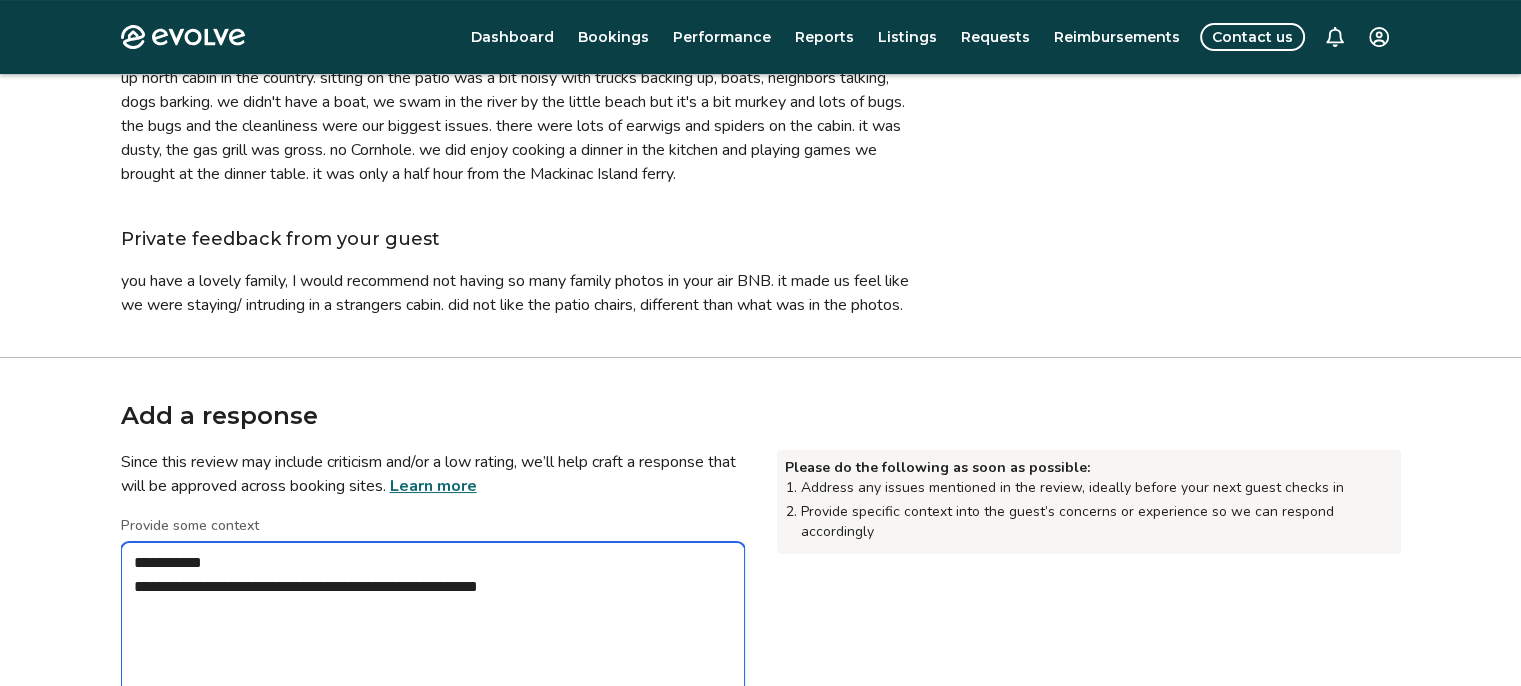 type on "*" 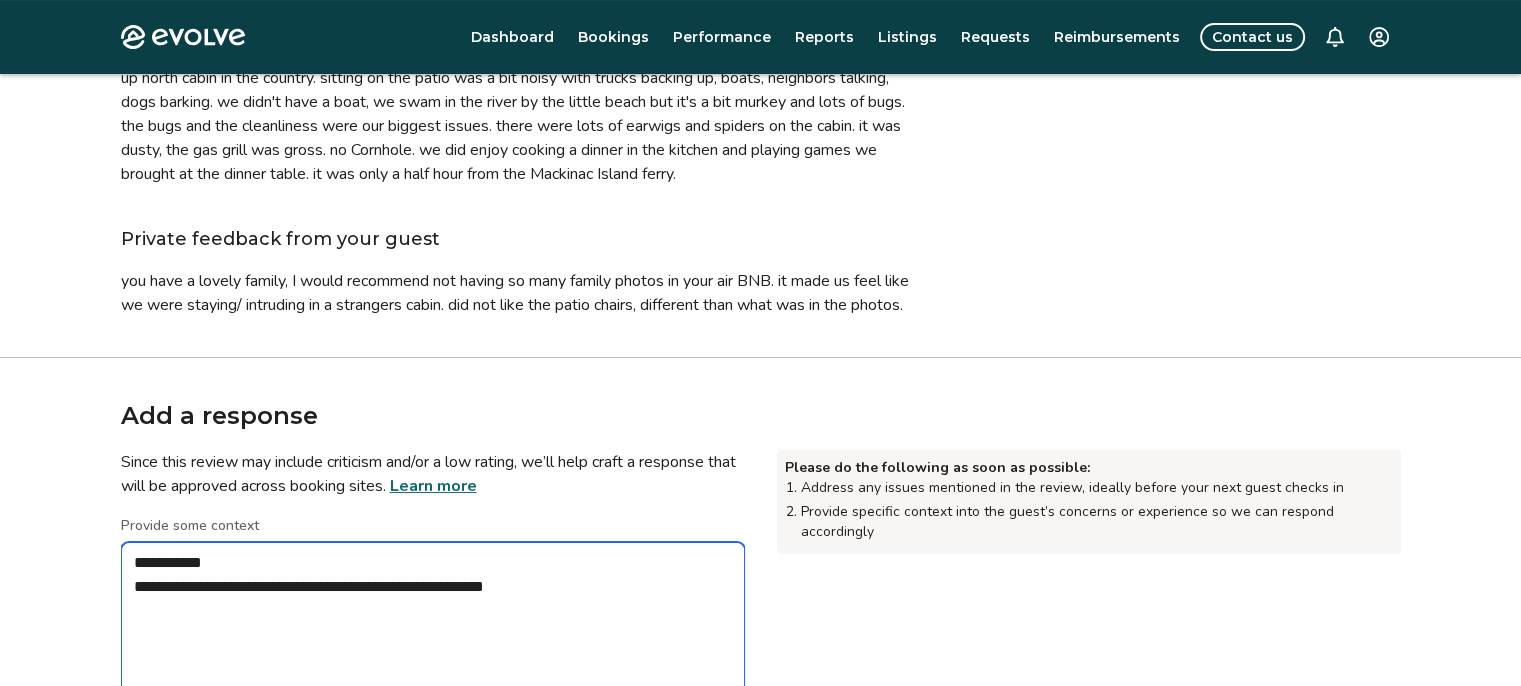 type on "**********" 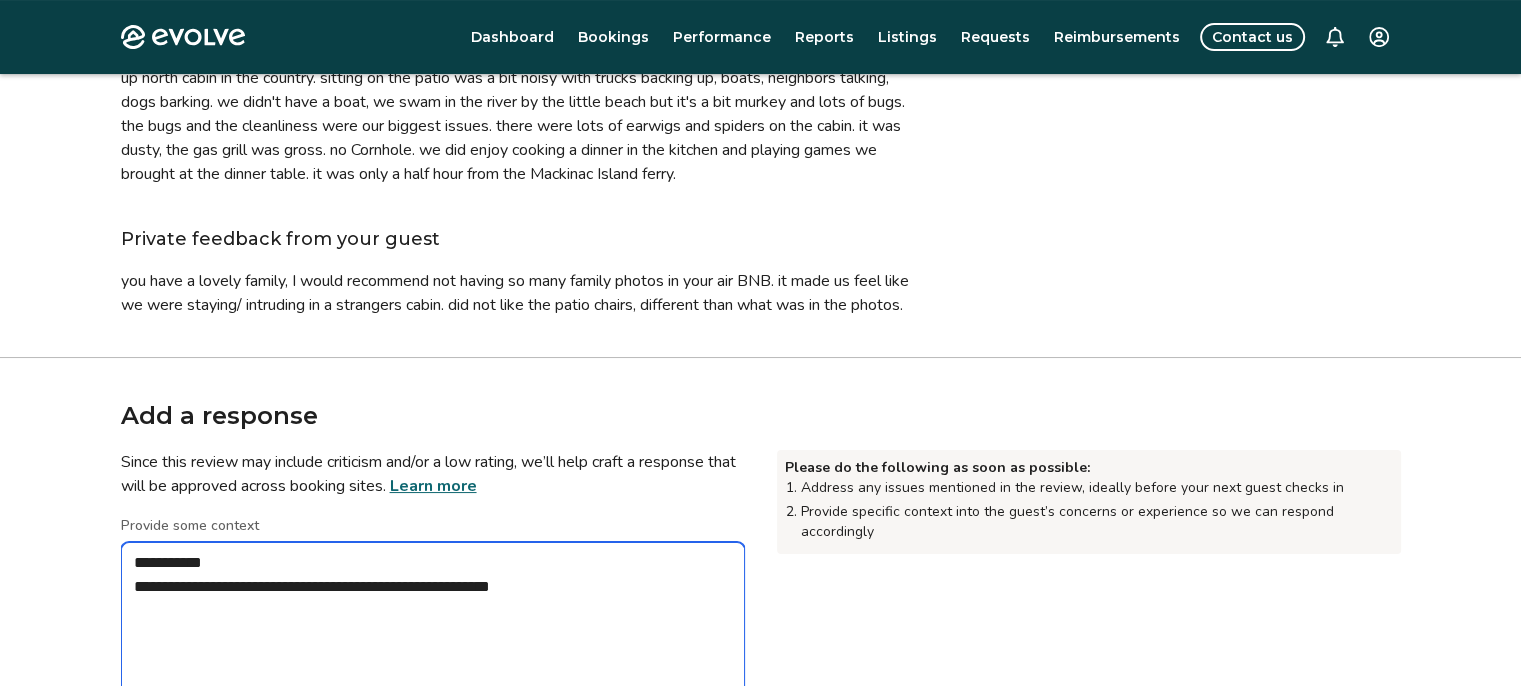 type on "*" 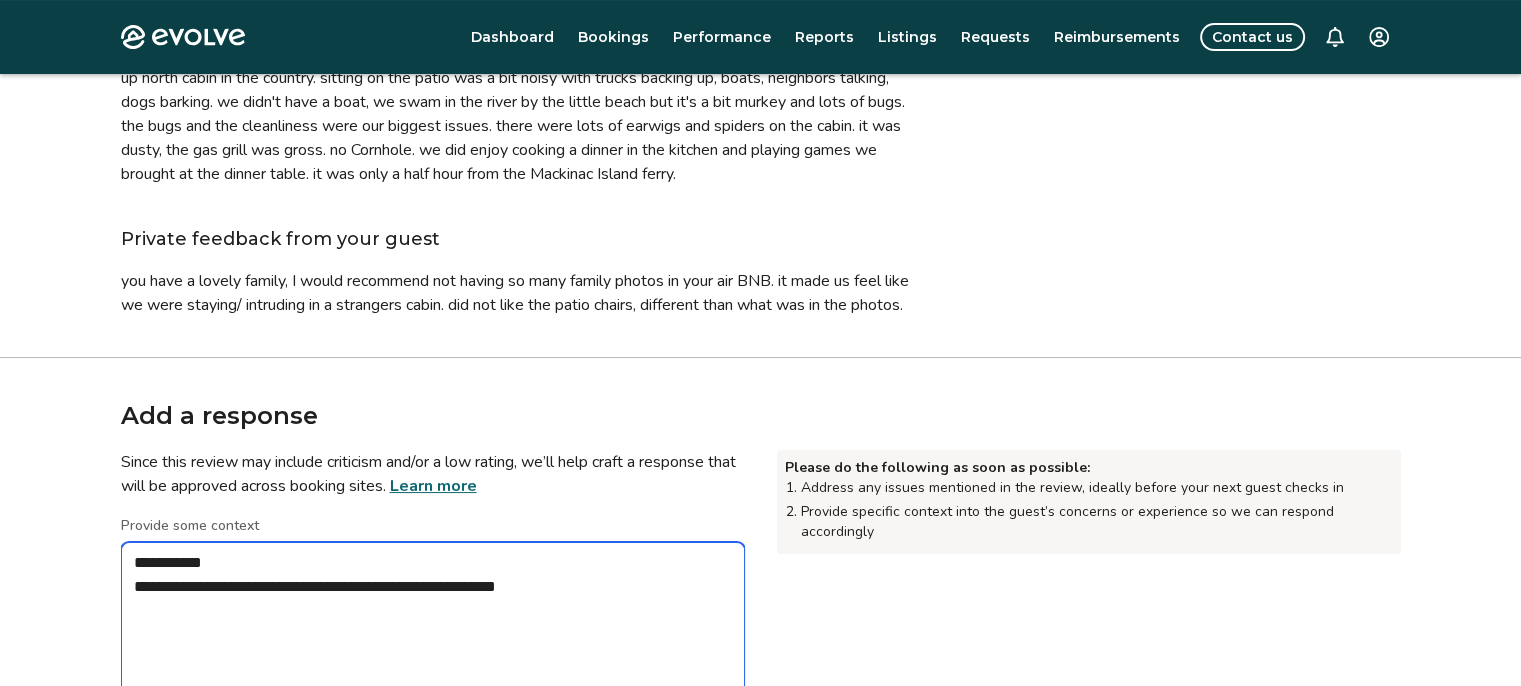 type on "*" 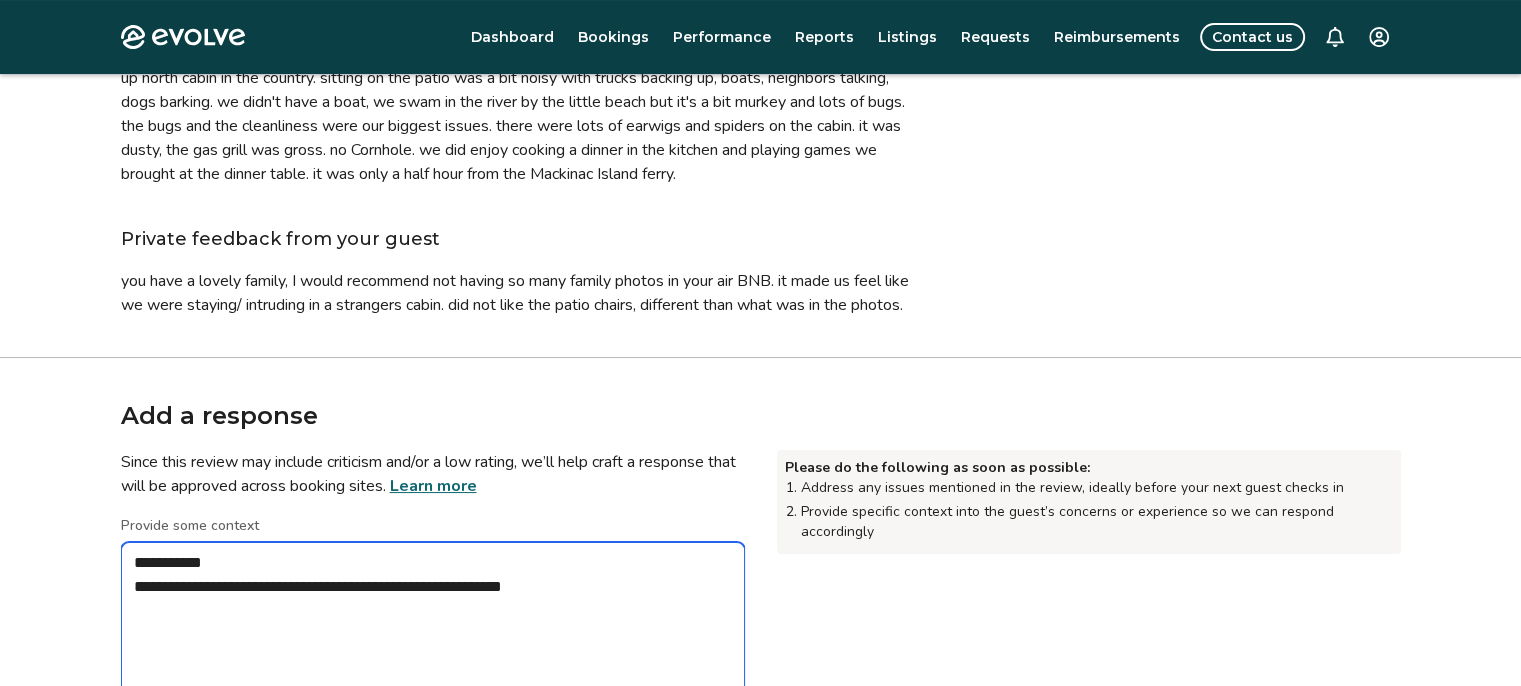 type on "*" 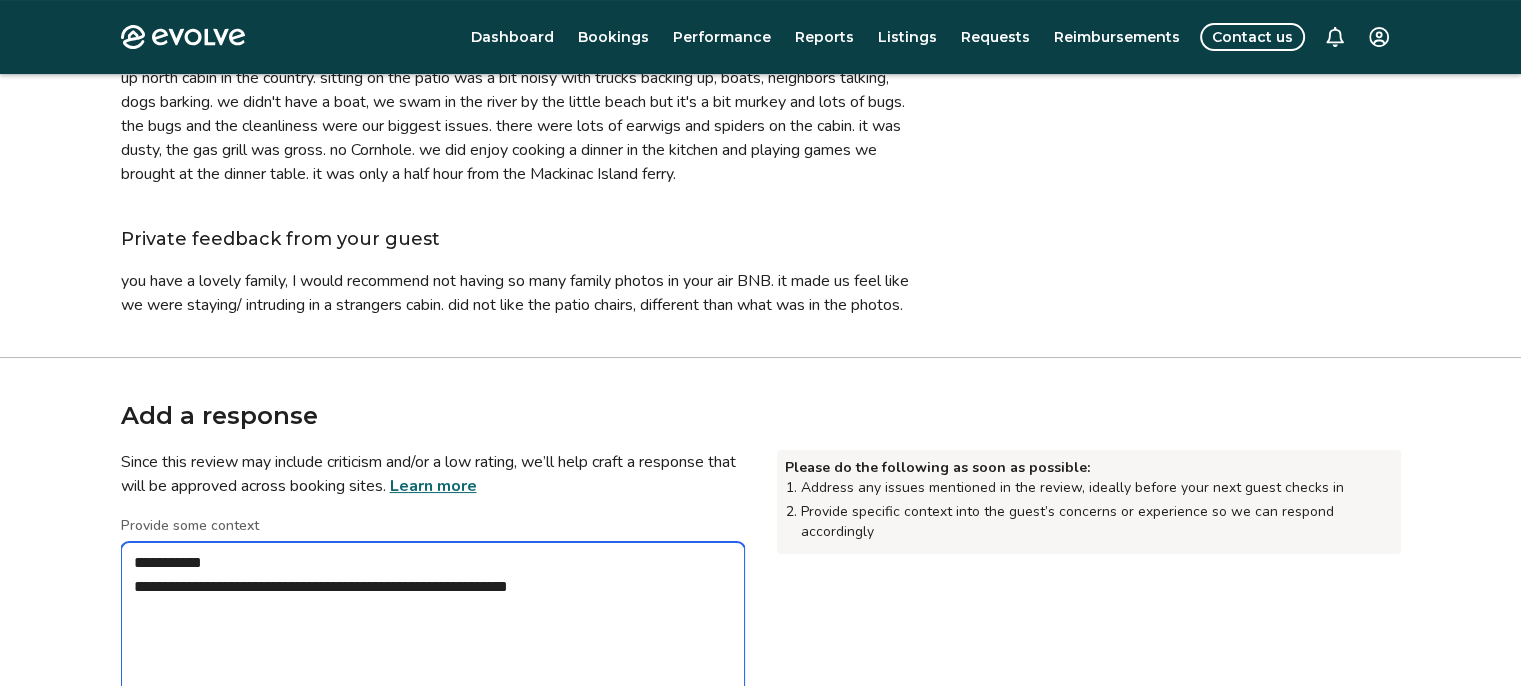 type on "*" 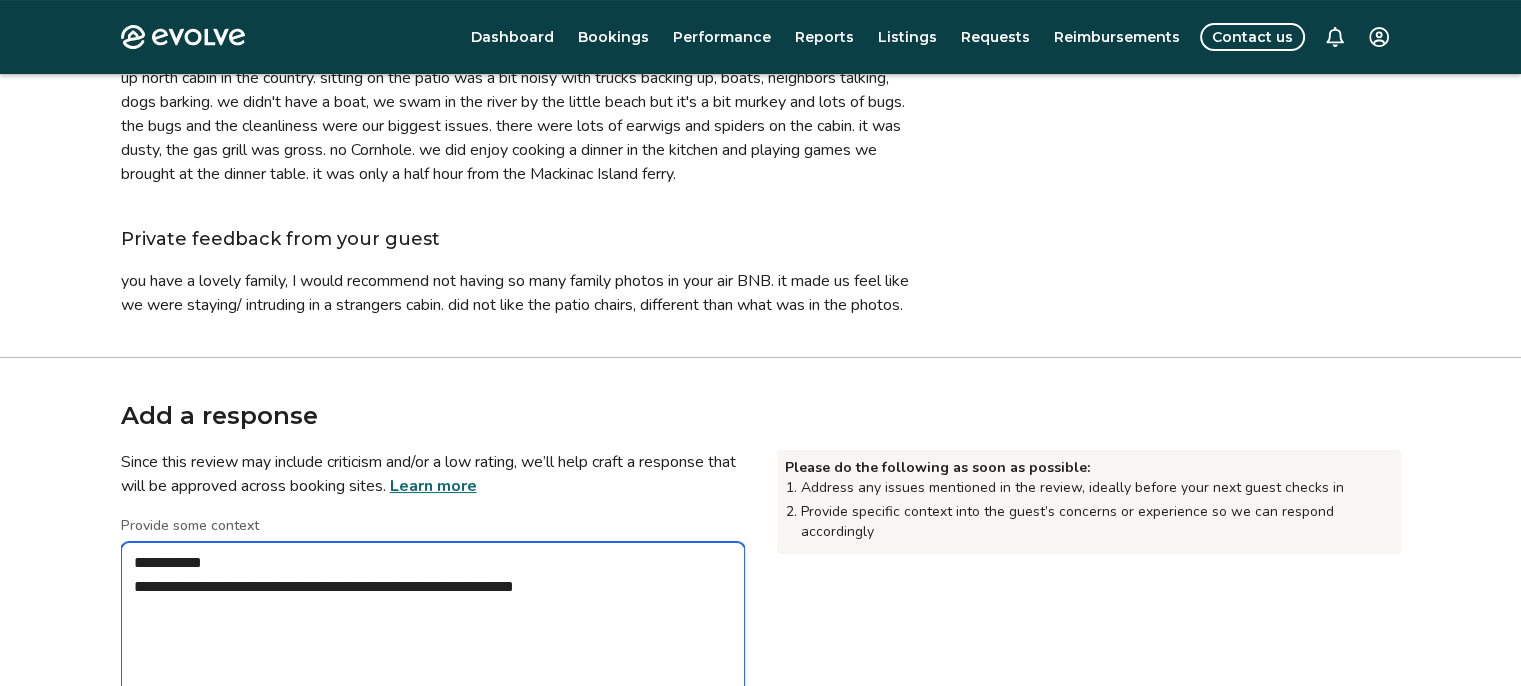 type on "*" 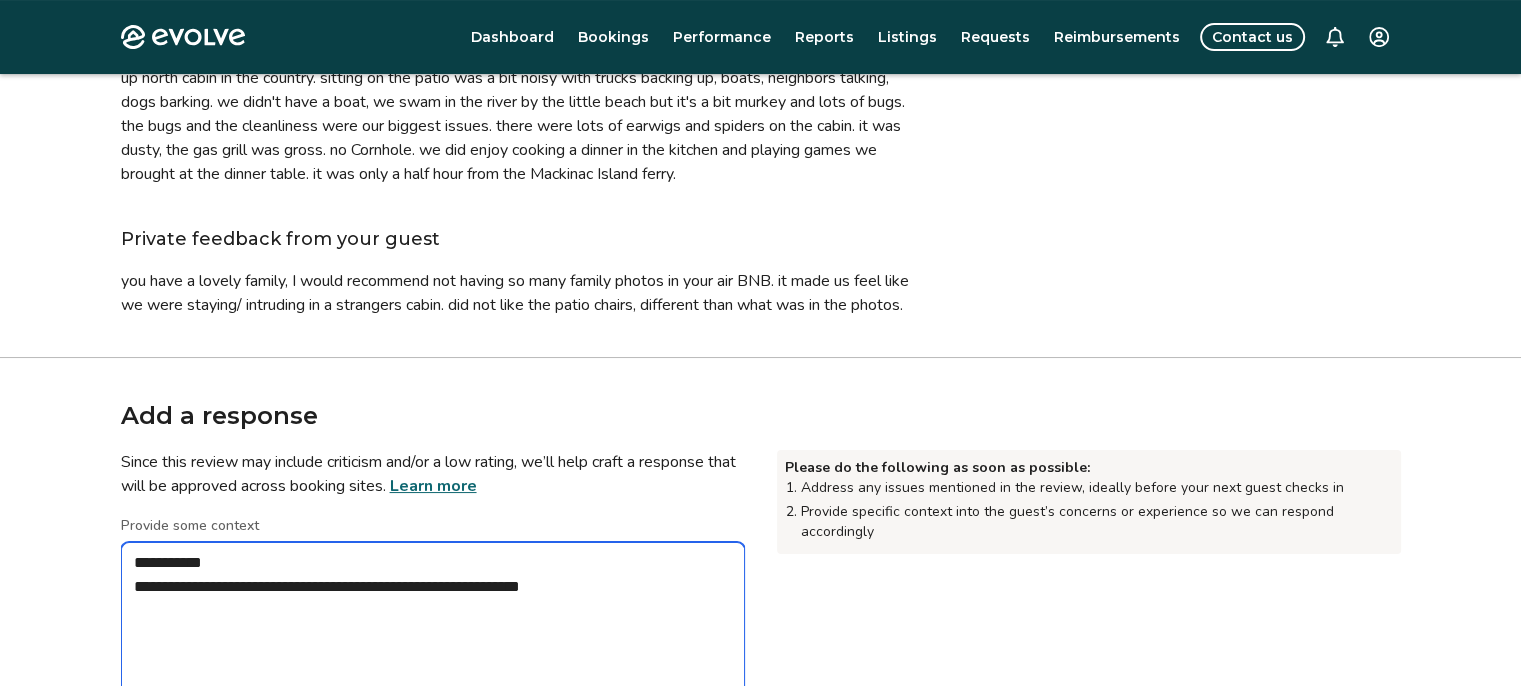 type on "*" 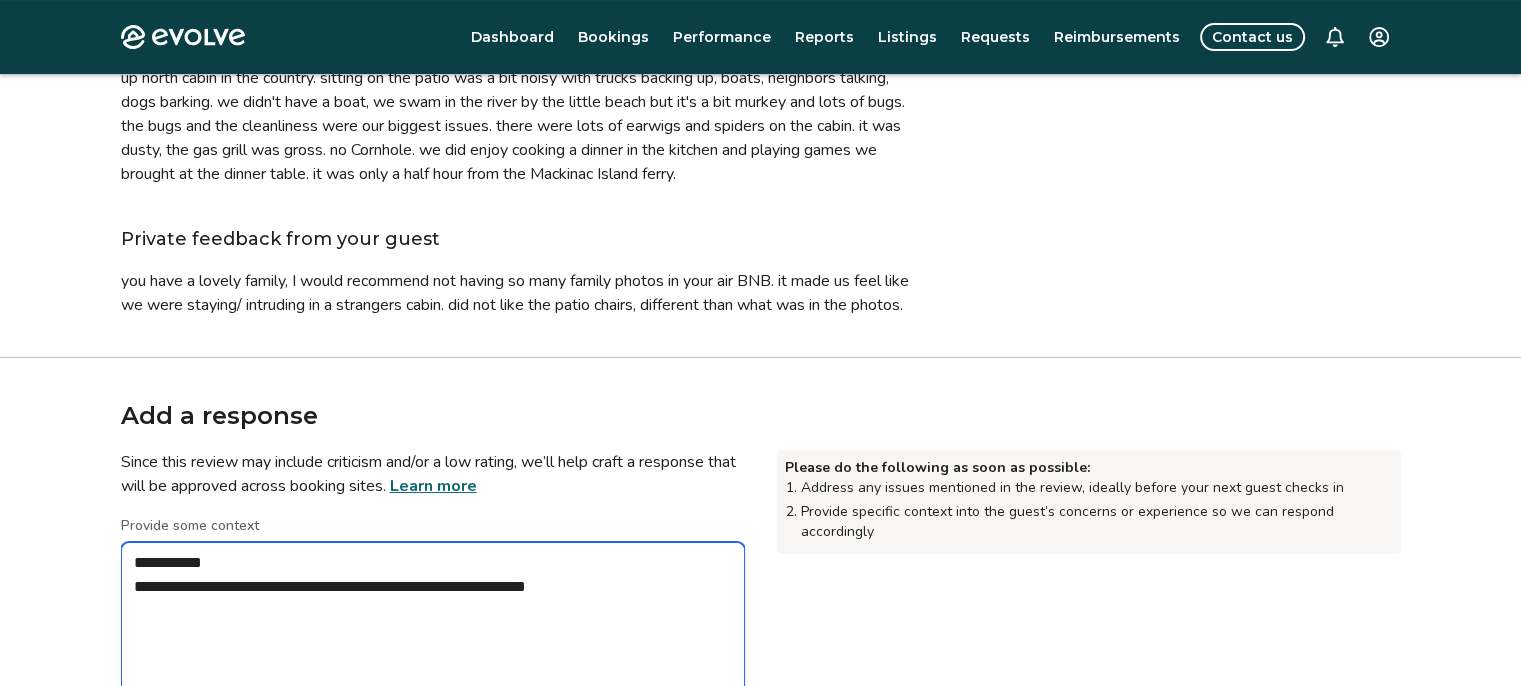 type on "*" 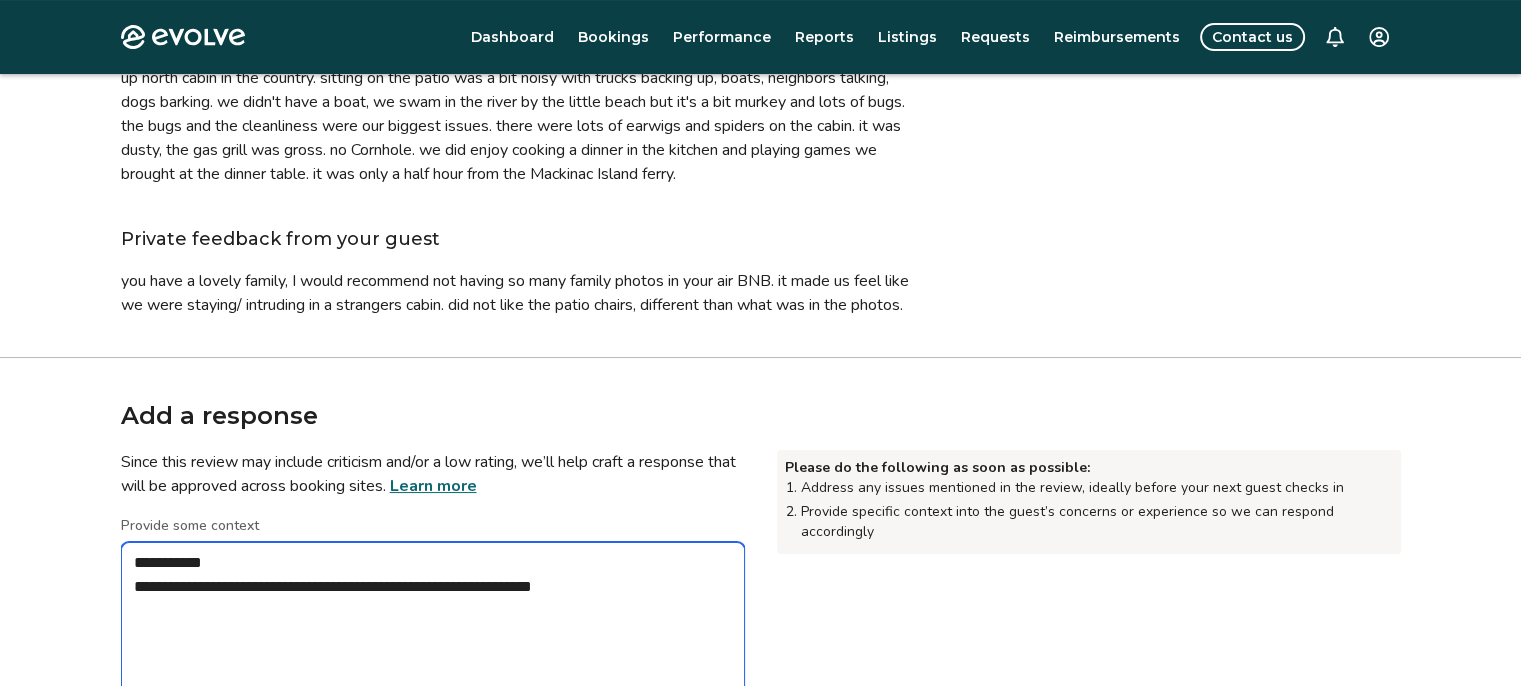 type on "*" 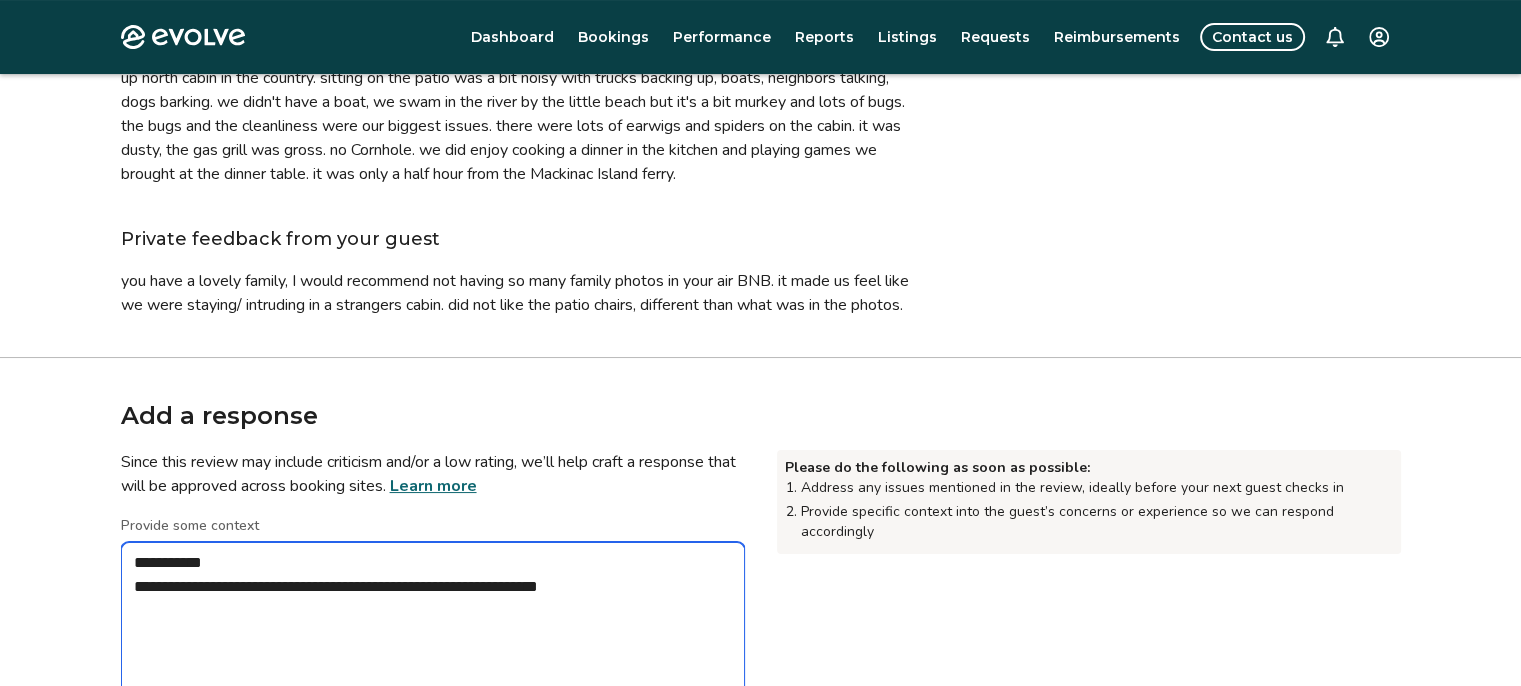 type on "*" 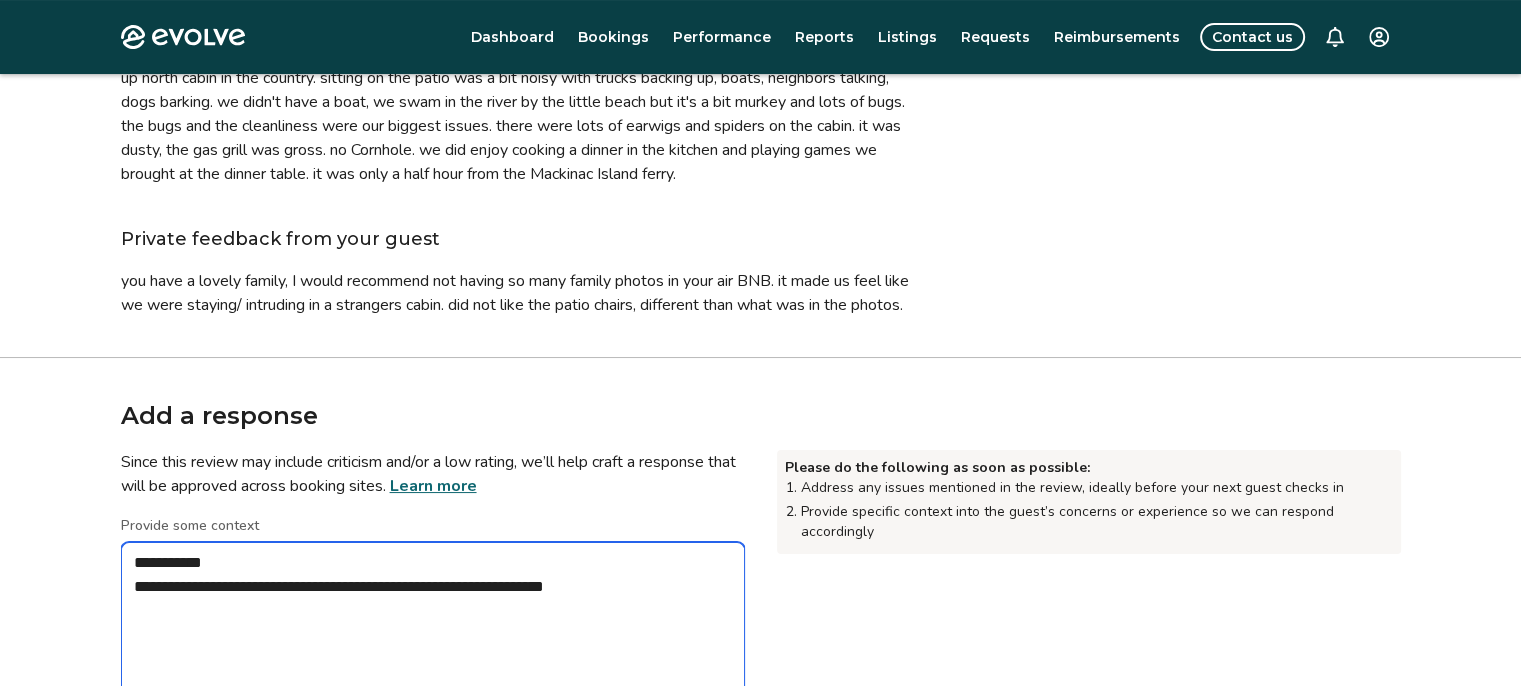 type on "*" 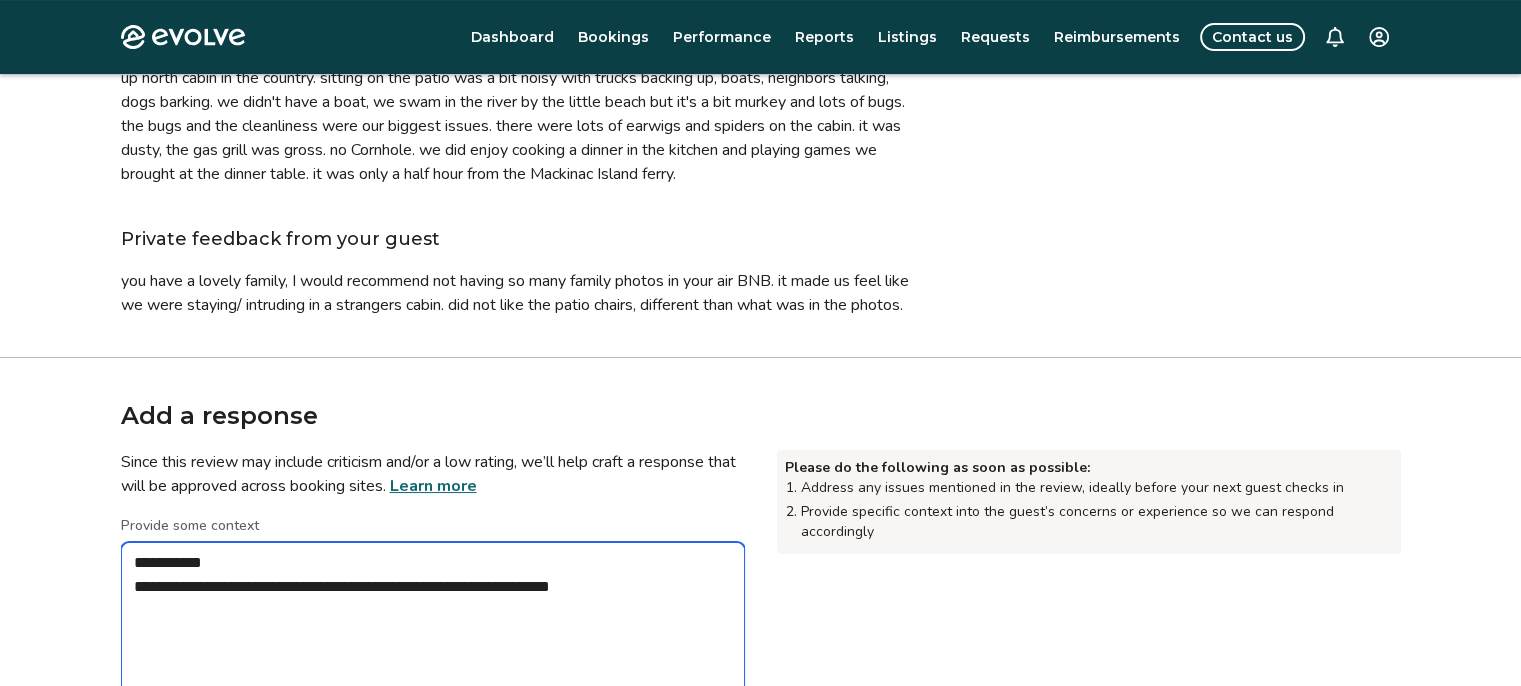 type on "**********" 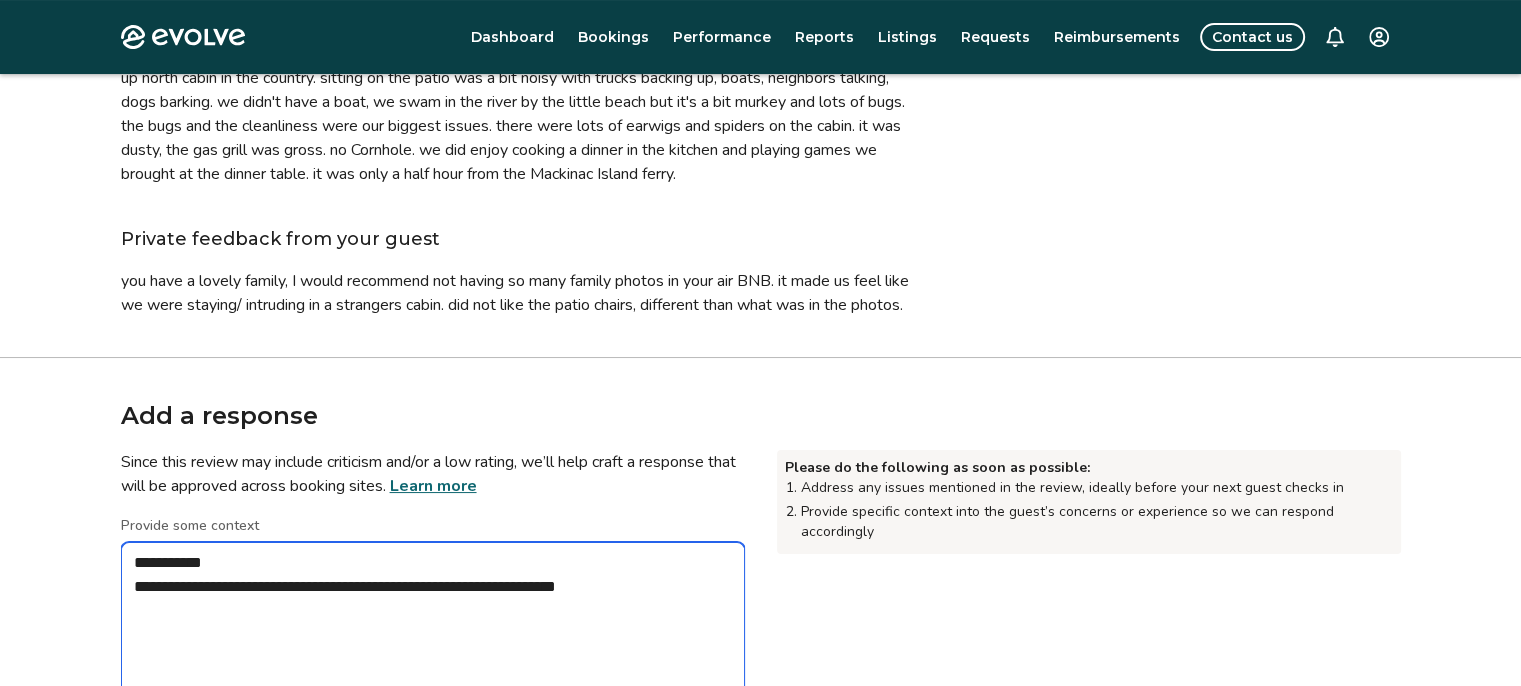 type on "*" 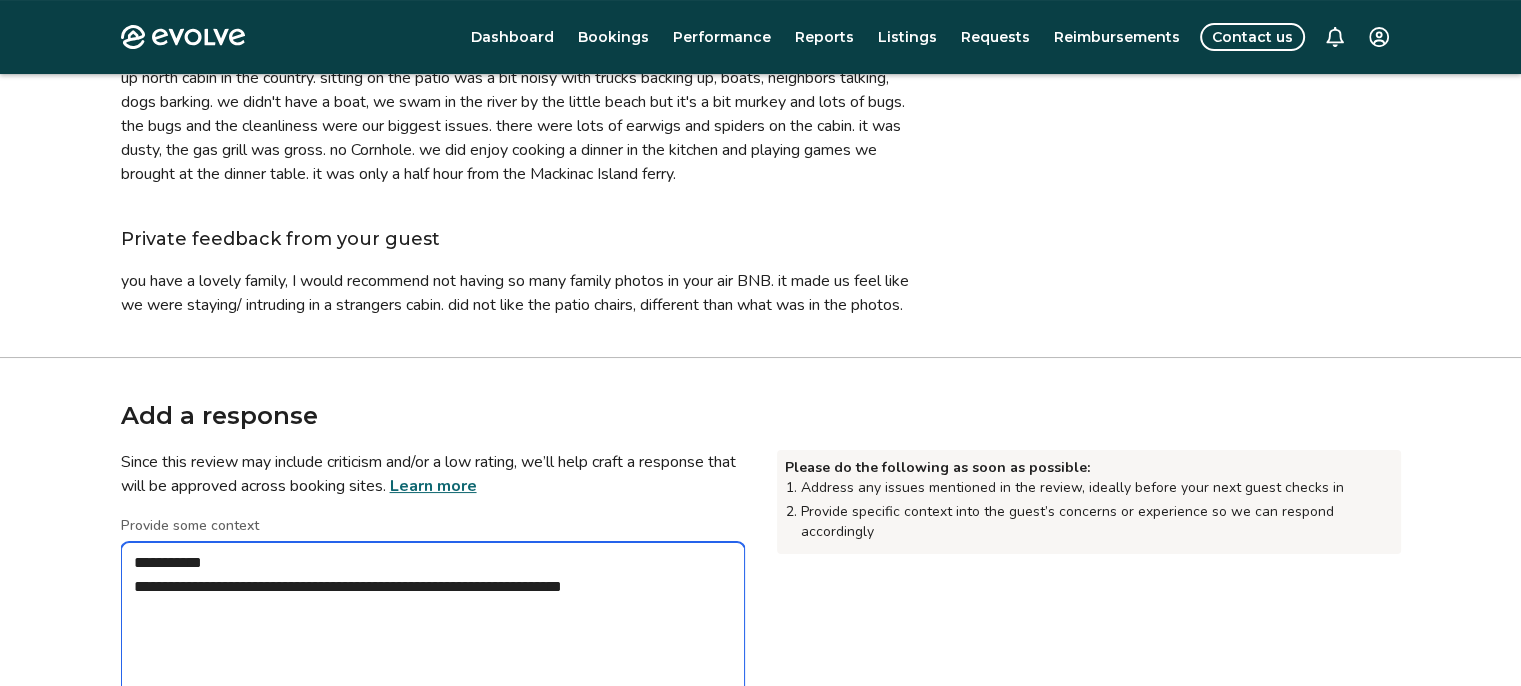 type on "**********" 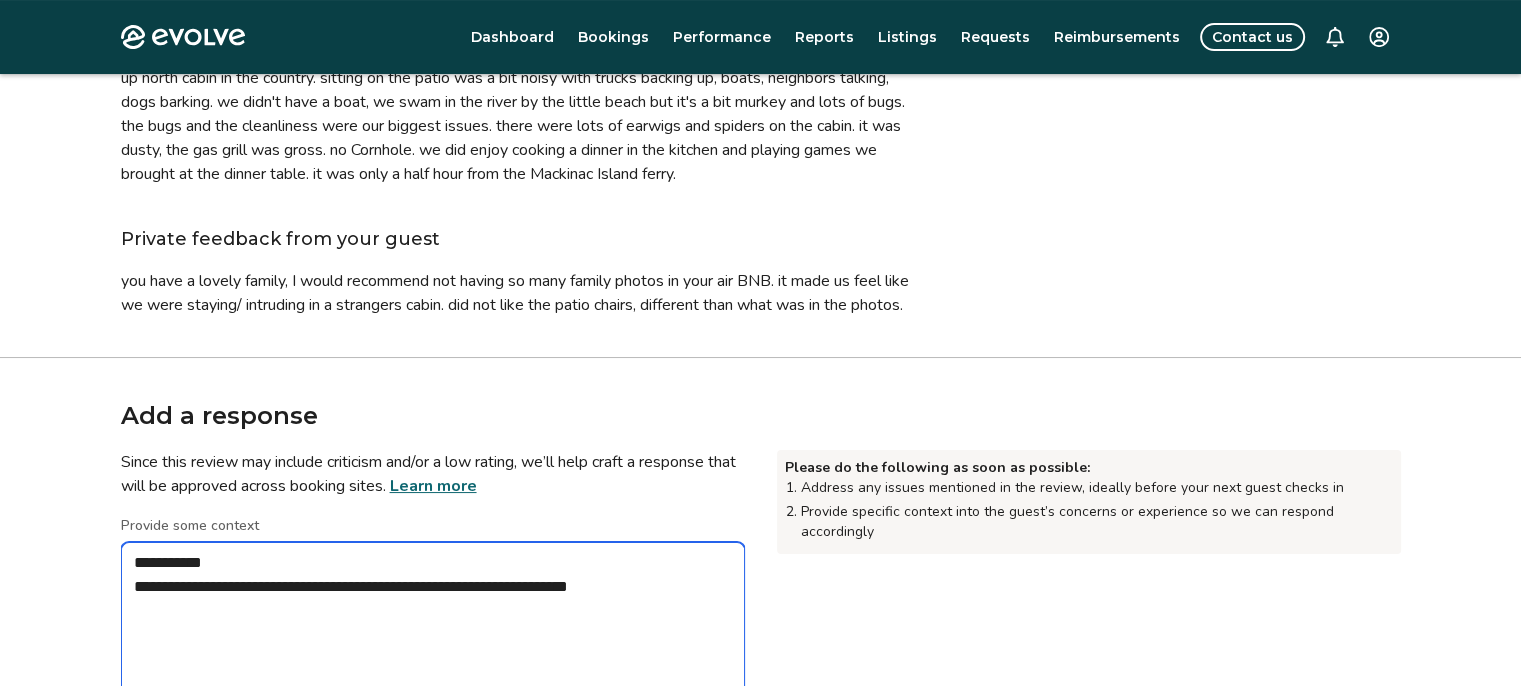 type on "*" 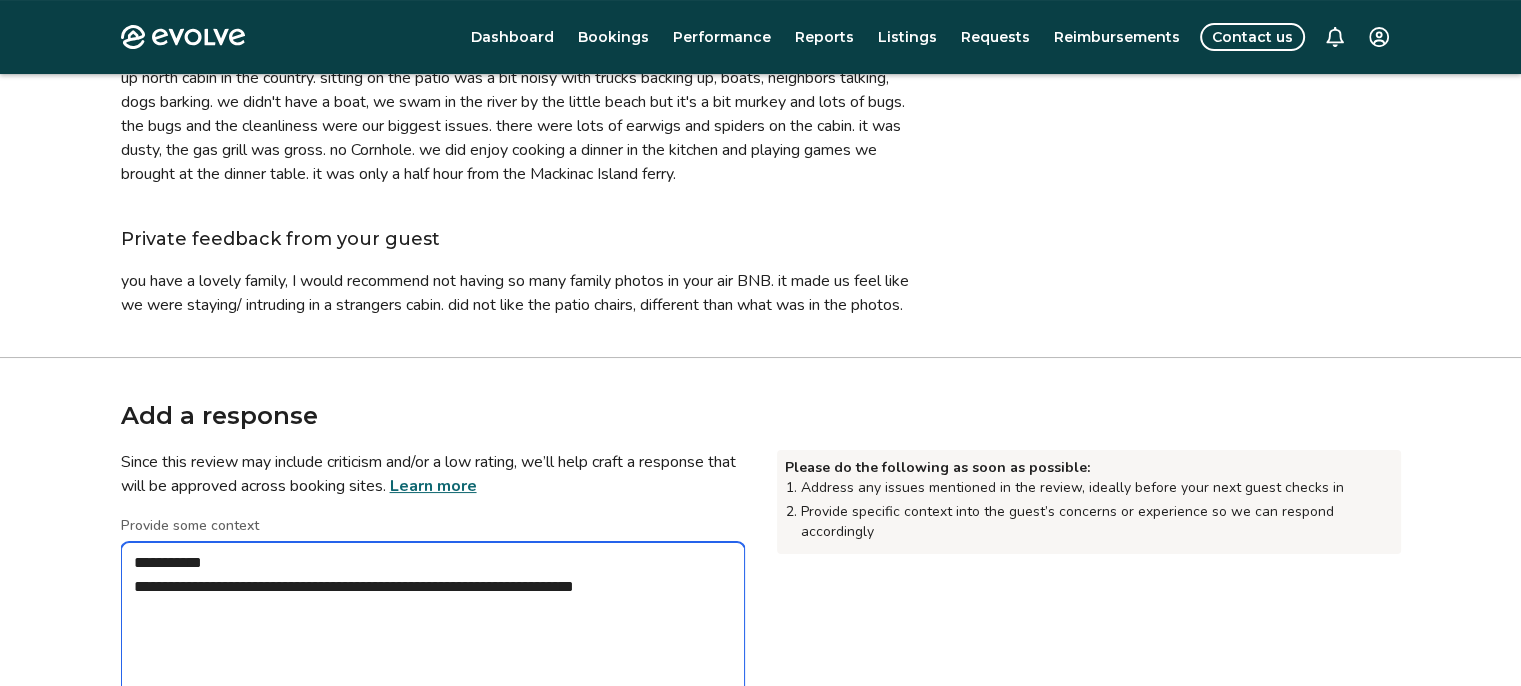 type on "*" 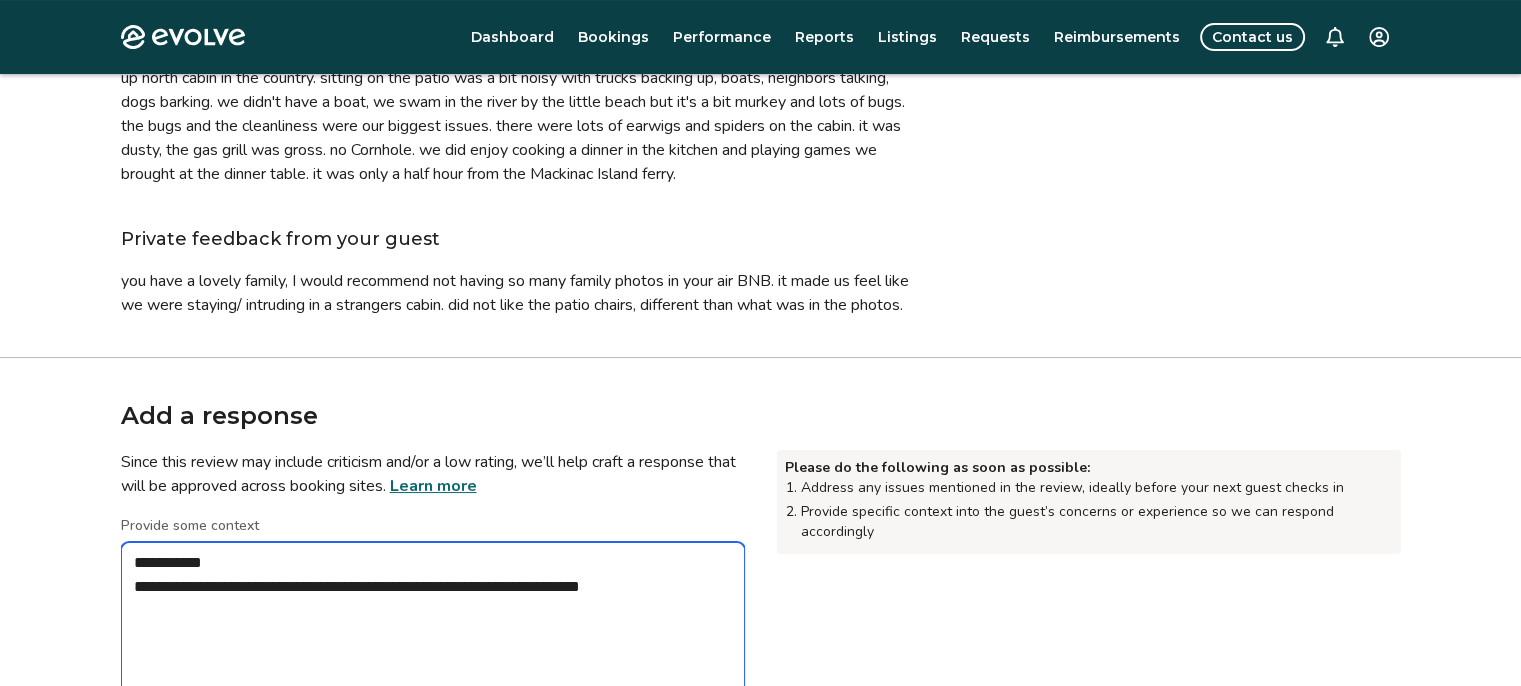 type on "*" 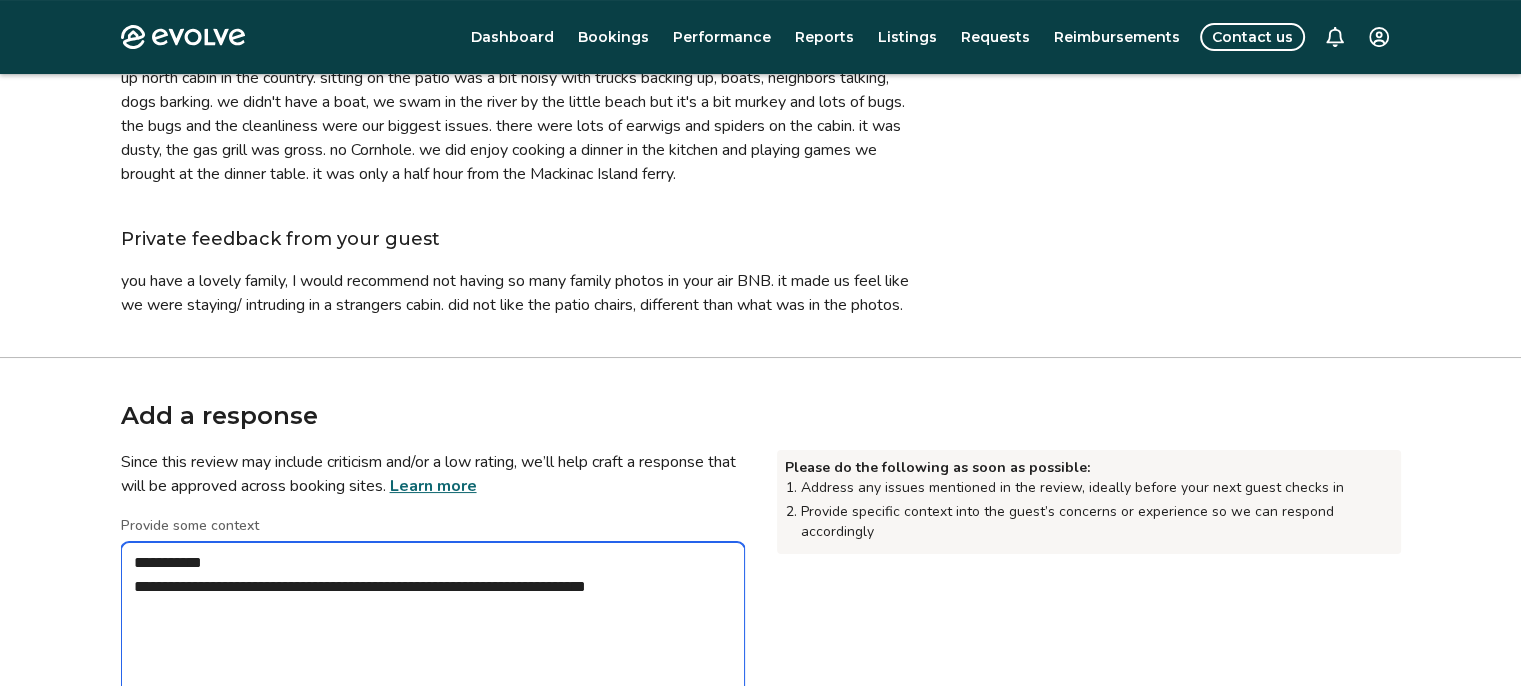 type on "*" 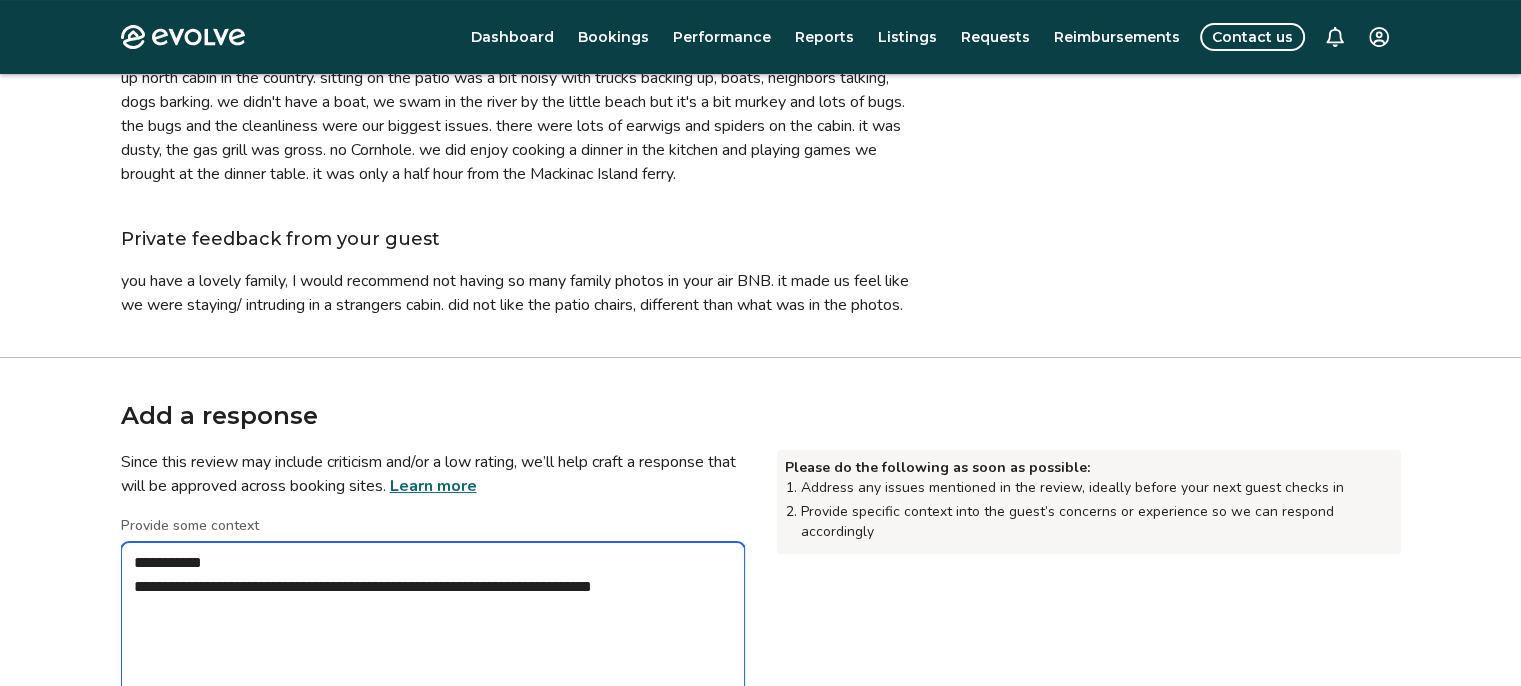 type 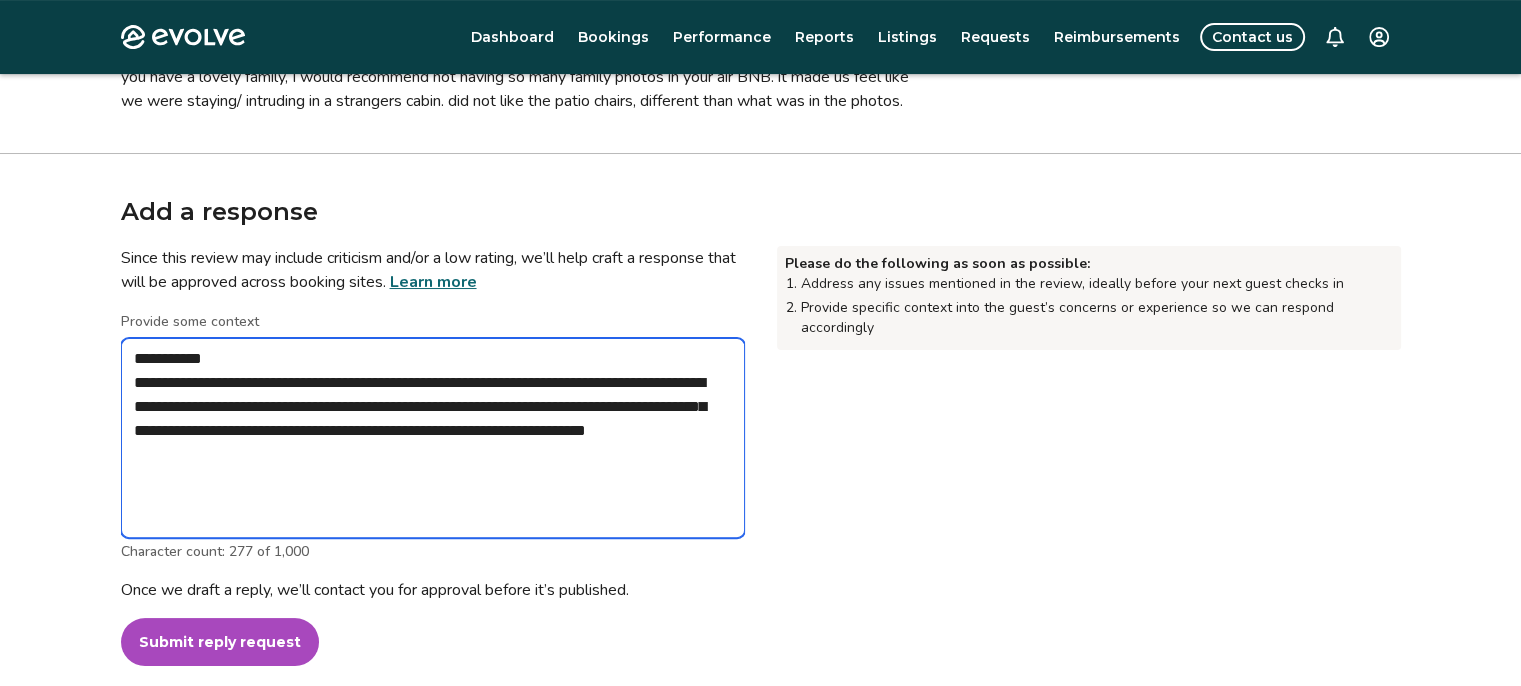 scroll, scrollTop: 507, scrollLeft: 0, axis: vertical 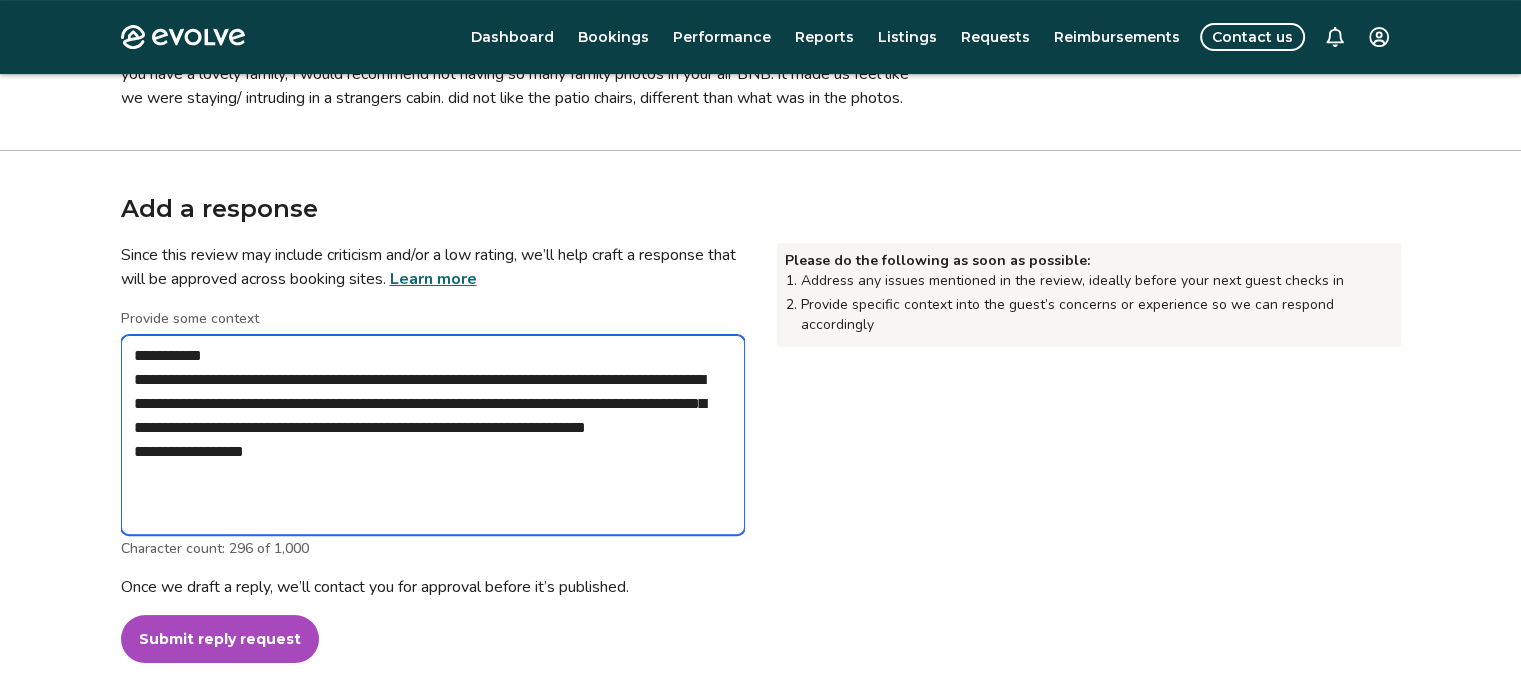 drag, startPoint x: 152, startPoint y: 397, endPoint x: 264, endPoint y: 409, distance: 112.64102 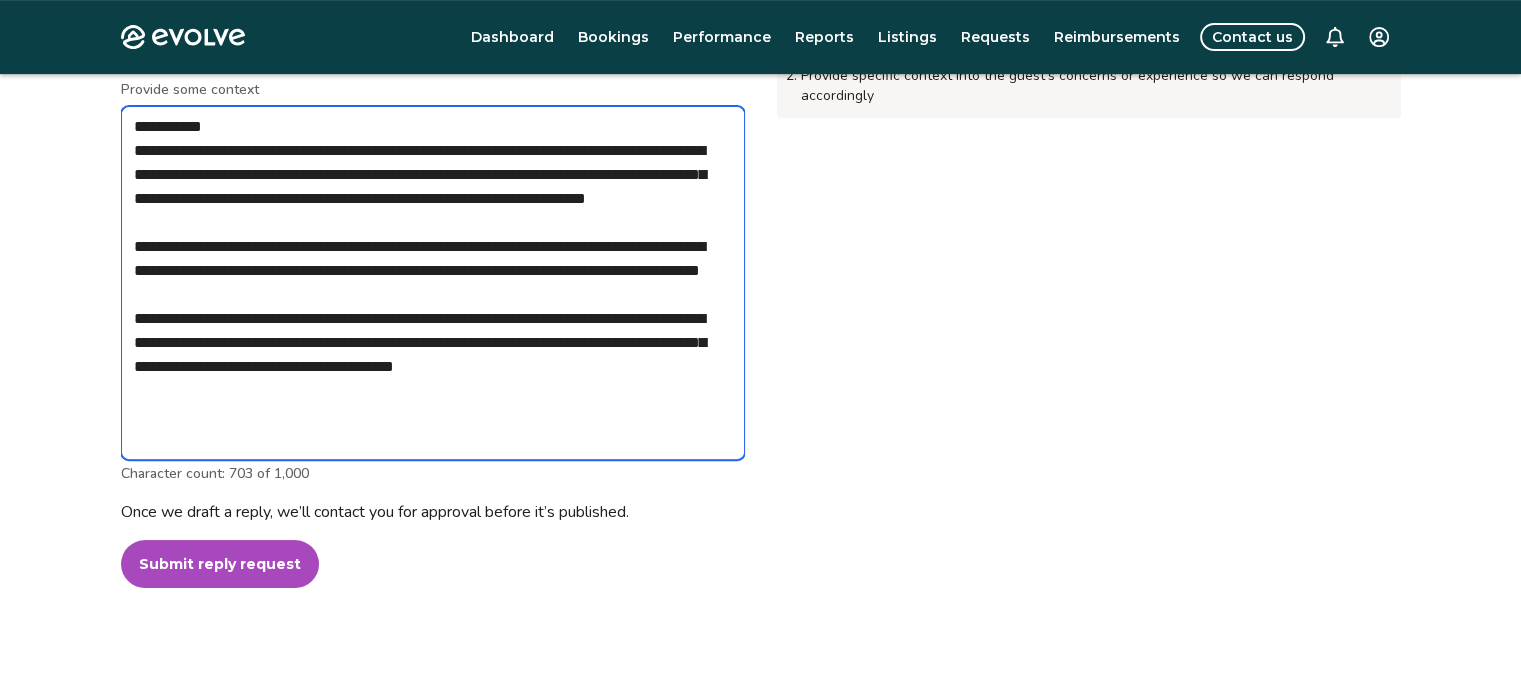 scroll, scrollTop: 900, scrollLeft: 0, axis: vertical 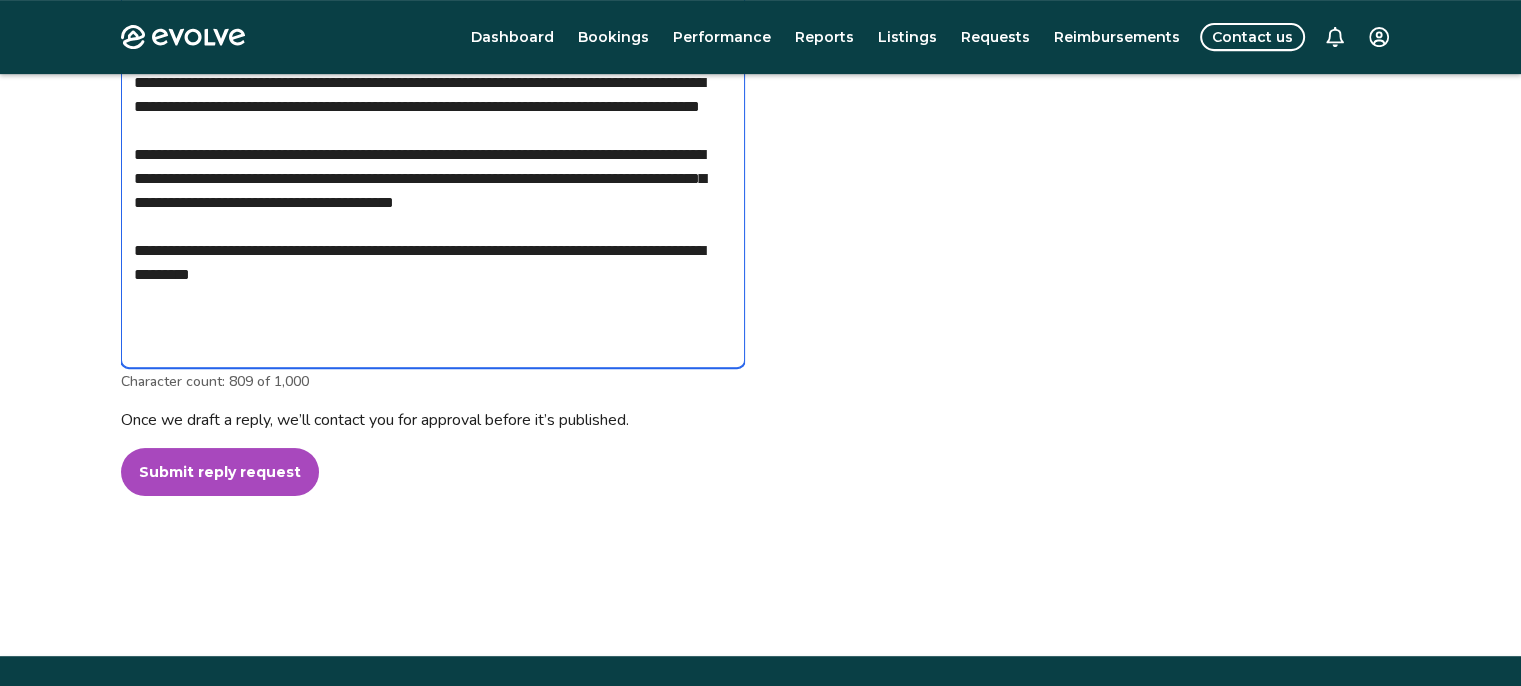 click on "**********" at bounding box center (433, 155) 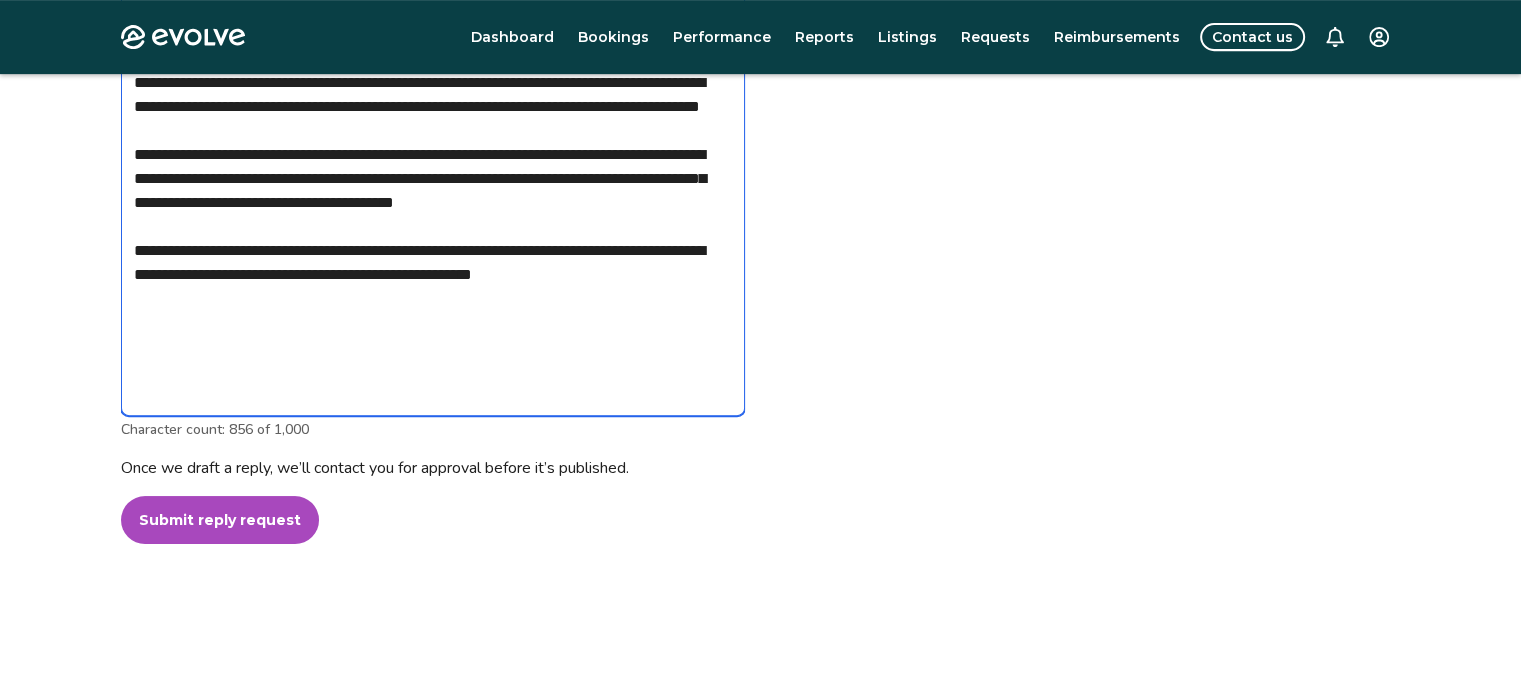 scroll, scrollTop: 900, scrollLeft: 0, axis: vertical 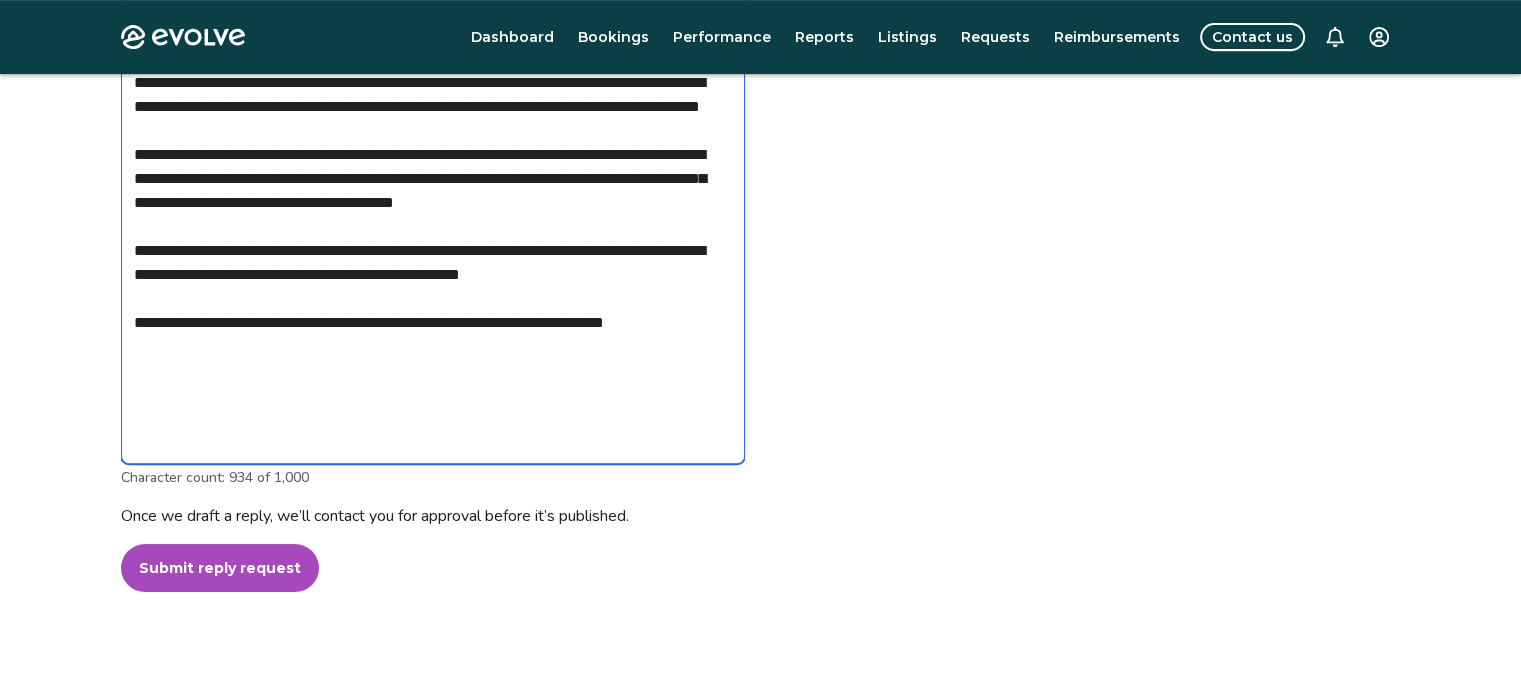 click on "**********" at bounding box center (433, 203) 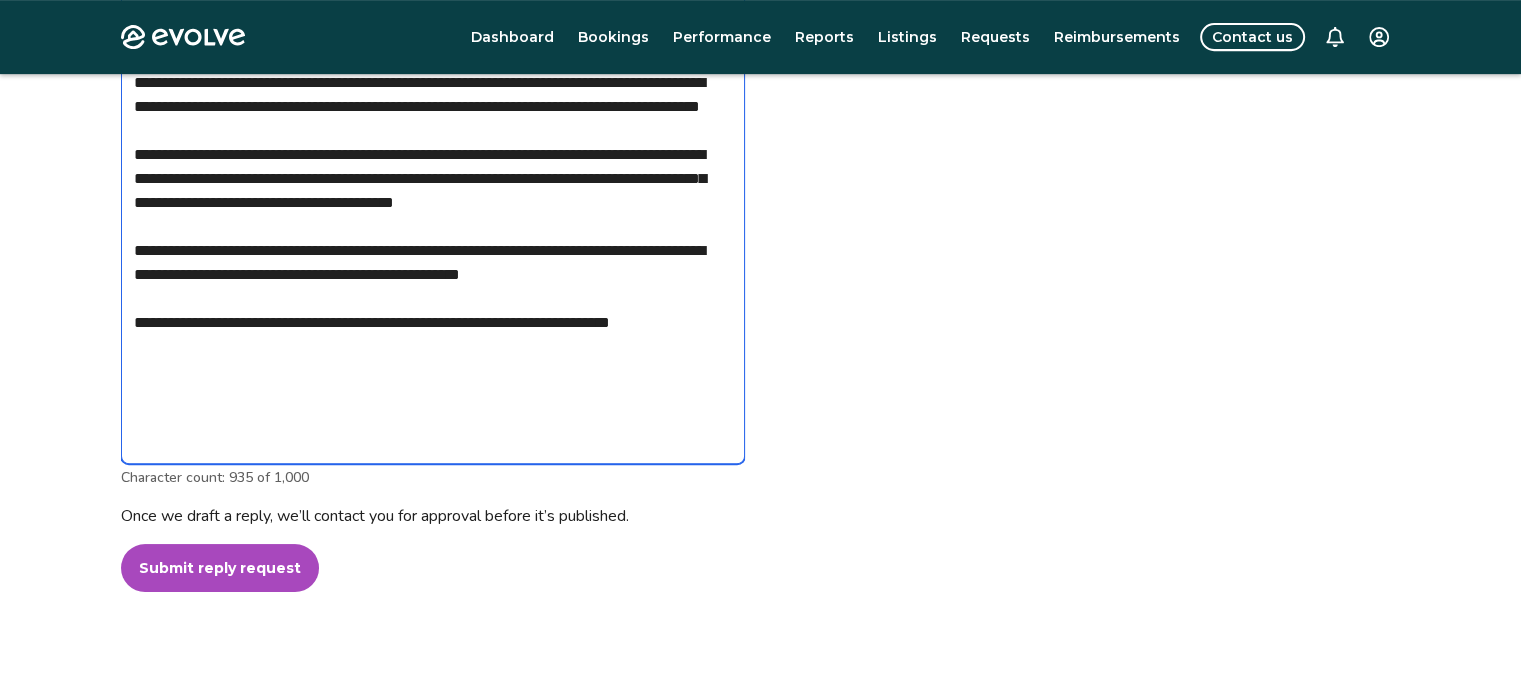 click on "**********" at bounding box center [433, 203] 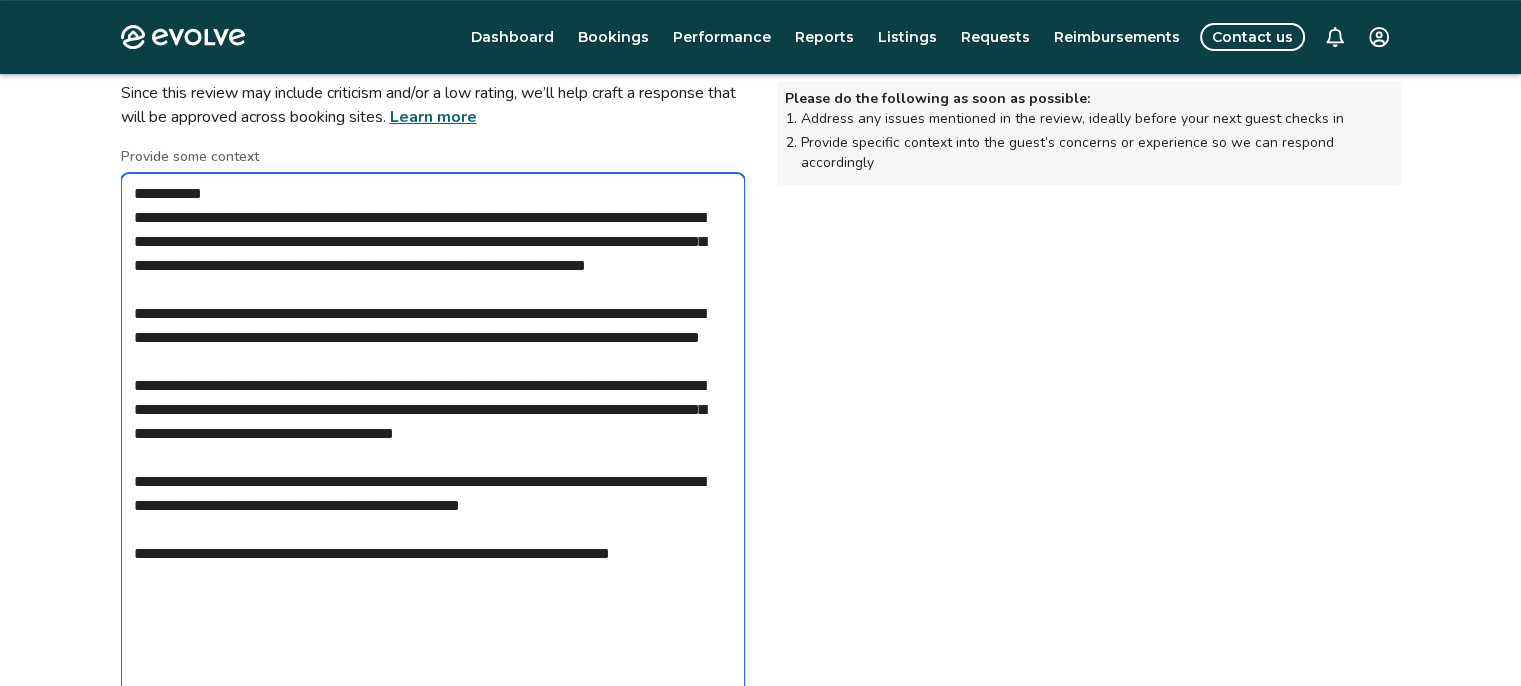 scroll, scrollTop: 900, scrollLeft: 0, axis: vertical 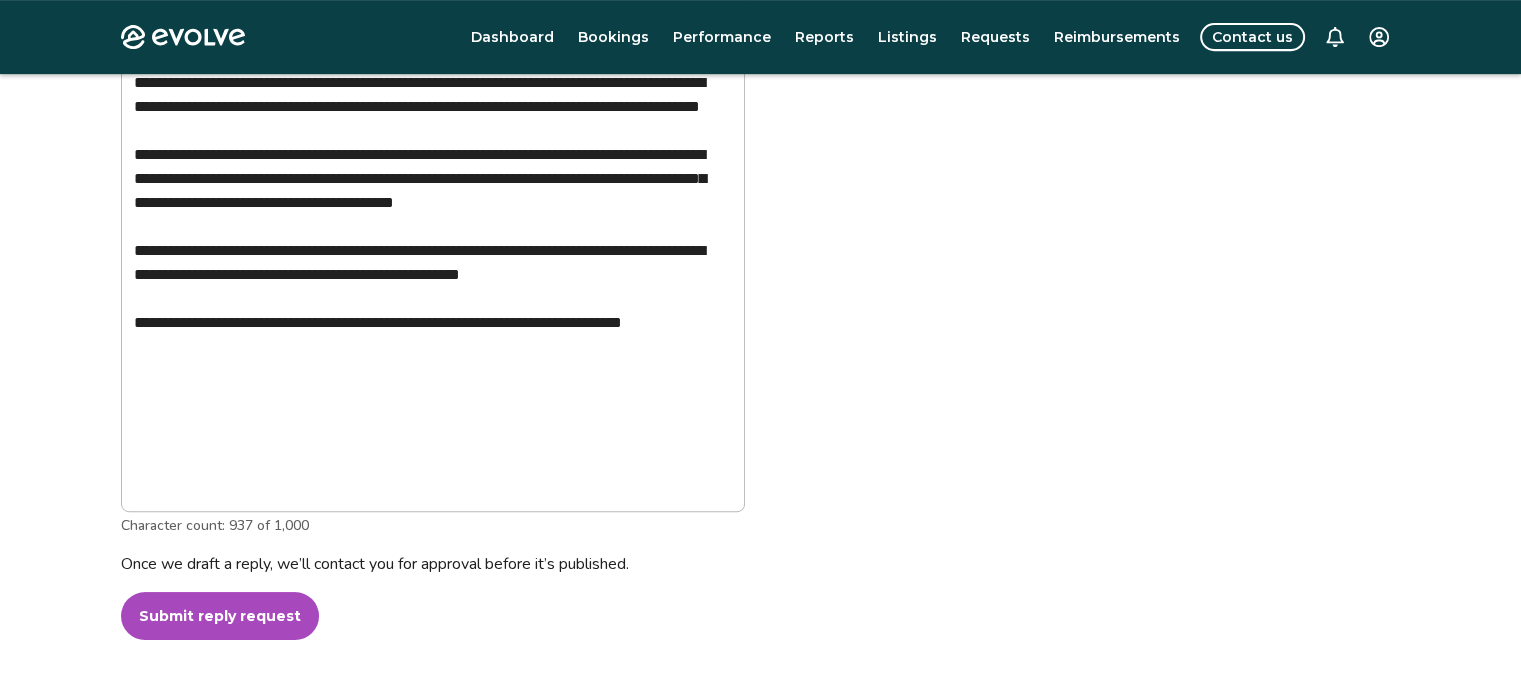 click on "Submit reply request" at bounding box center (220, 616) 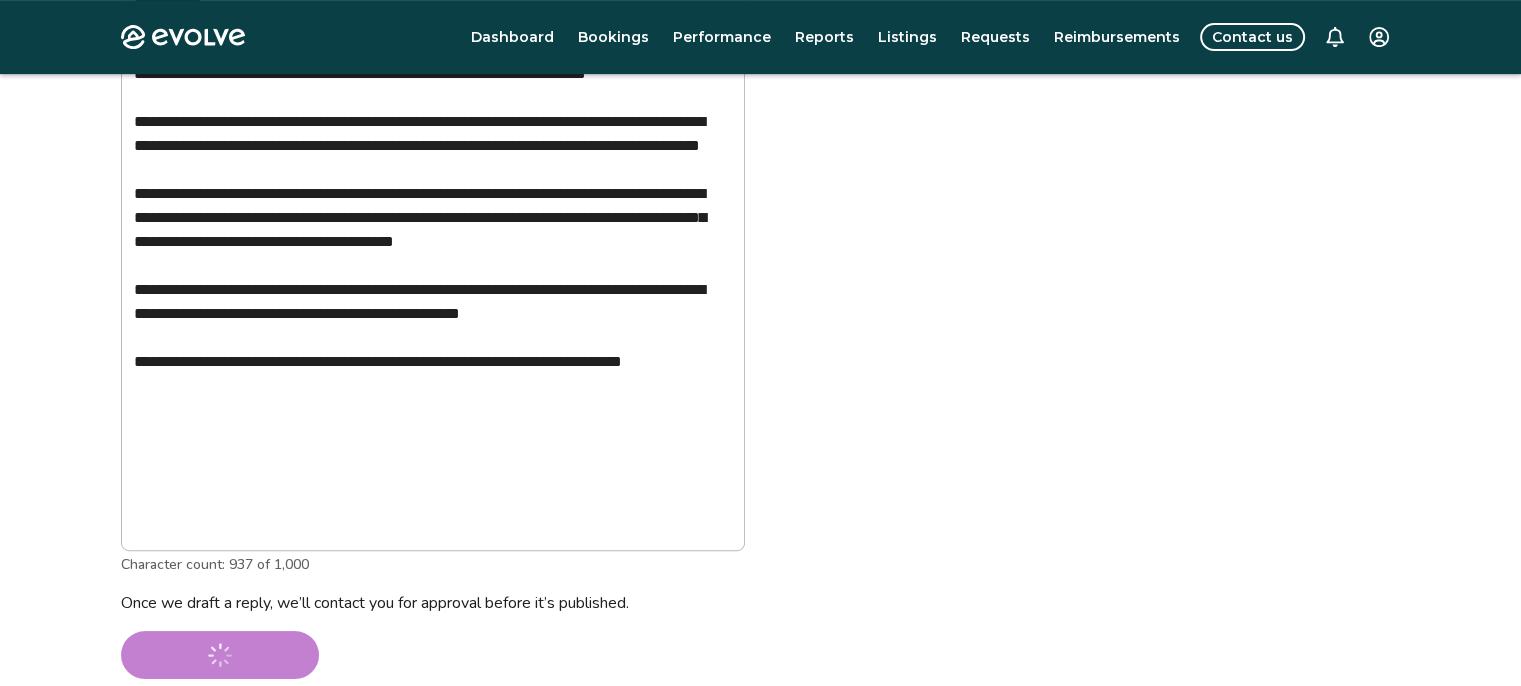 scroll, scrollTop: 900, scrollLeft: 0, axis: vertical 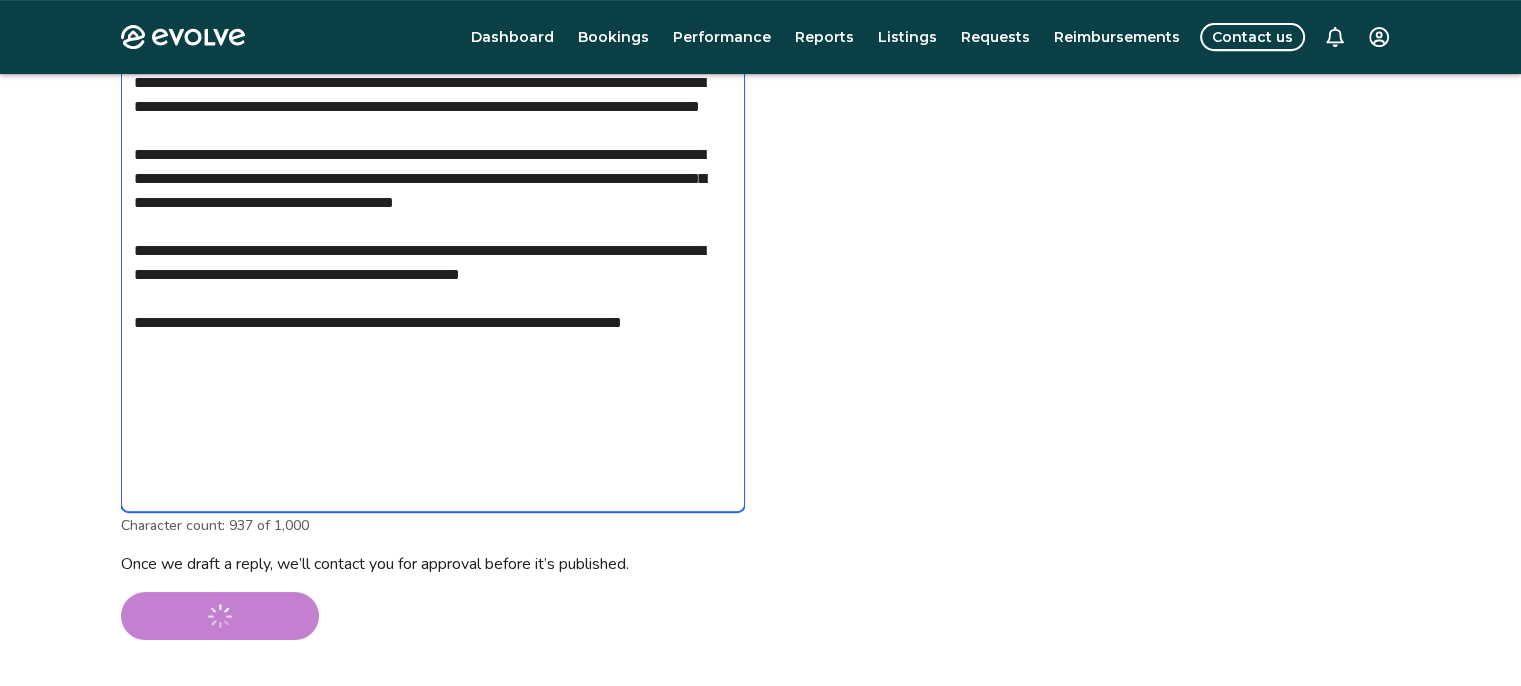 click on "**********" at bounding box center [433, 227] 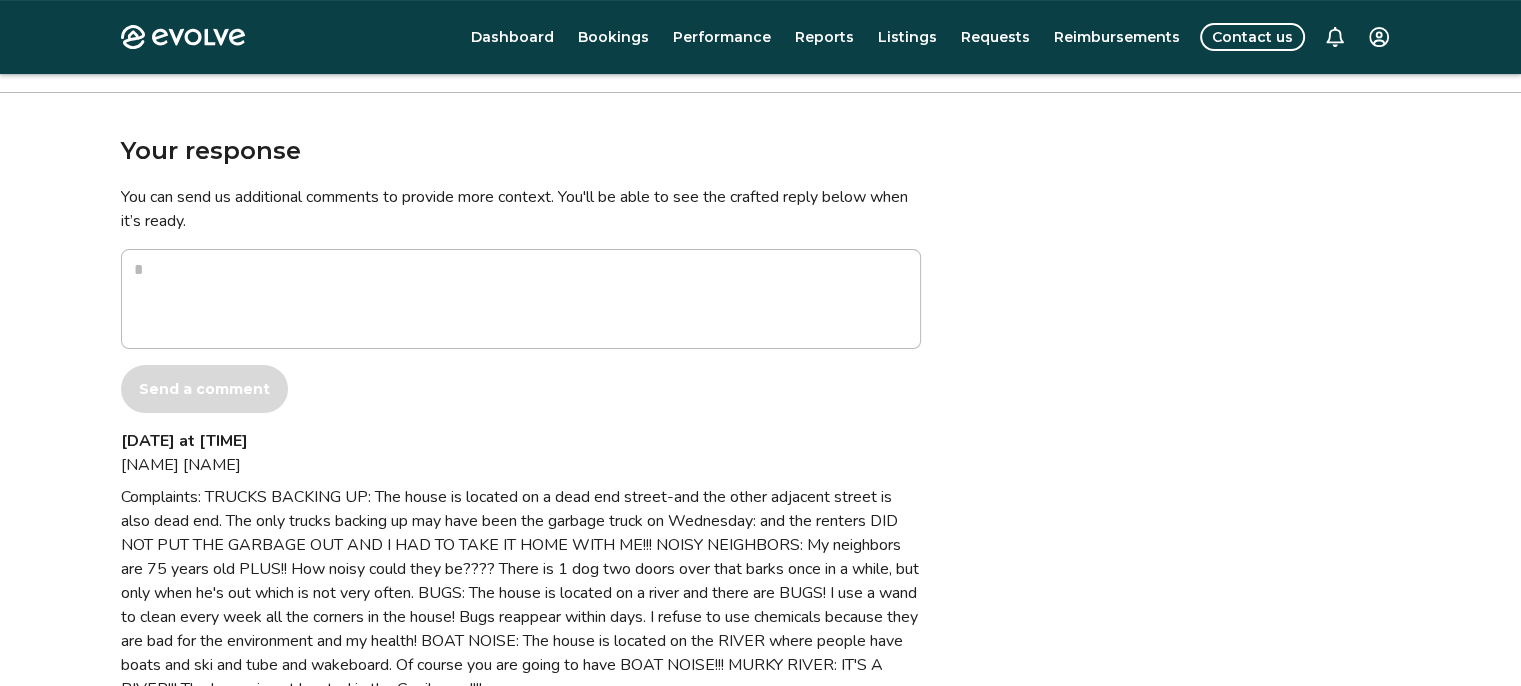 scroll, scrollTop: 563, scrollLeft: 0, axis: vertical 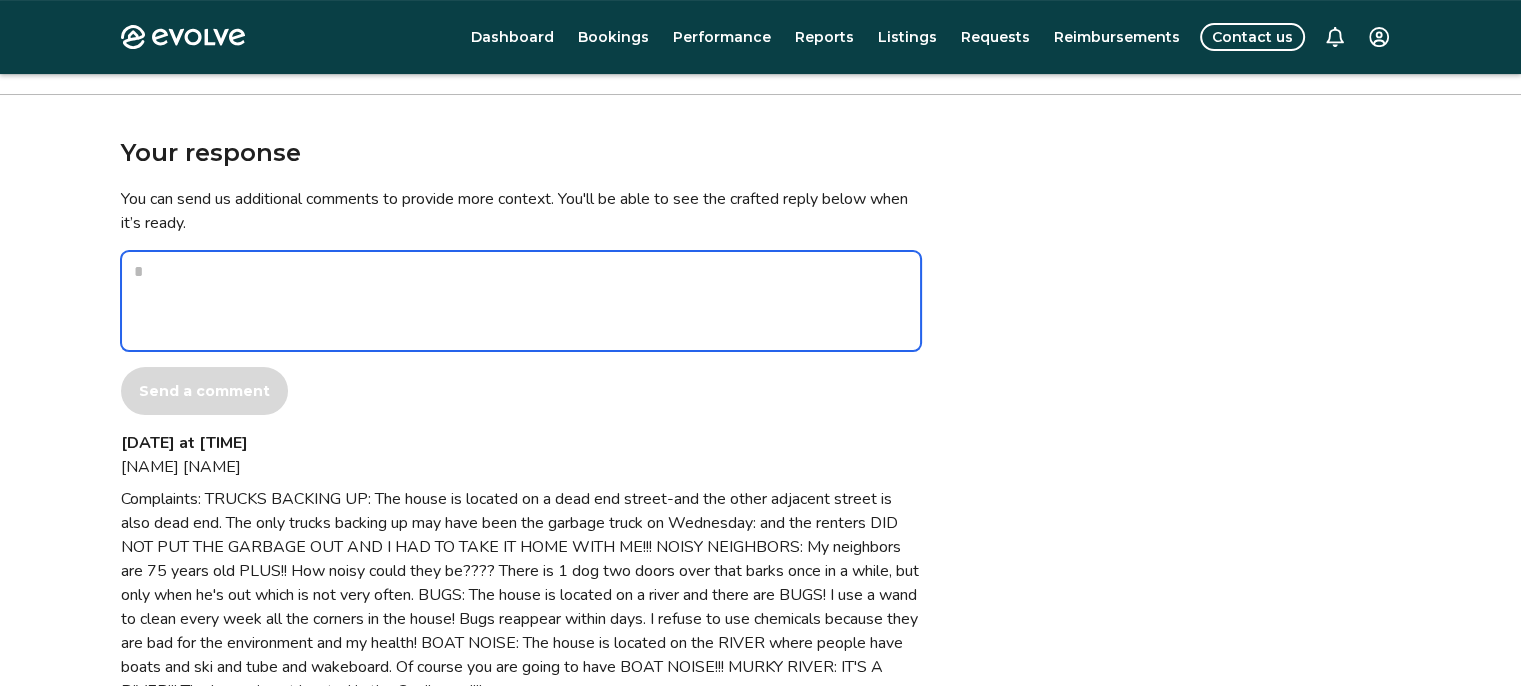 click at bounding box center (521, 301) 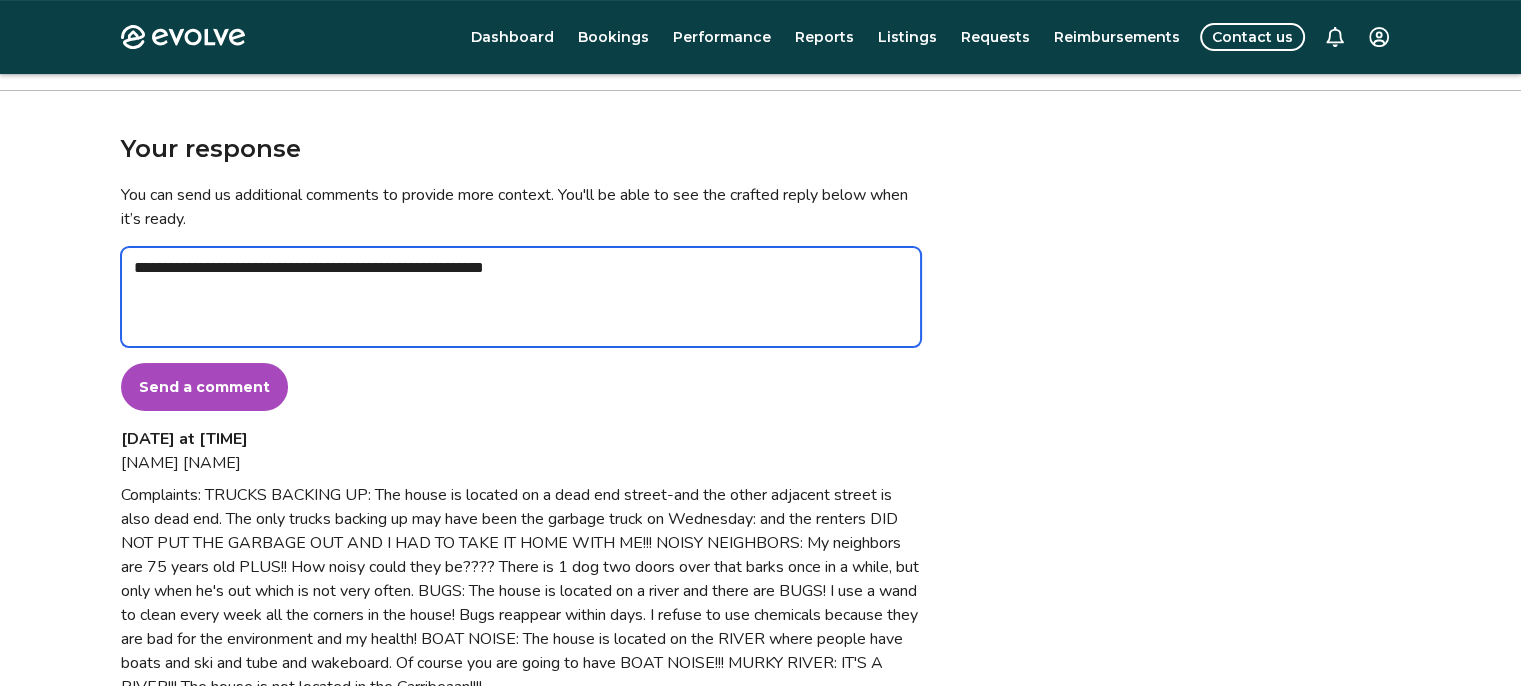 scroll, scrollTop: 563, scrollLeft: 0, axis: vertical 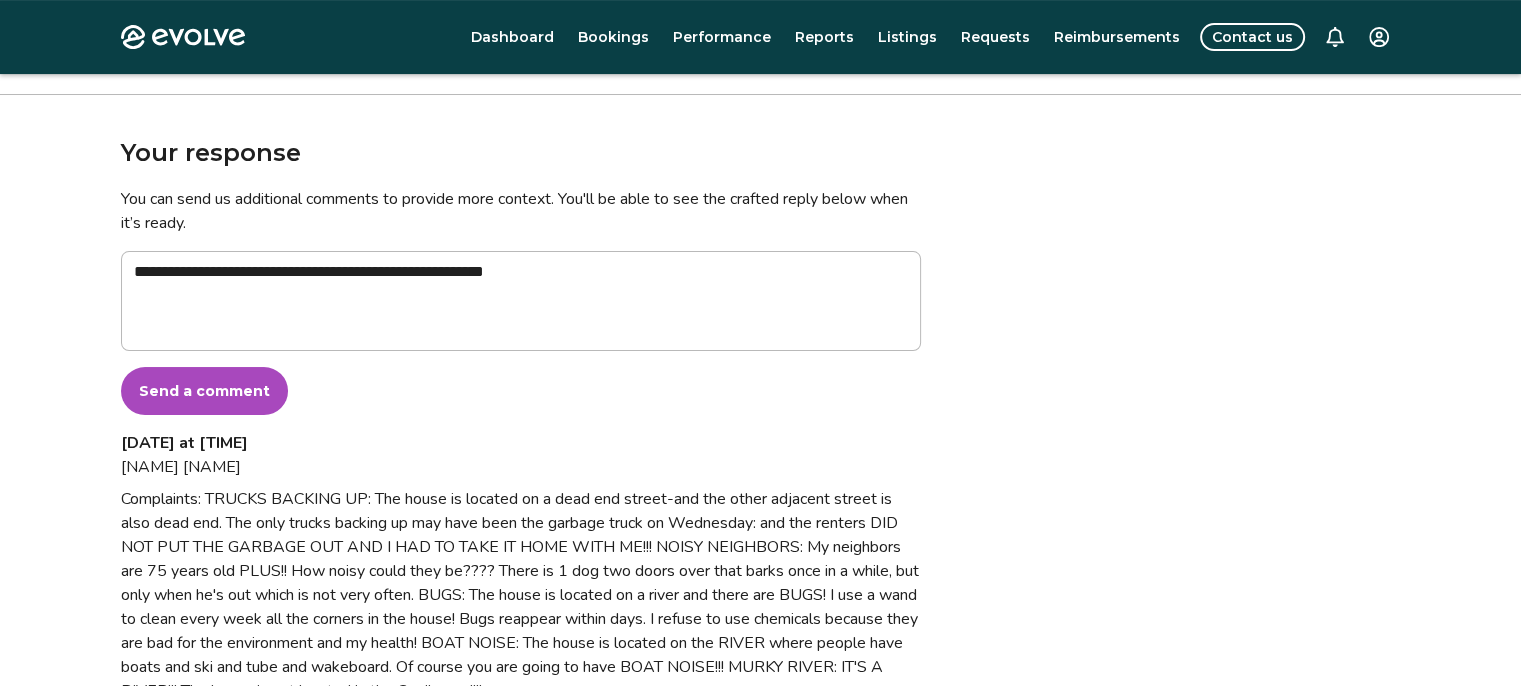 click on "Send a comment" at bounding box center (204, 391) 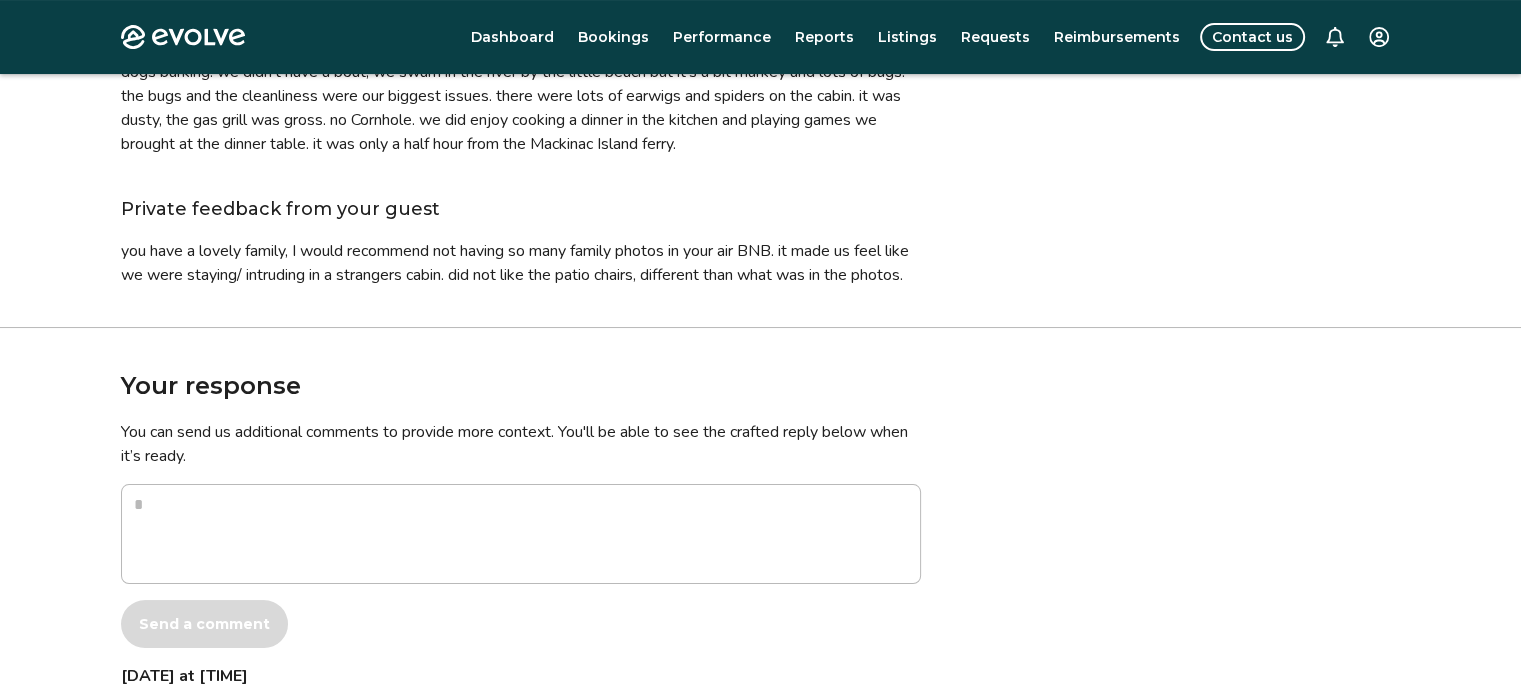 scroll, scrollTop: 500, scrollLeft: 0, axis: vertical 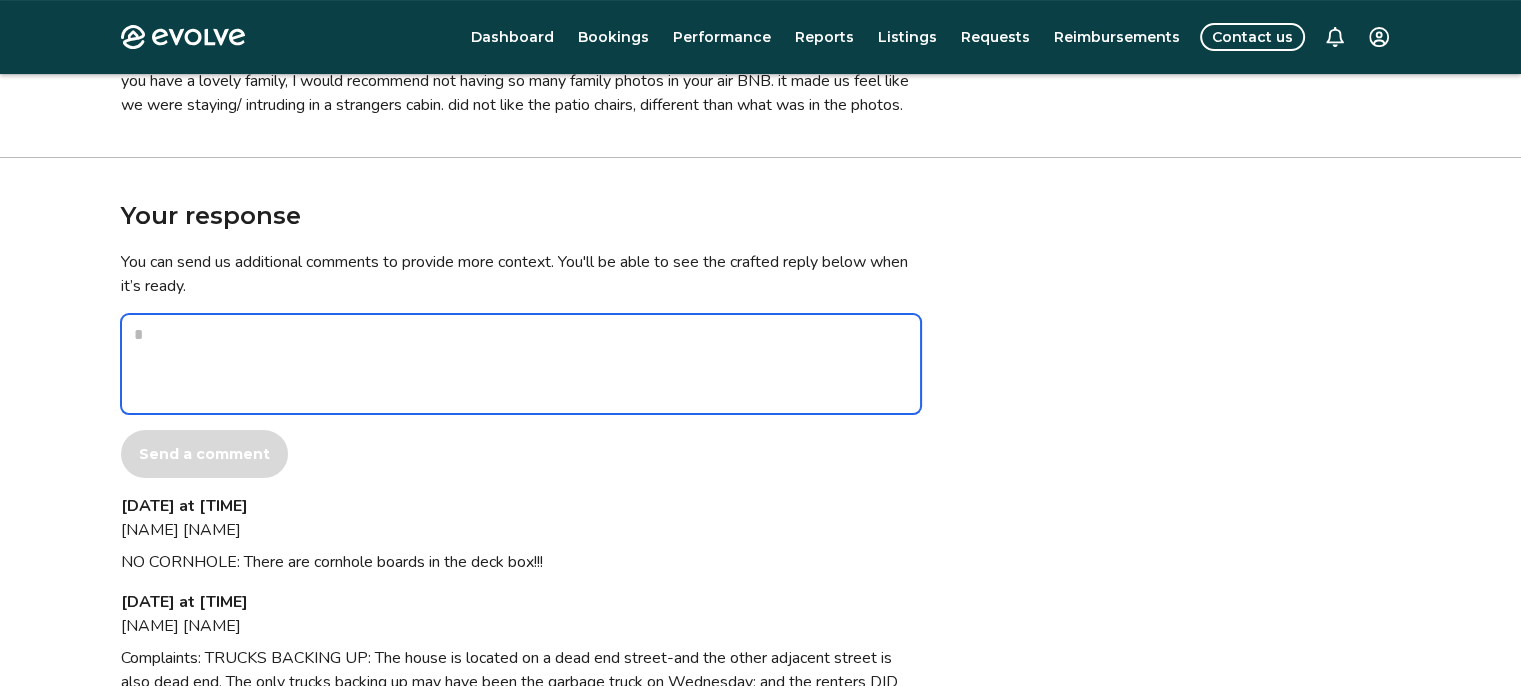 click at bounding box center [521, 364] 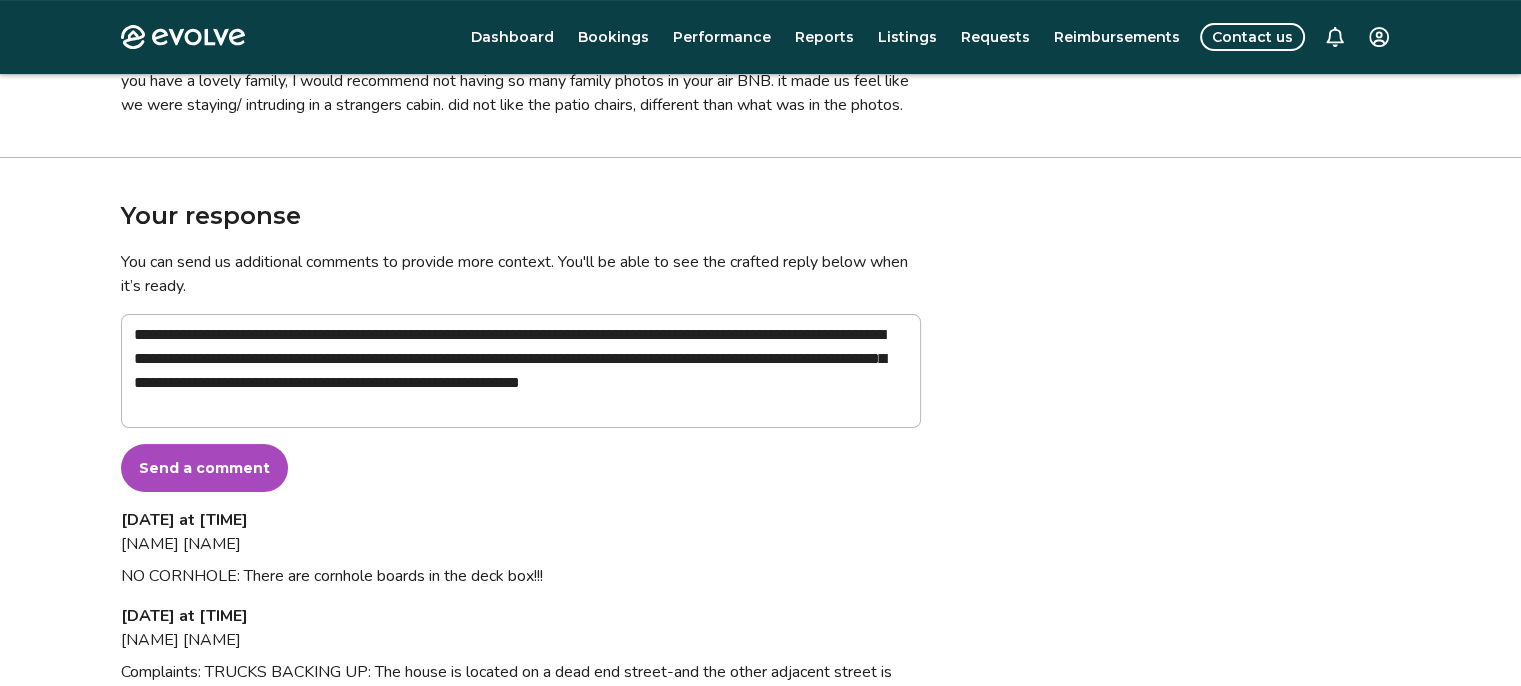 click on "Send a comment" at bounding box center [204, 468] 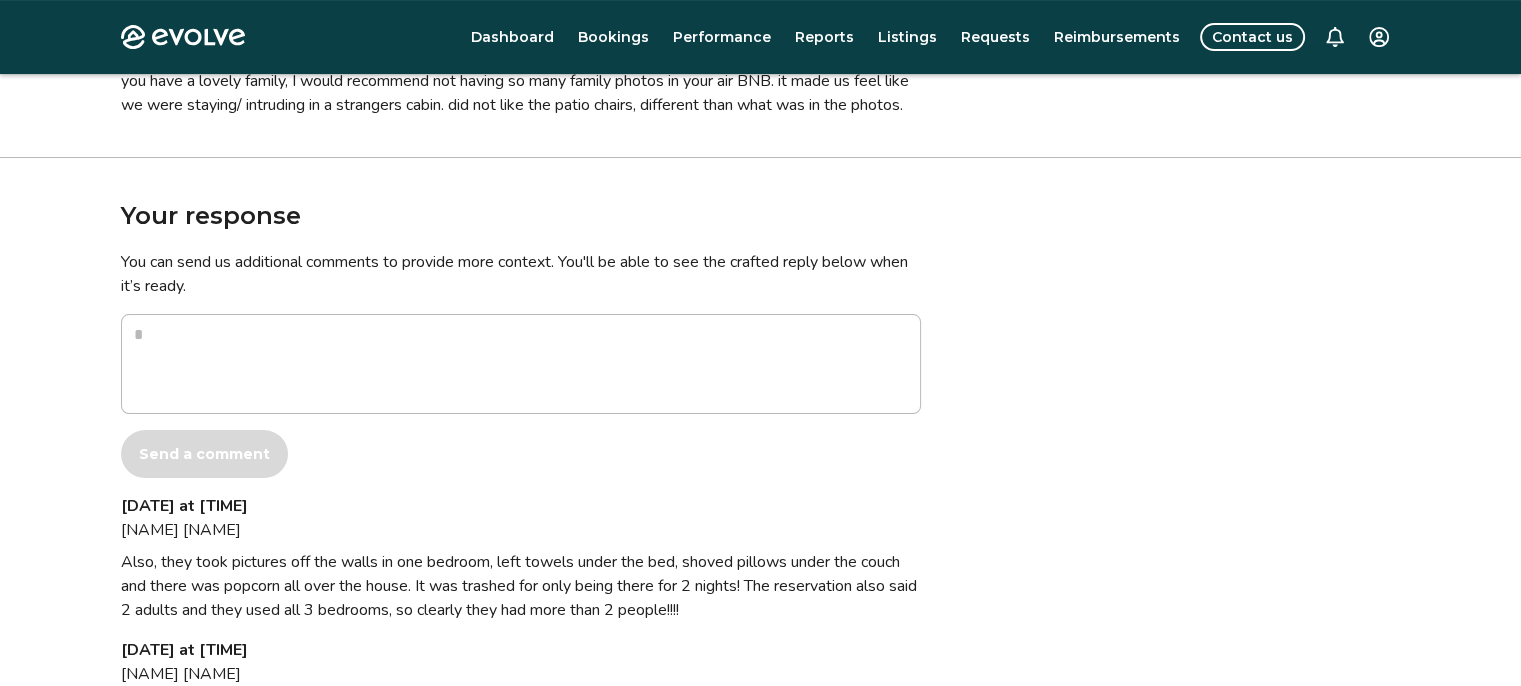 scroll, scrollTop: 100, scrollLeft: 0, axis: vertical 